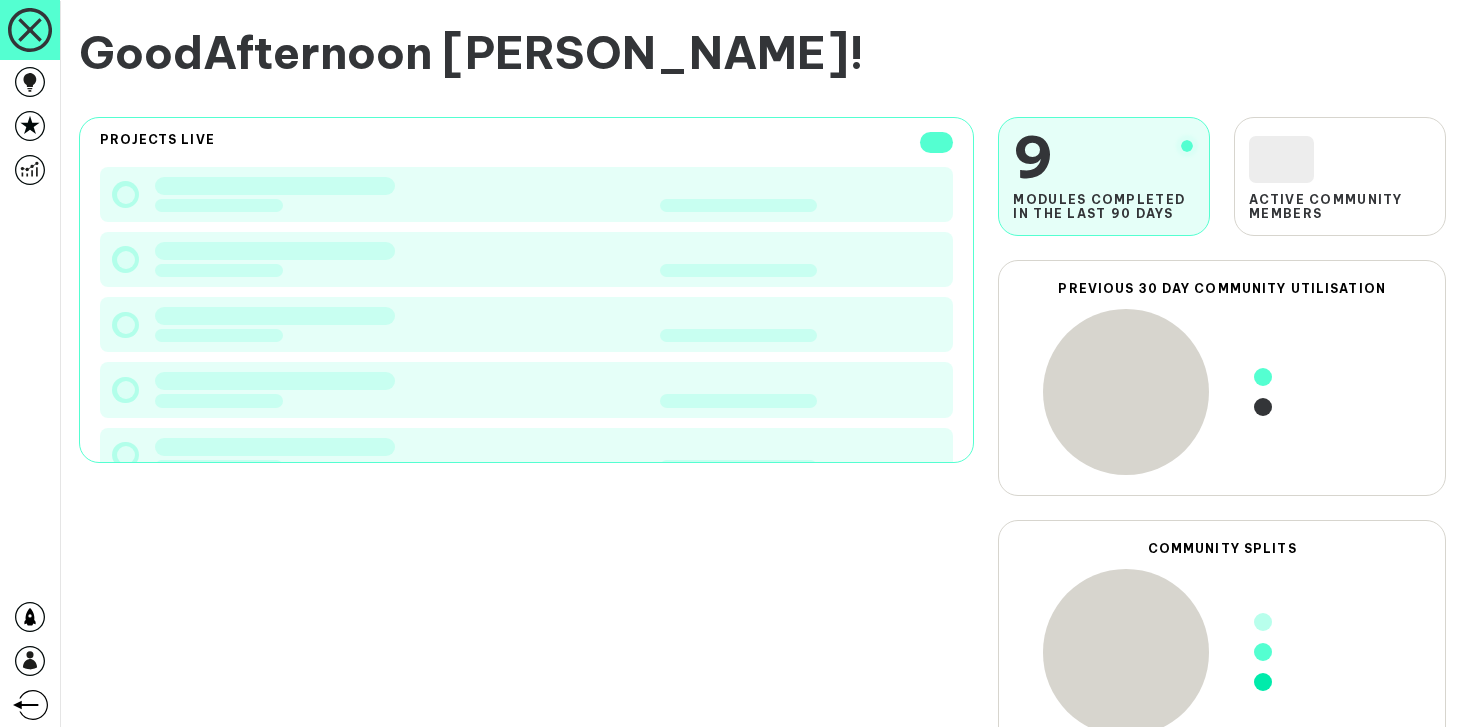 scroll, scrollTop: 0, scrollLeft: 0, axis: both 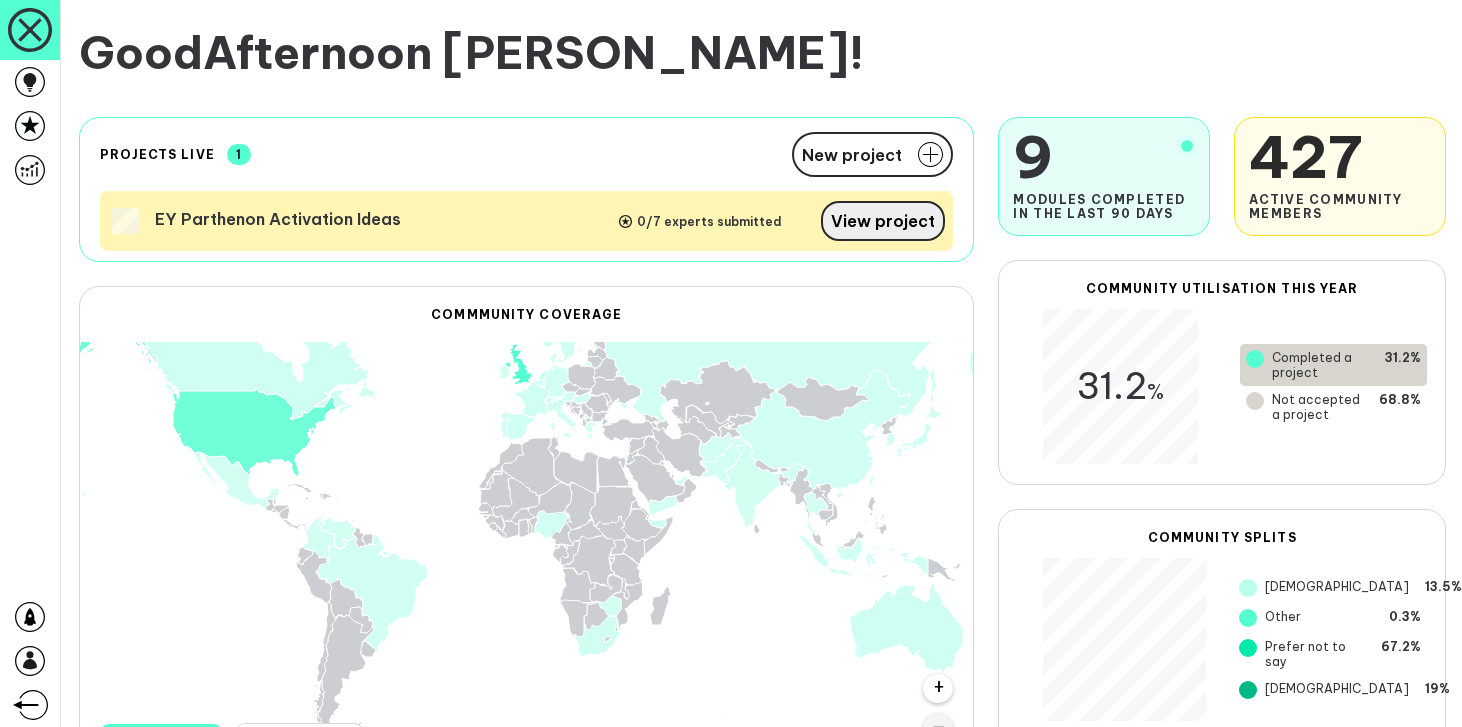 click on "View project" at bounding box center (883, 221) 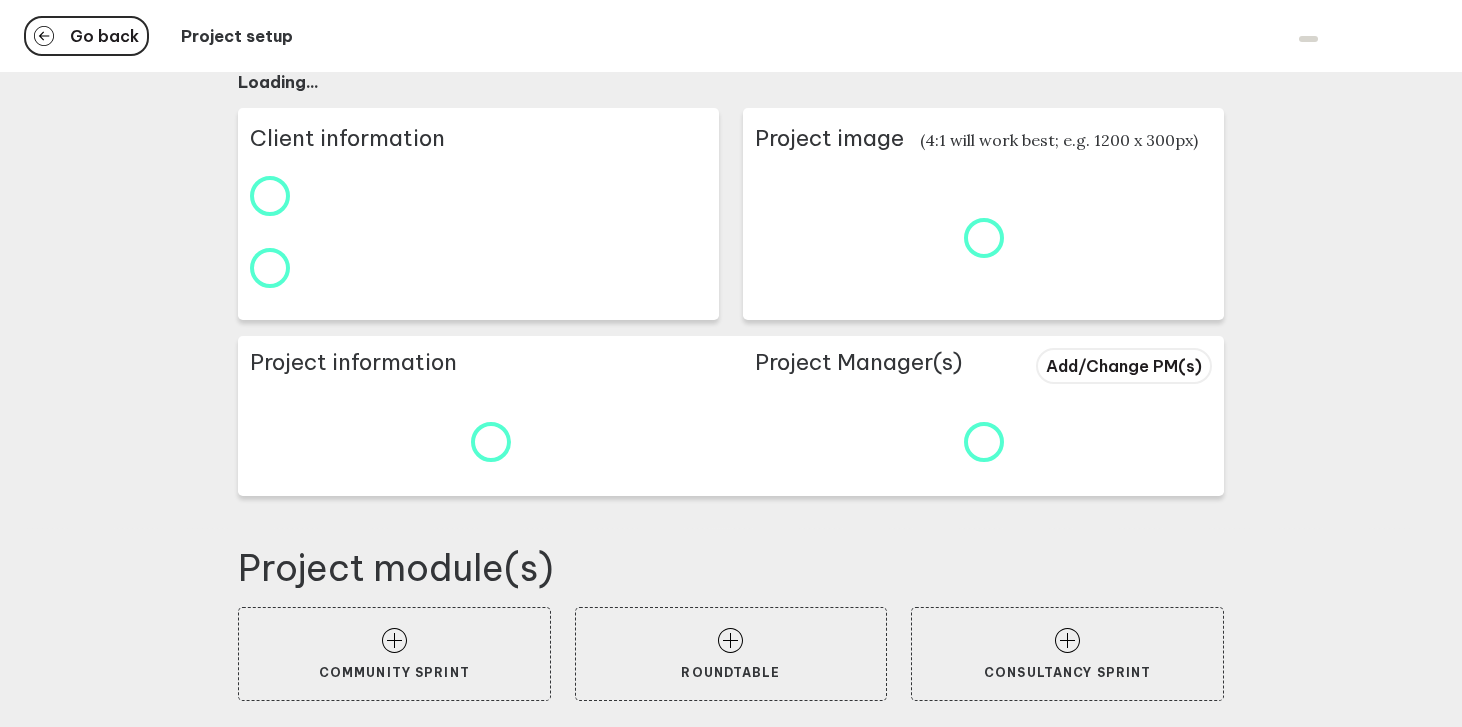 scroll, scrollTop: 5, scrollLeft: 0, axis: vertical 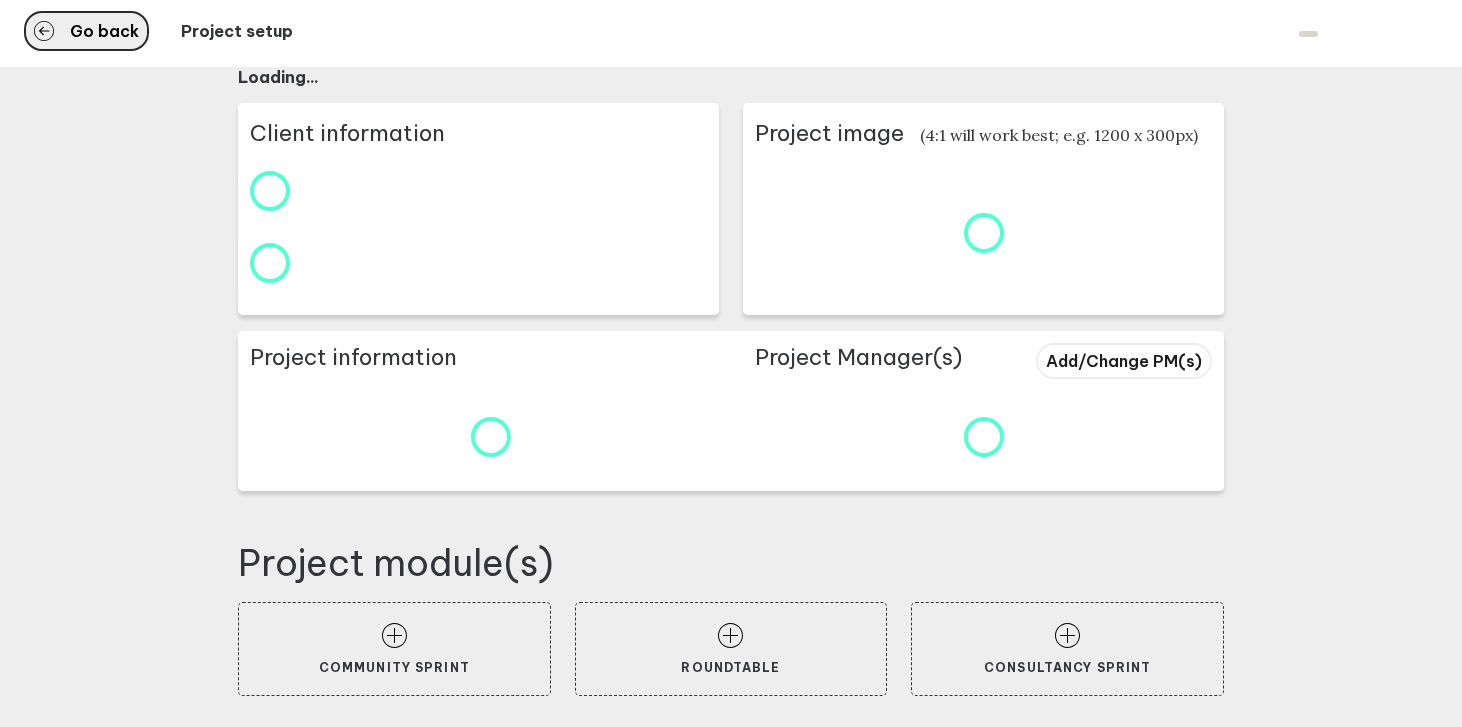 click on "Go back" at bounding box center [86, 31] 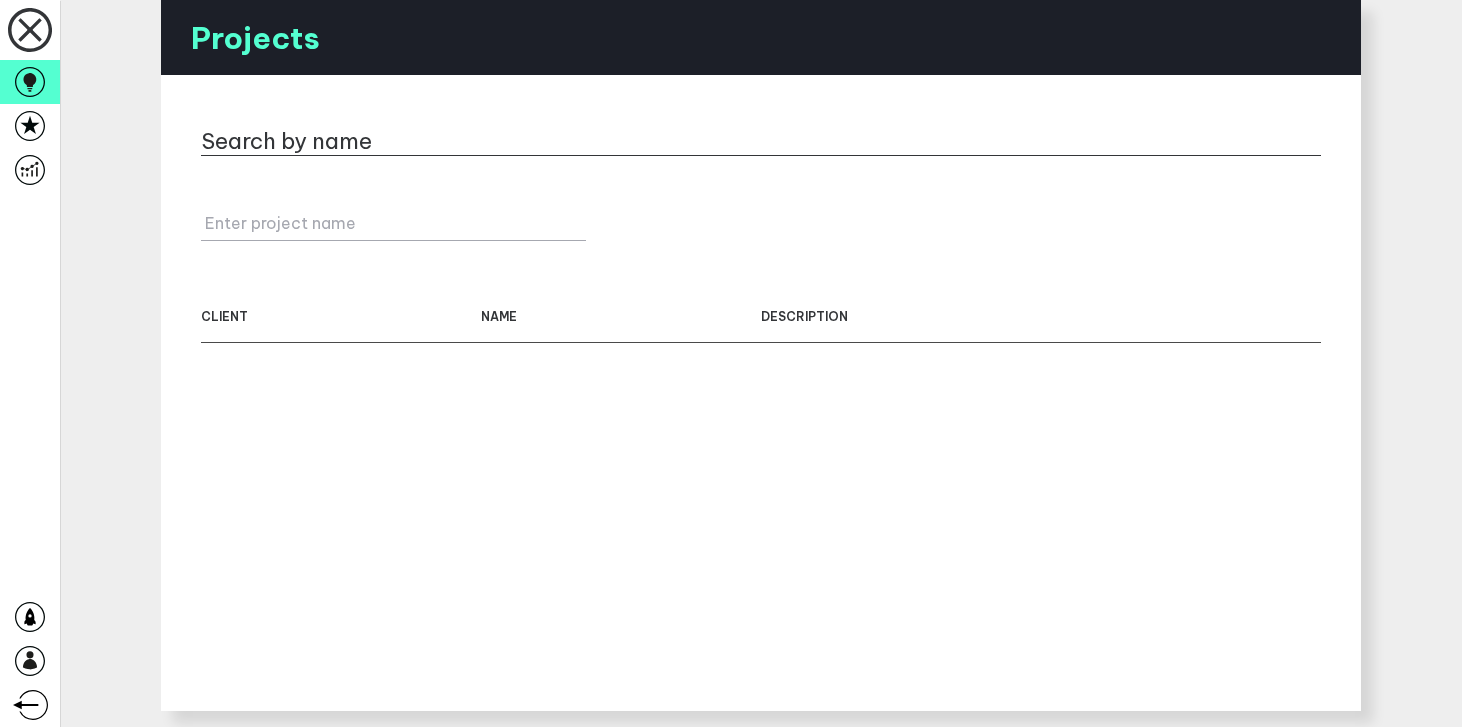 scroll, scrollTop: 0, scrollLeft: 0, axis: both 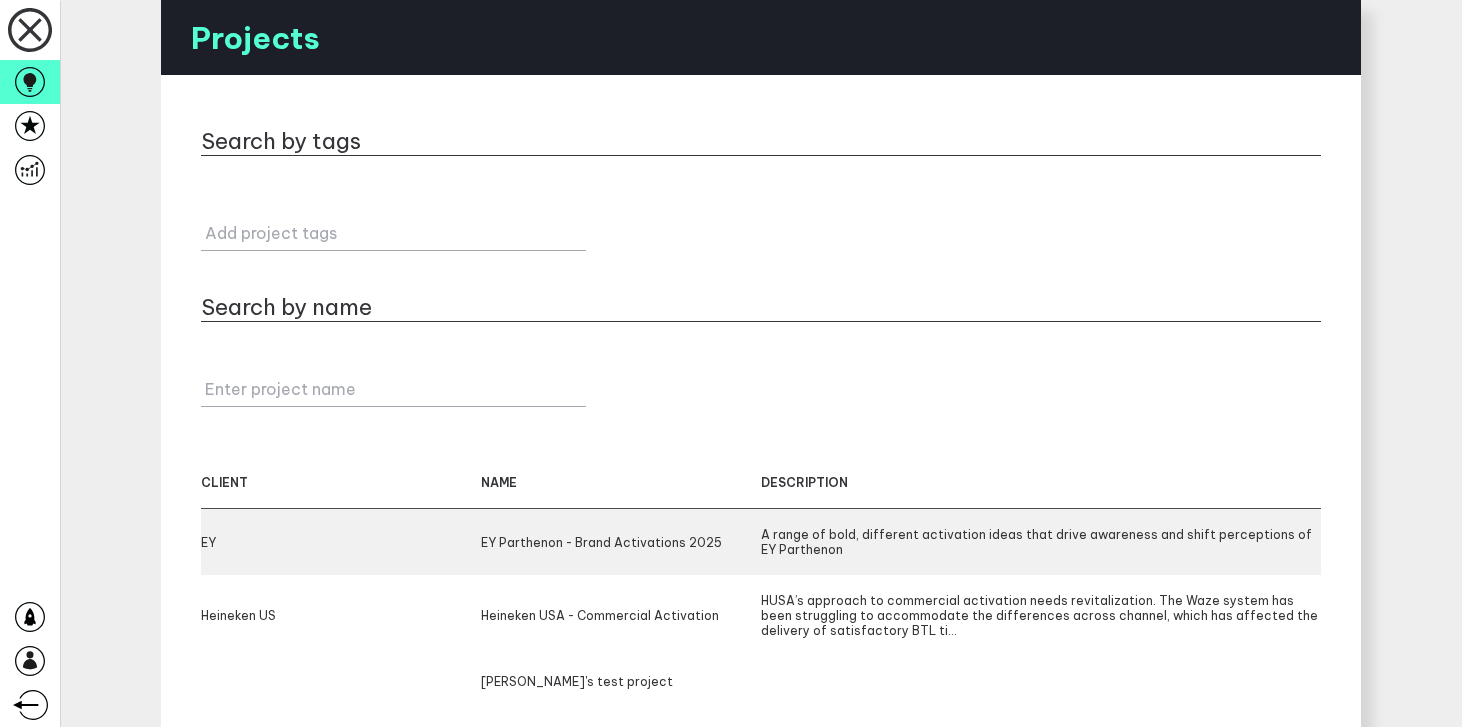click on "EY Parthenon - Brand Activations 2025" at bounding box center (621, 542) 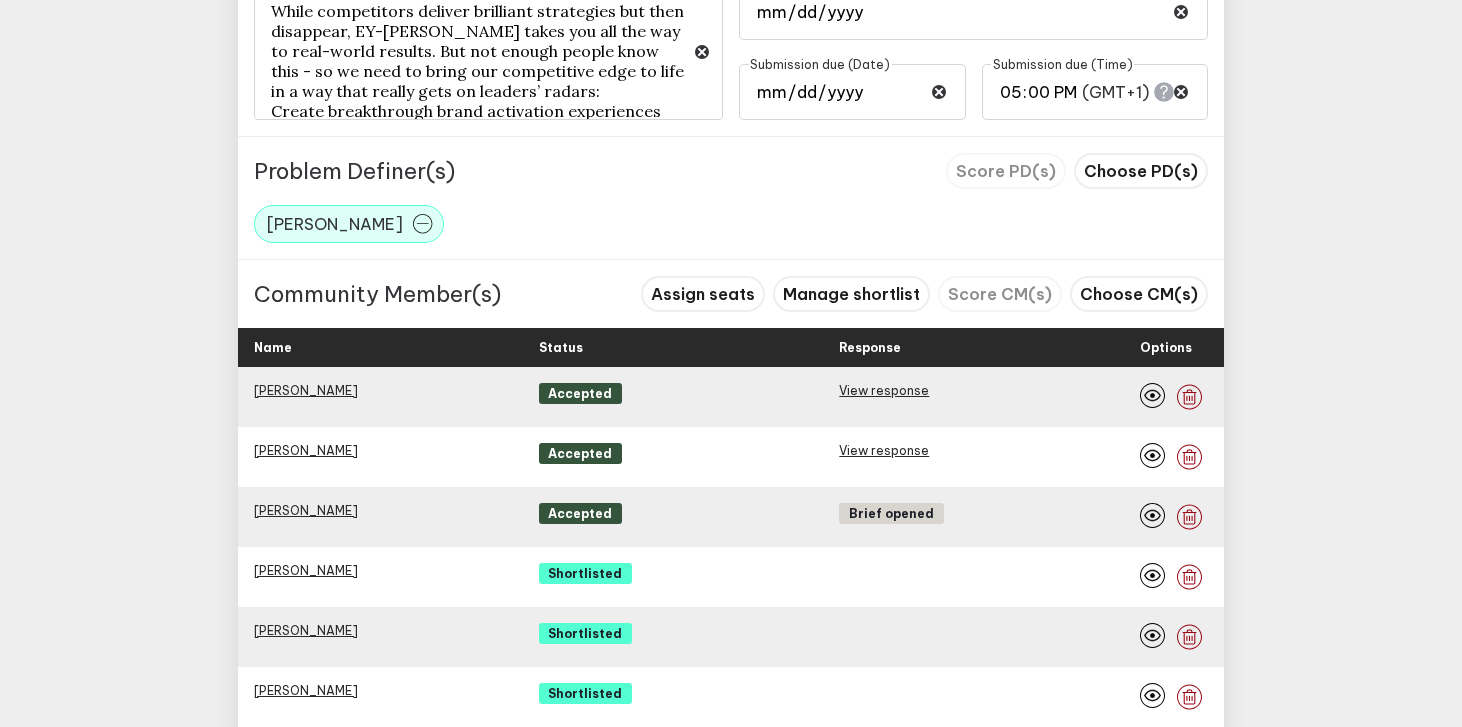 scroll, scrollTop: 1421, scrollLeft: 0, axis: vertical 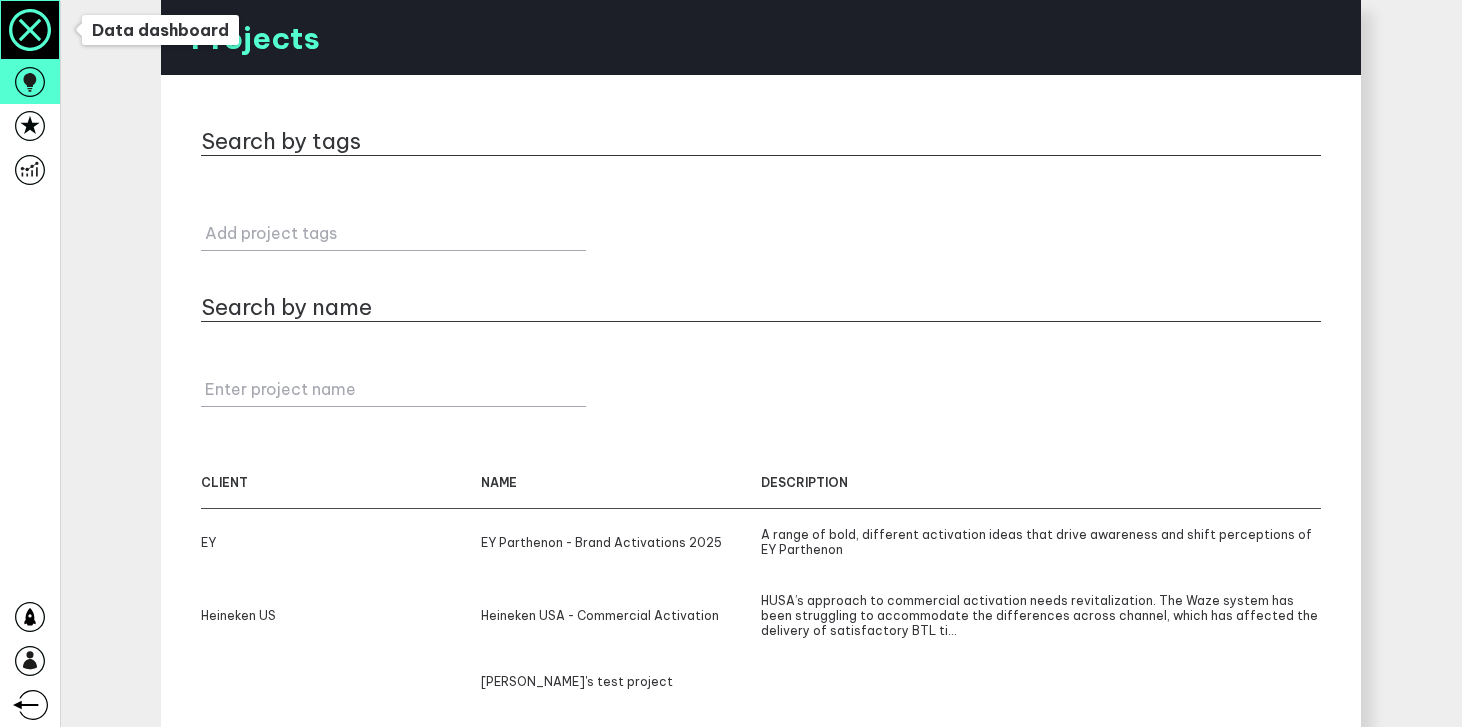 click 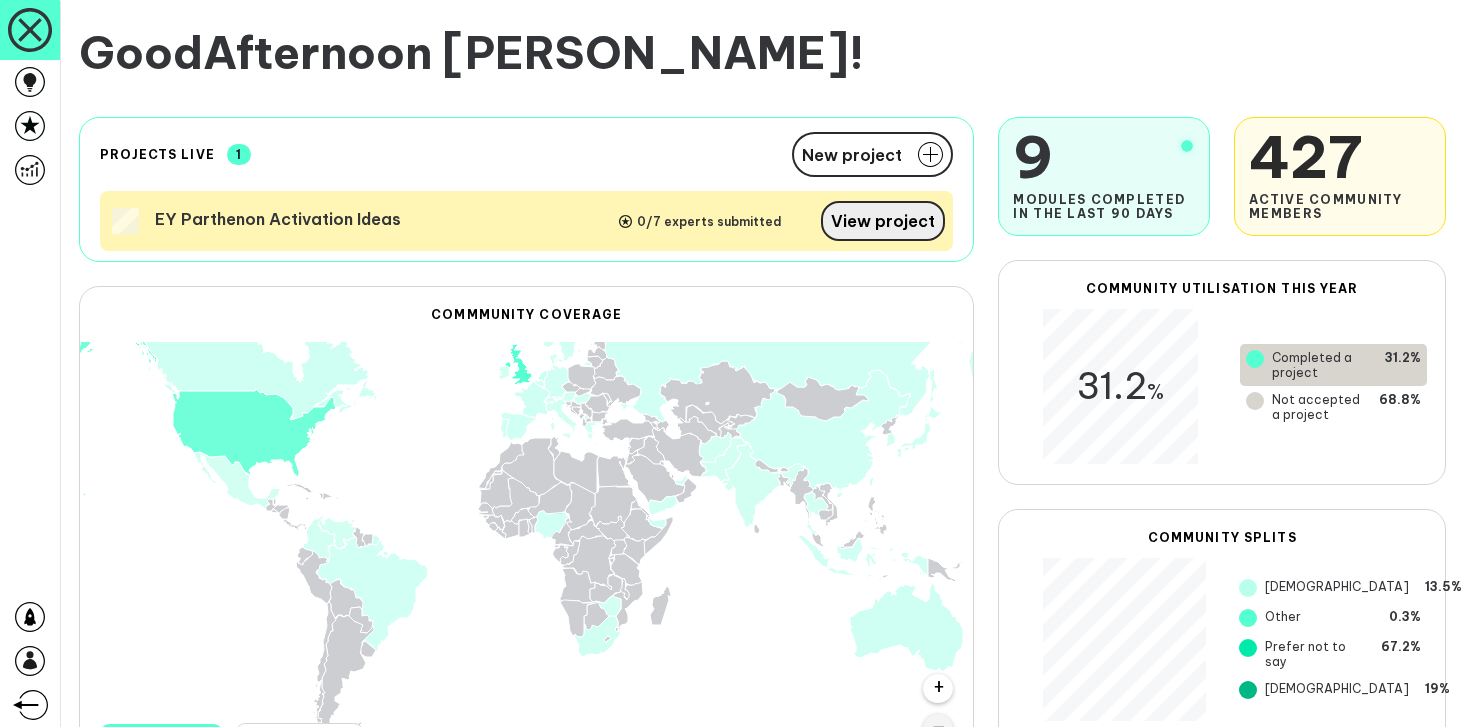 click on "View project" at bounding box center [883, 221] 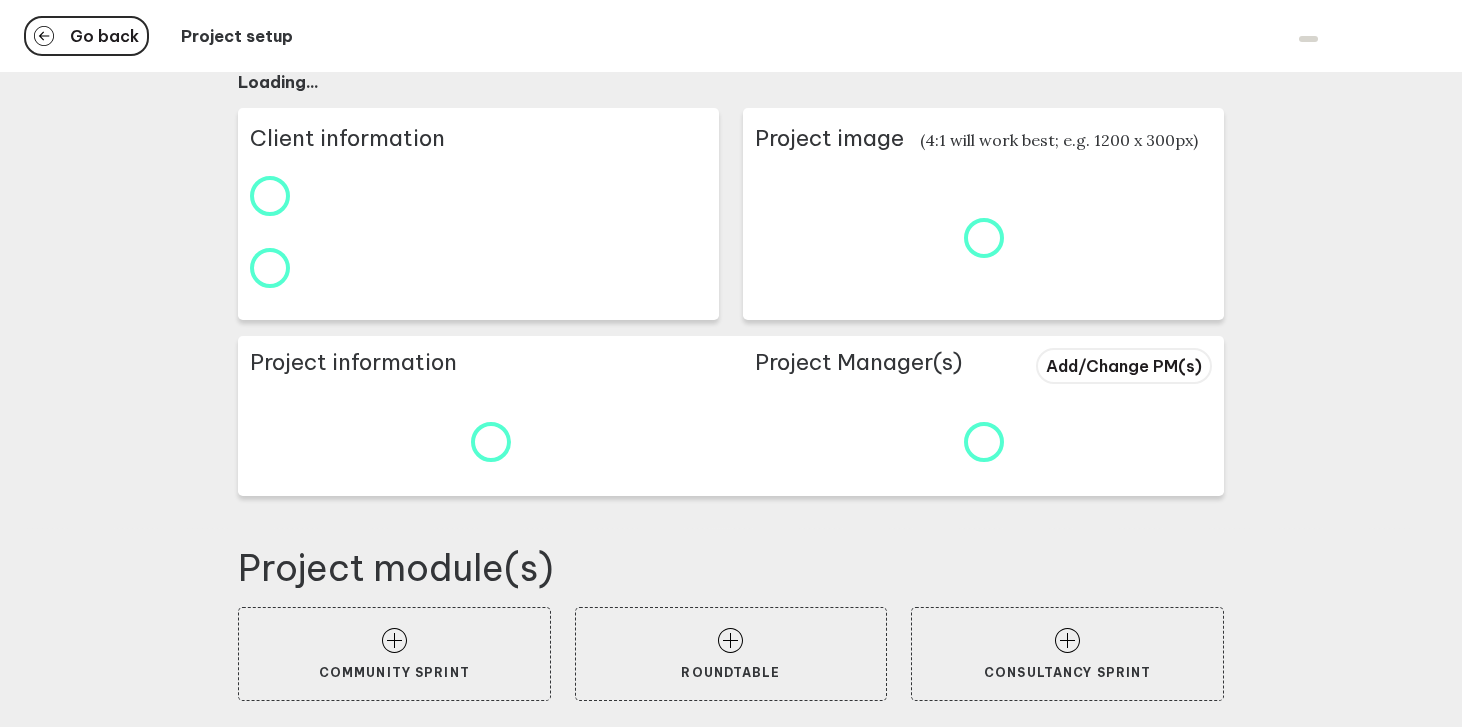 scroll, scrollTop: 5, scrollLeft: 0, axis: vertical 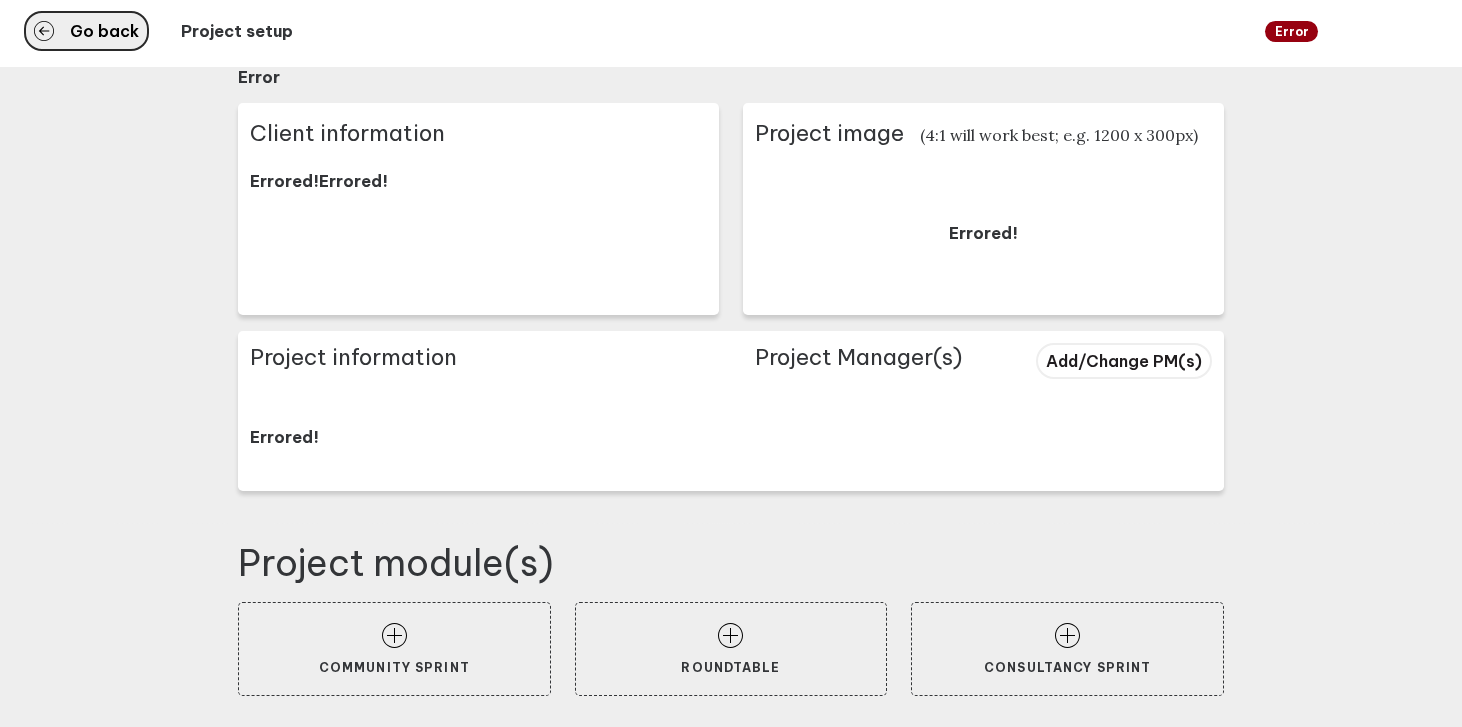 click on "Go back" at bounding box center [86, 31] 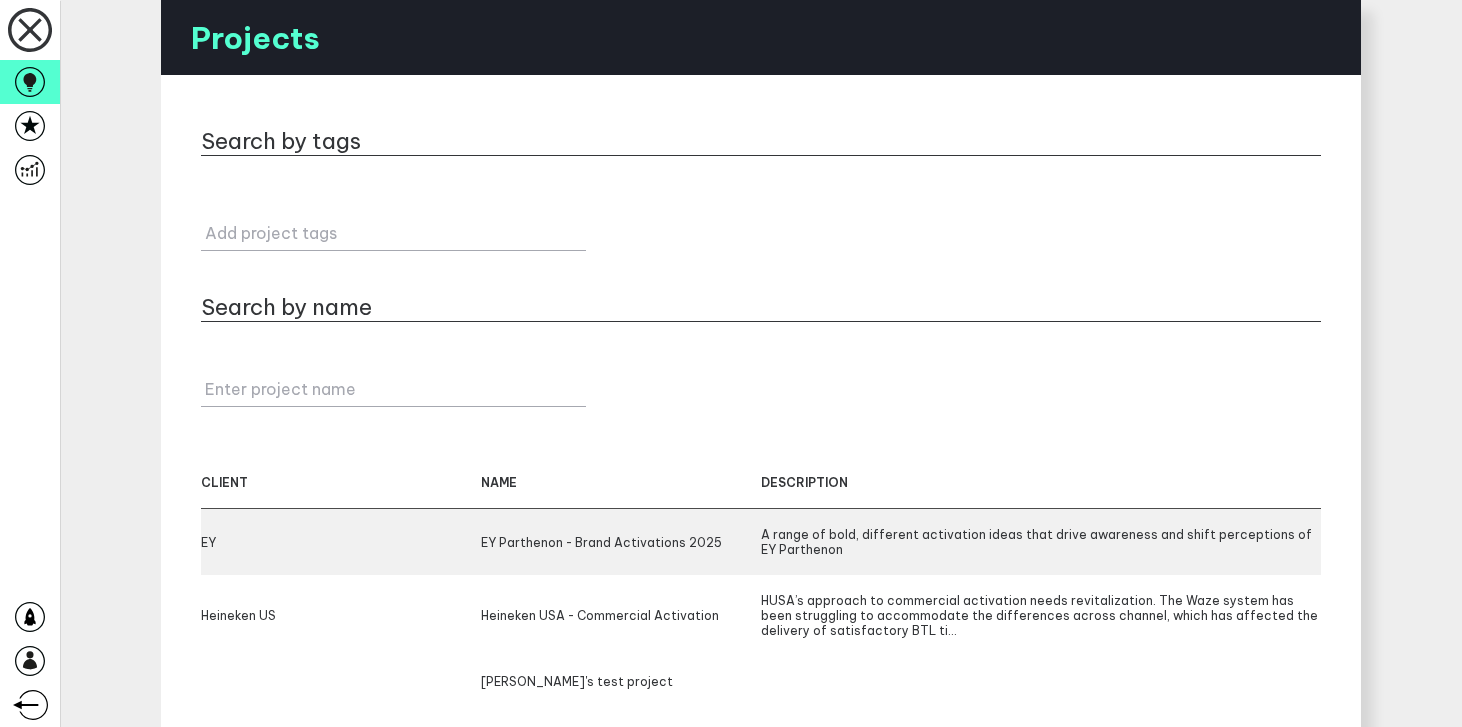 click on "A range of bold, different activation ideas that drive awareness and shift perceptions of EY Parthenon" at bounding box center [1041, 542] 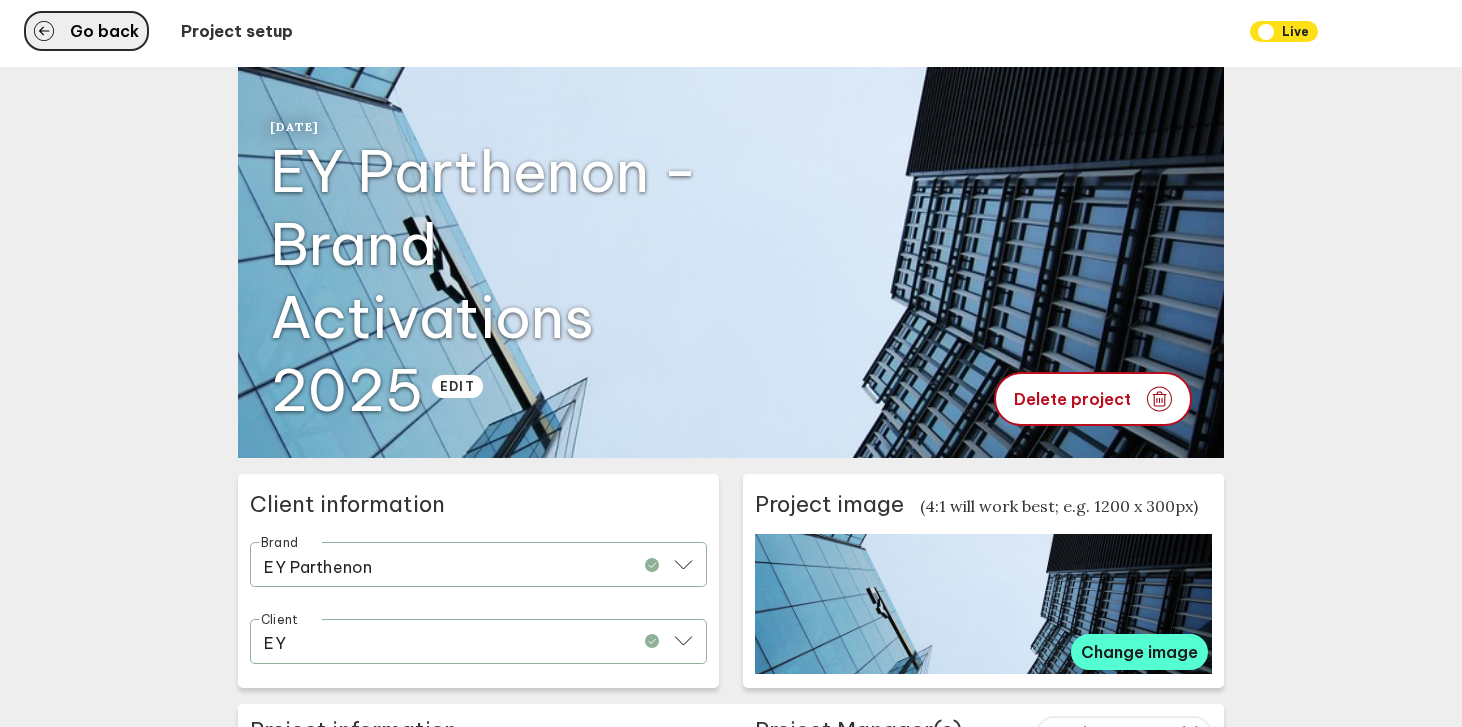 click on "Go back" at bounding box center (86, 31) 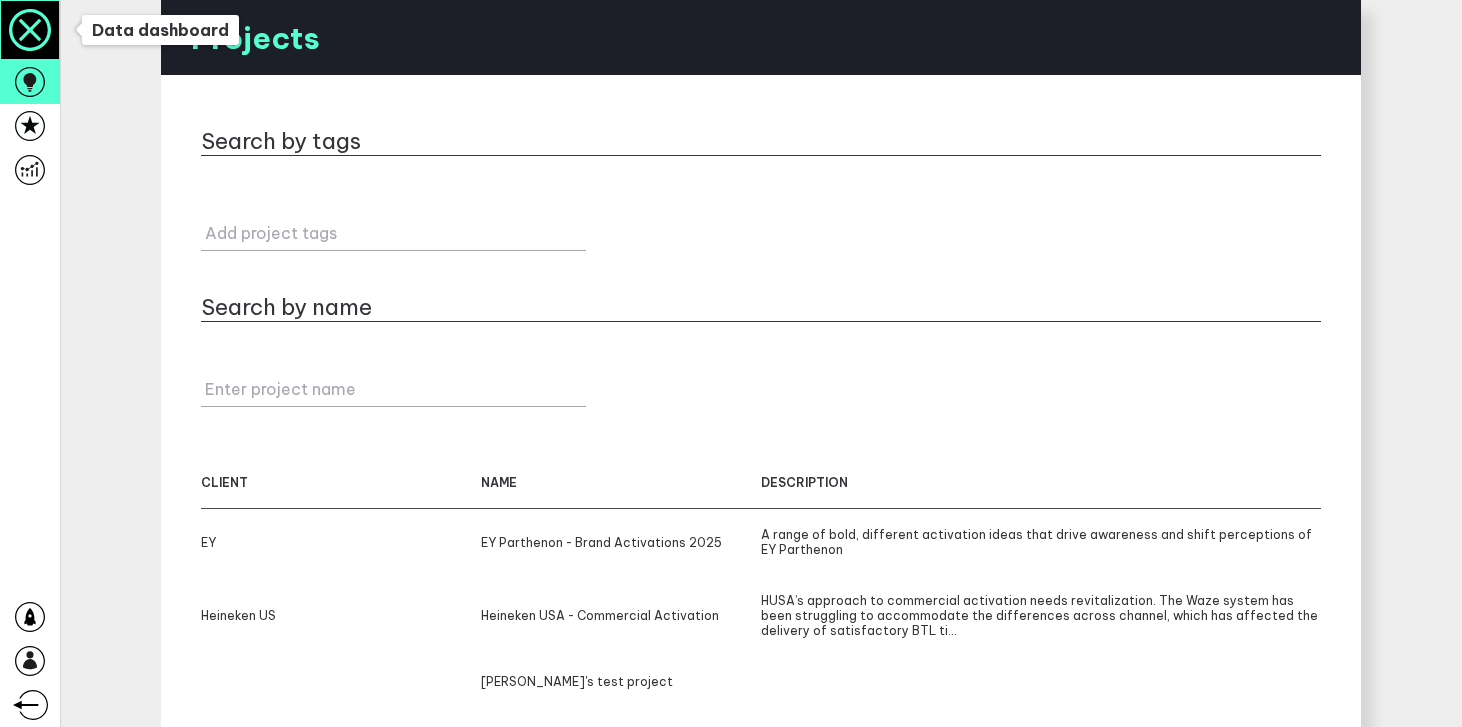 click 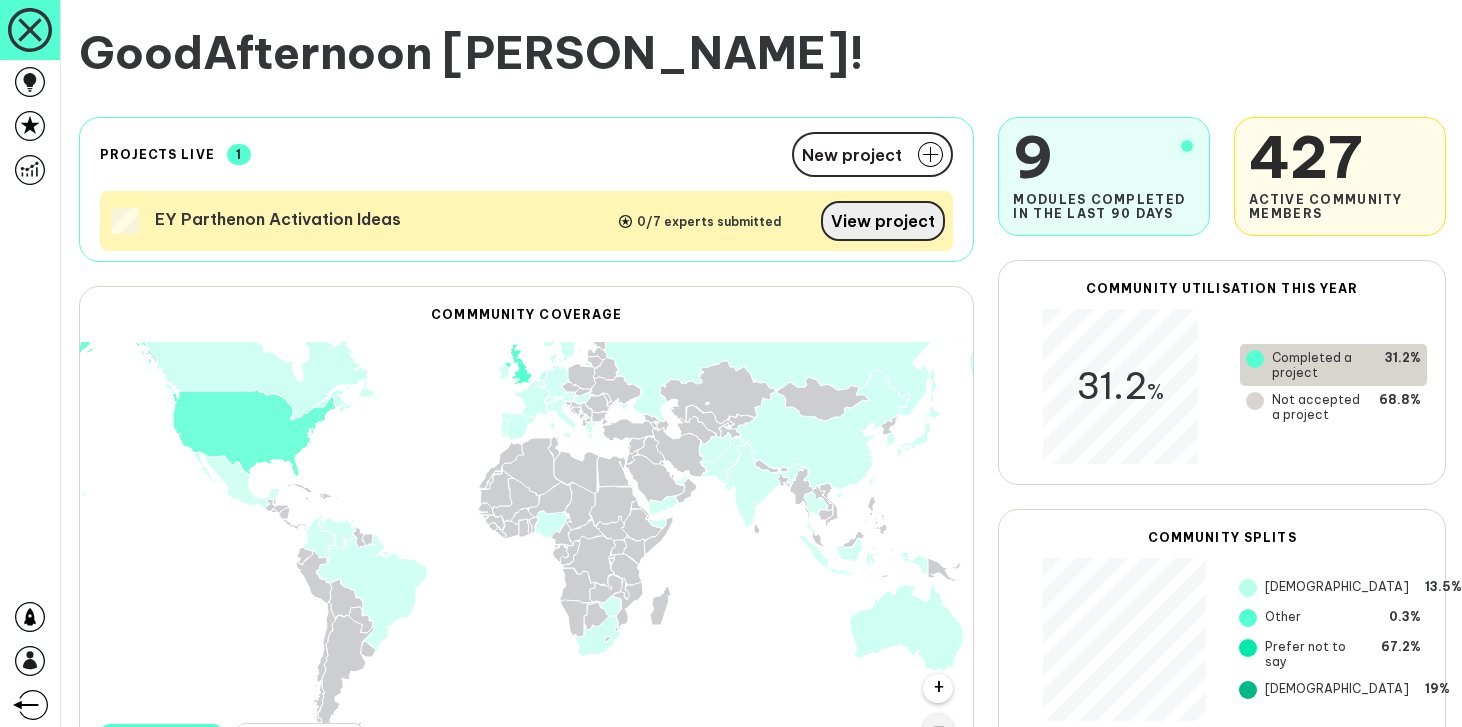 click on "View project" at bounding box center (883, 221) 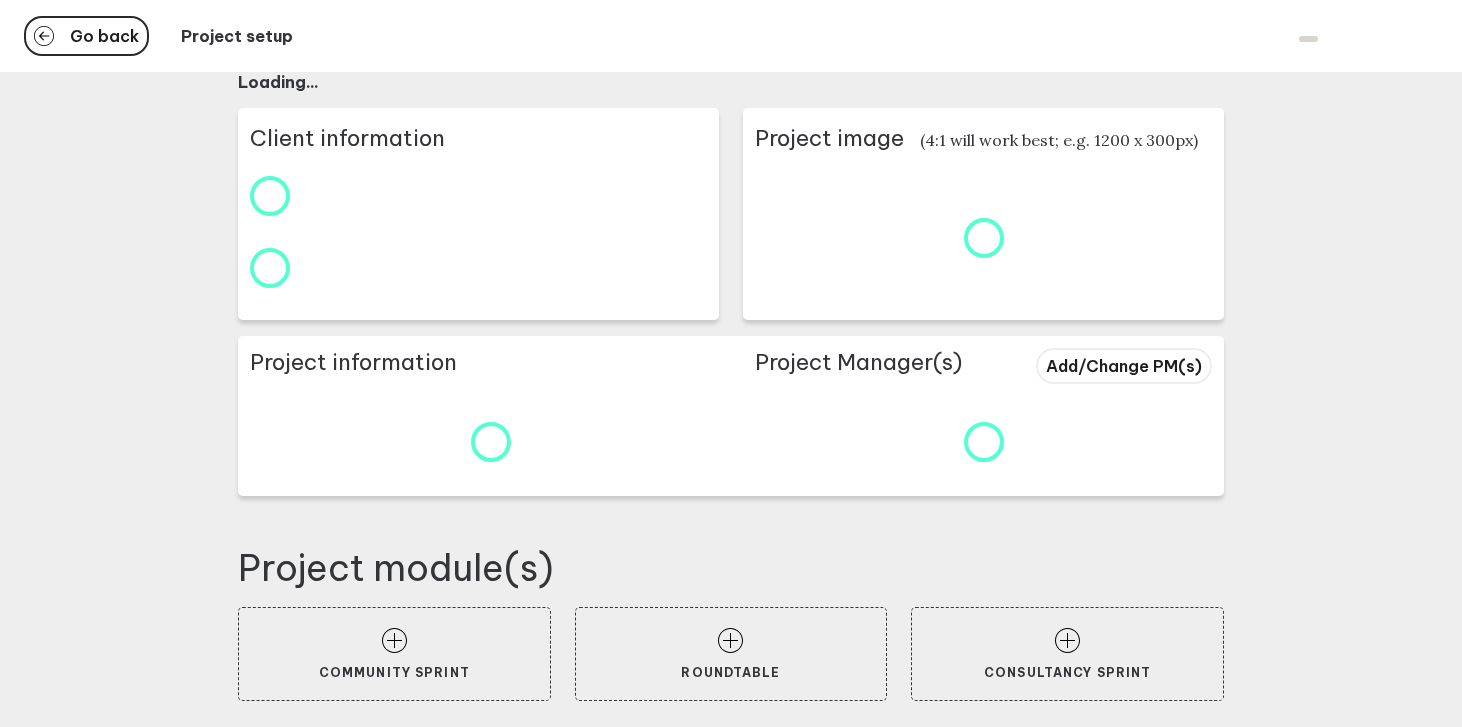 scroll, scrollTop: 5, scrollLeft: 0, axis: vertical 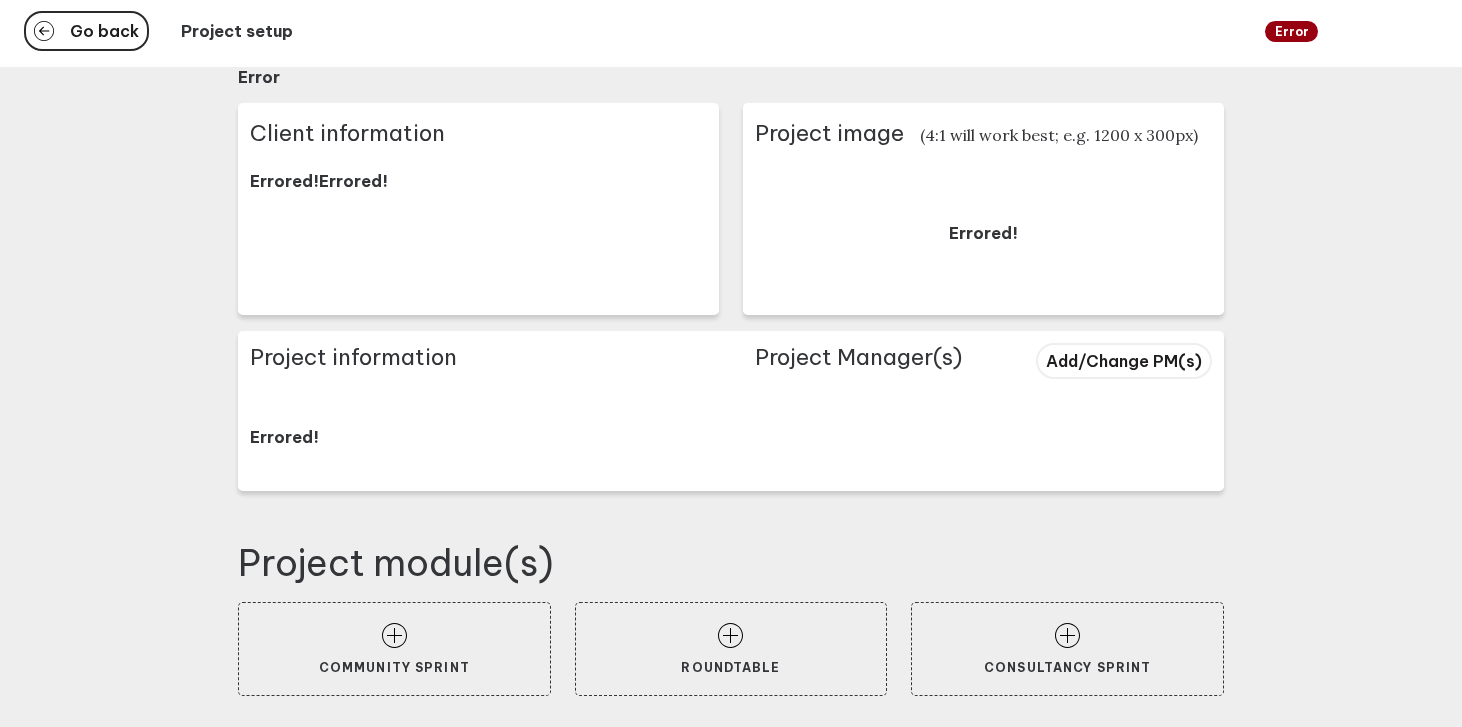 click on "Go back Project setup Error" at bounding box center (731, 31) 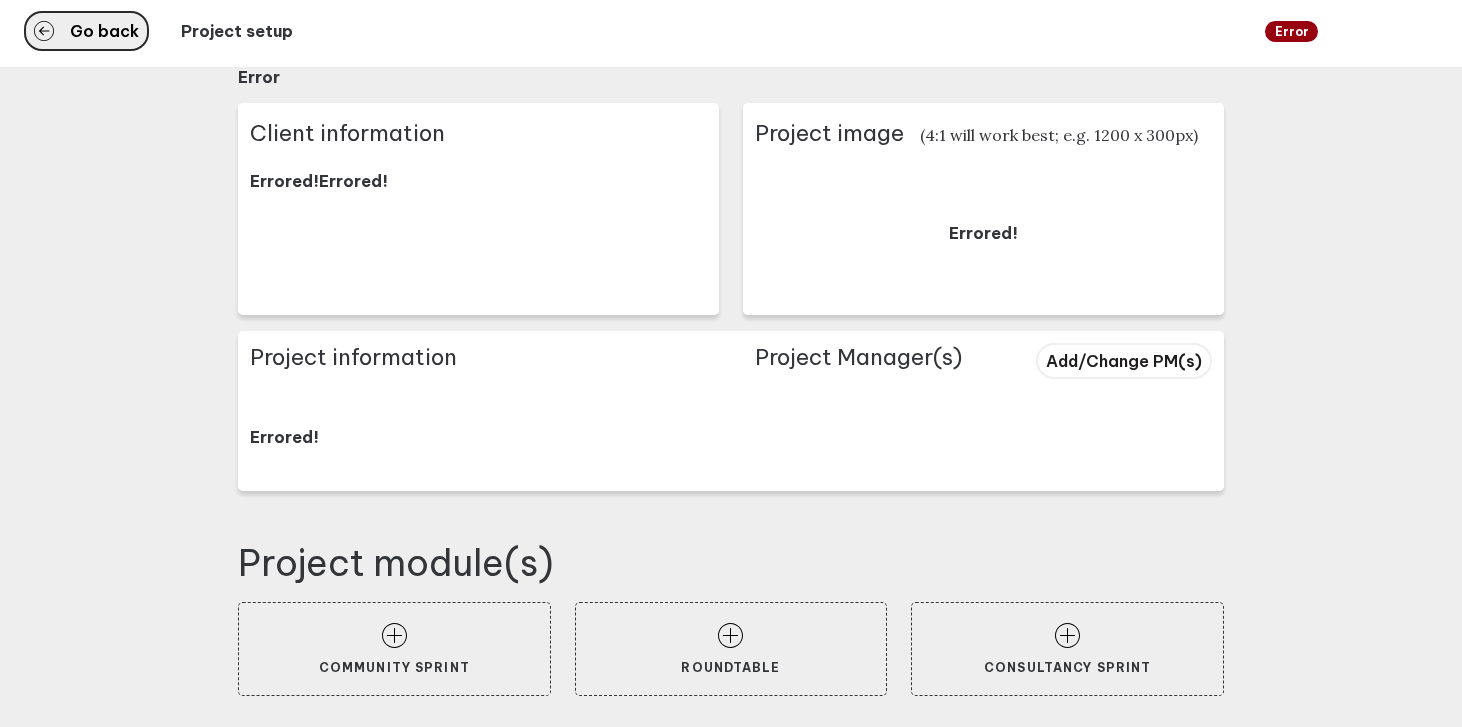 click on "Go back" at bounding box center (86, 31) 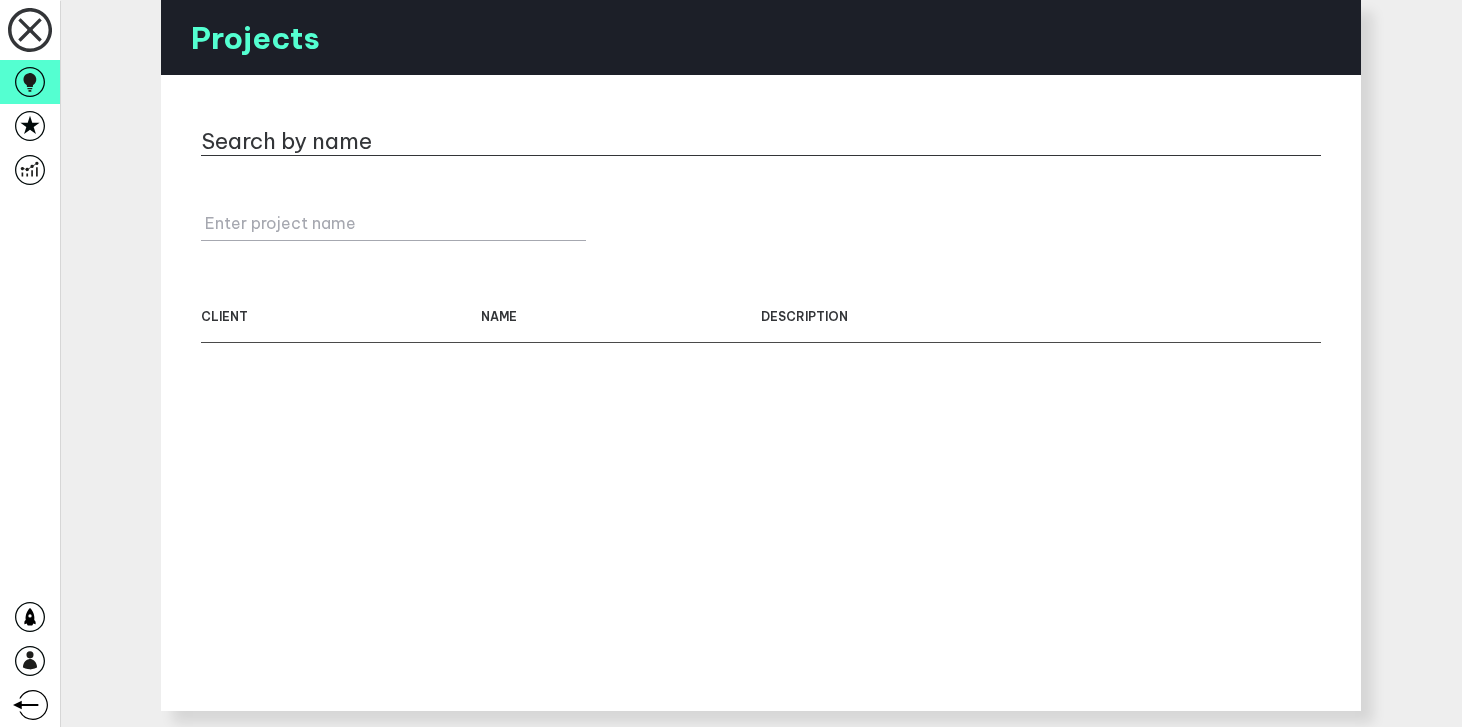 scroll, scrollTop: 0, scrollLeft: 0, axis: both 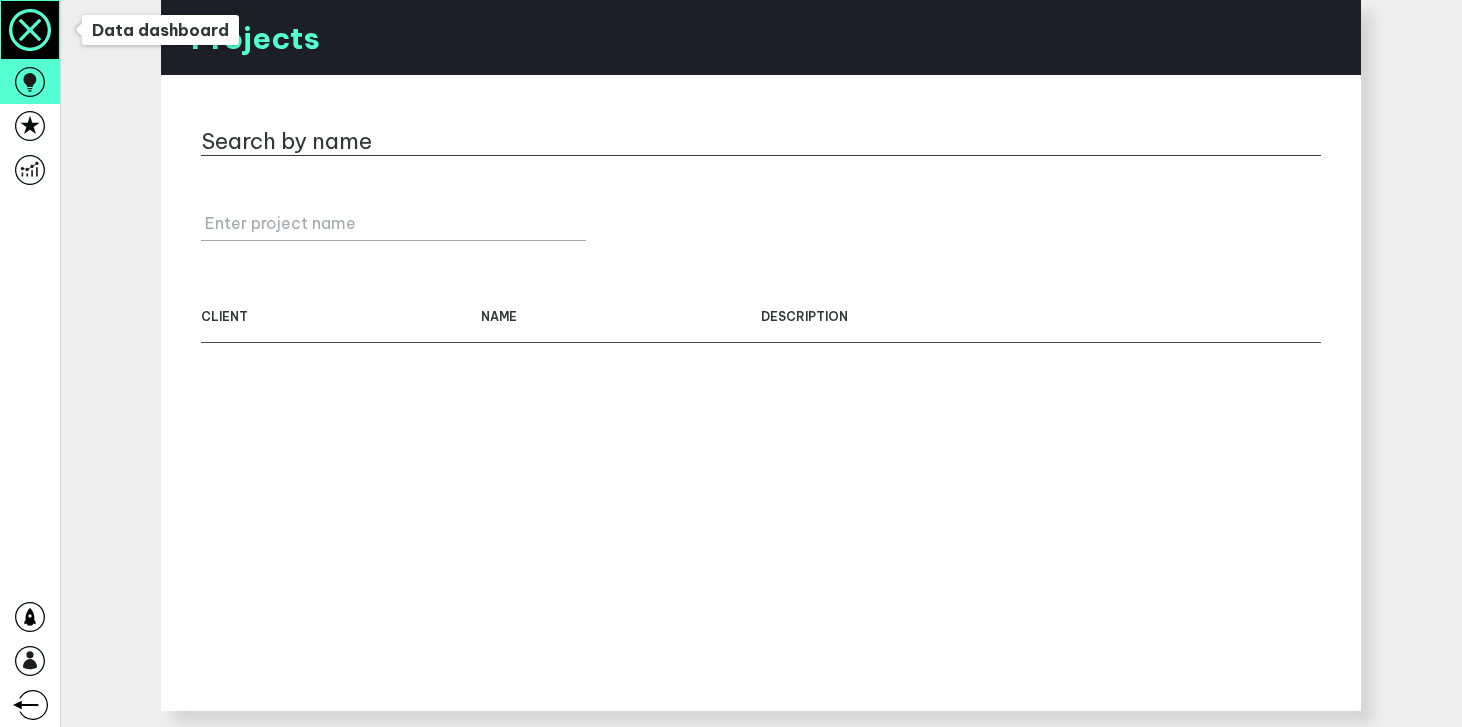 click 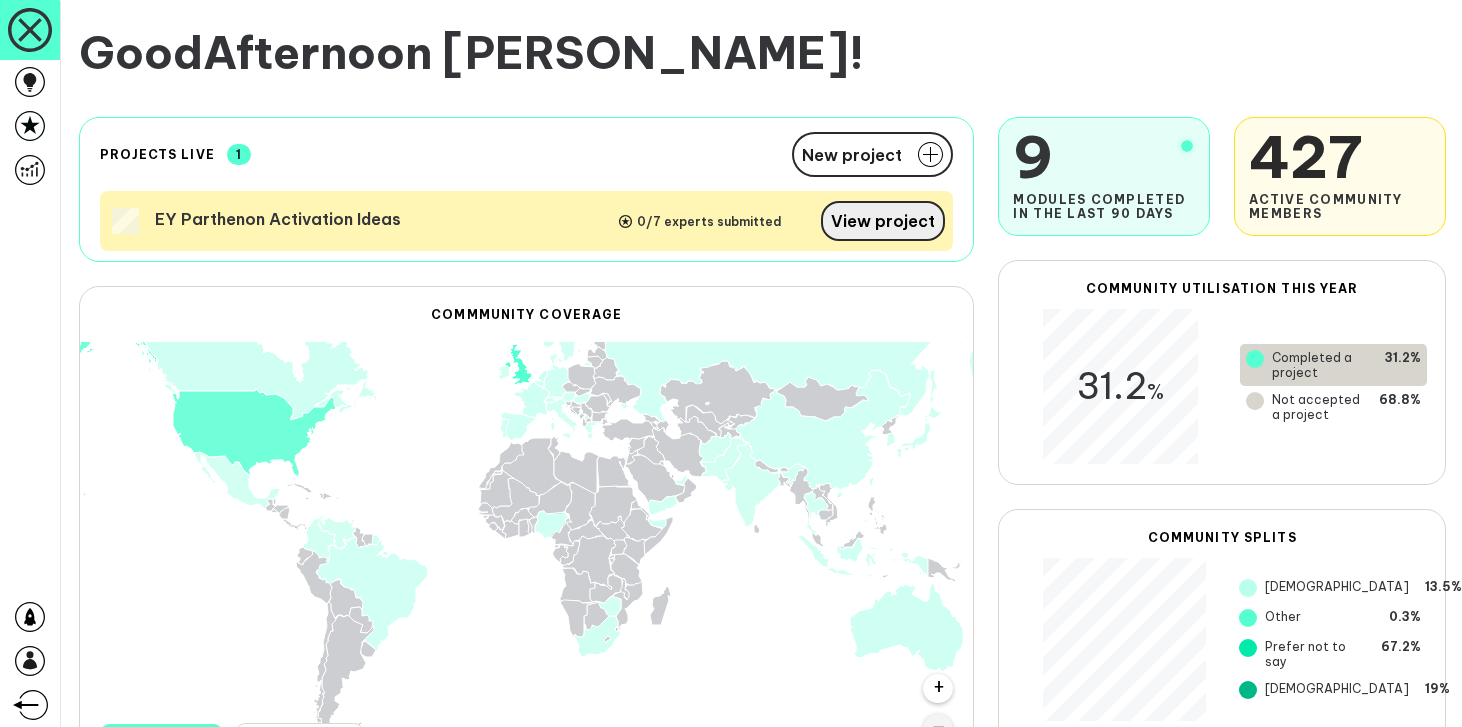 click on "View project" at bounding box center (883, 221) 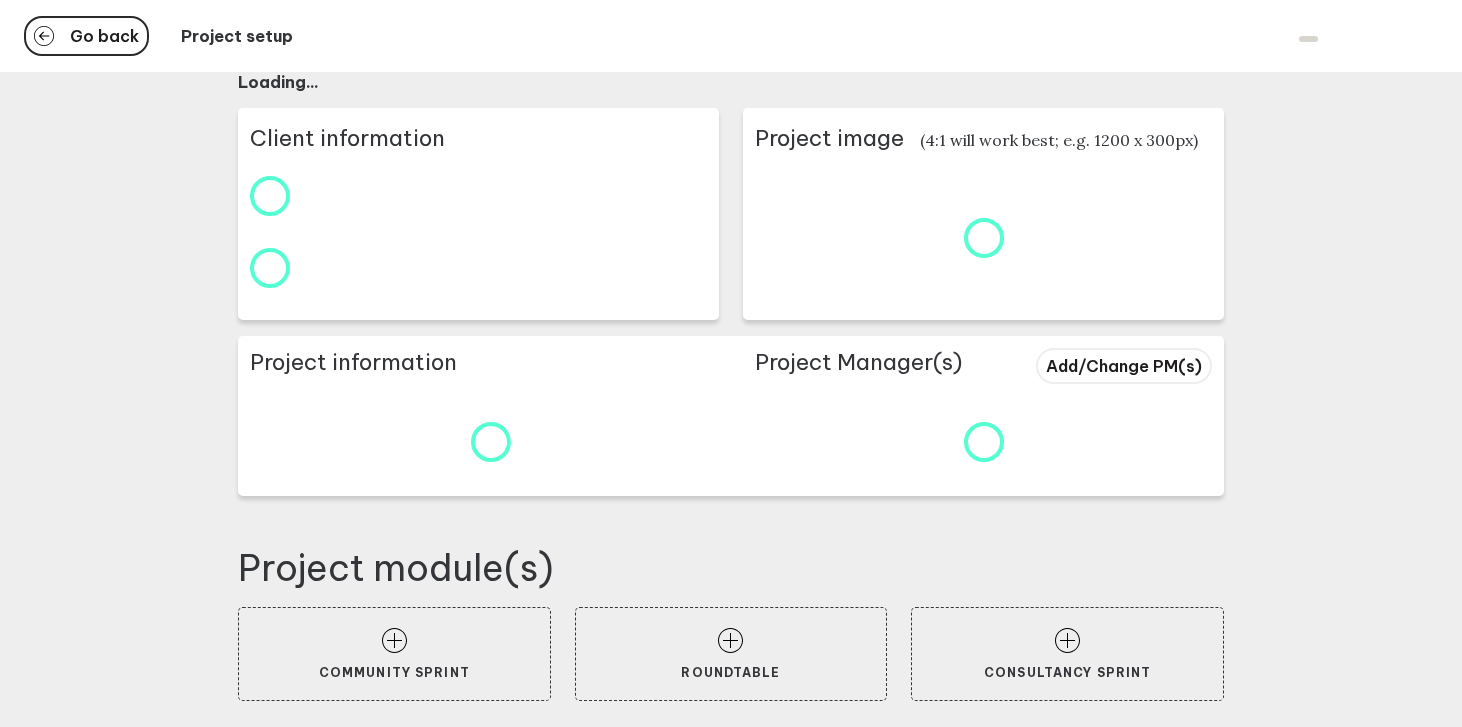 scroll, scrollTop: 5, scrollLeft: 0, axis: vertical 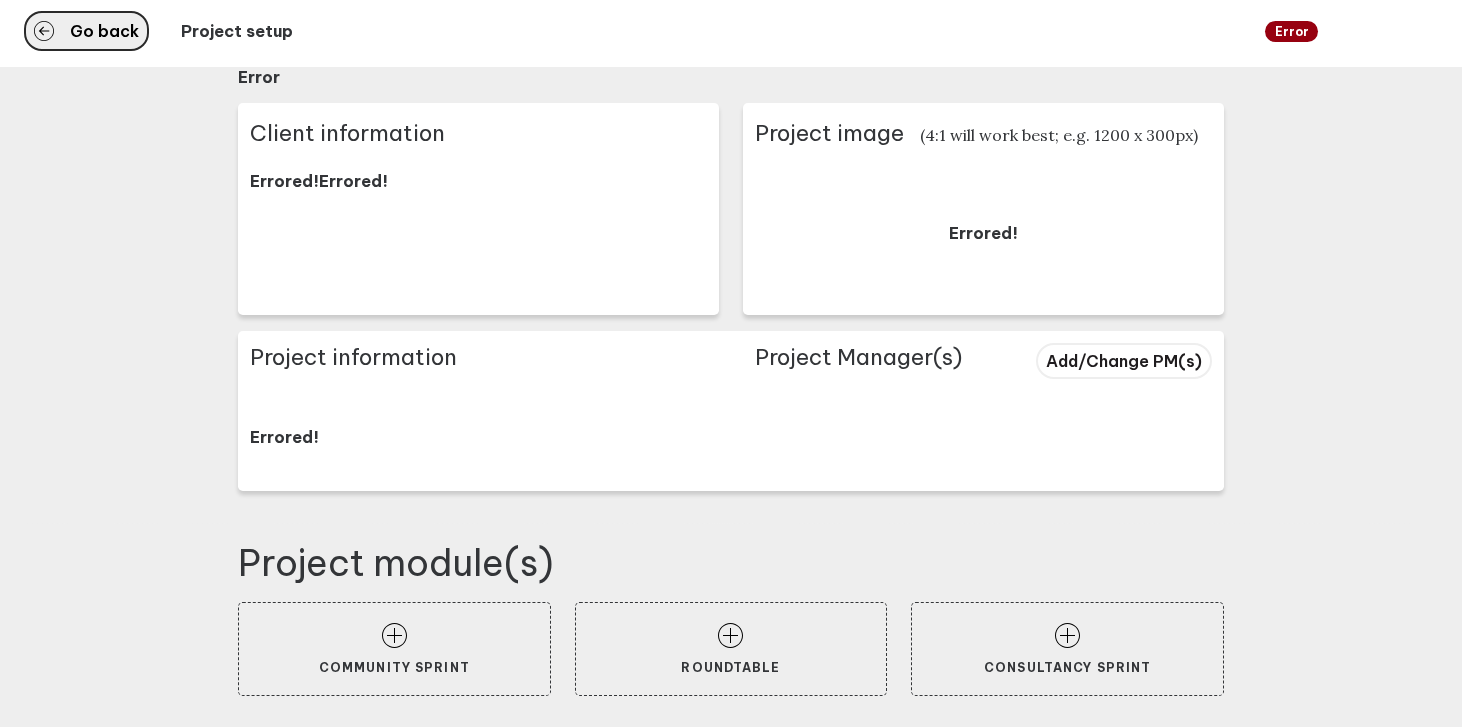 click on "Go back" at bounding box center (104, 31) 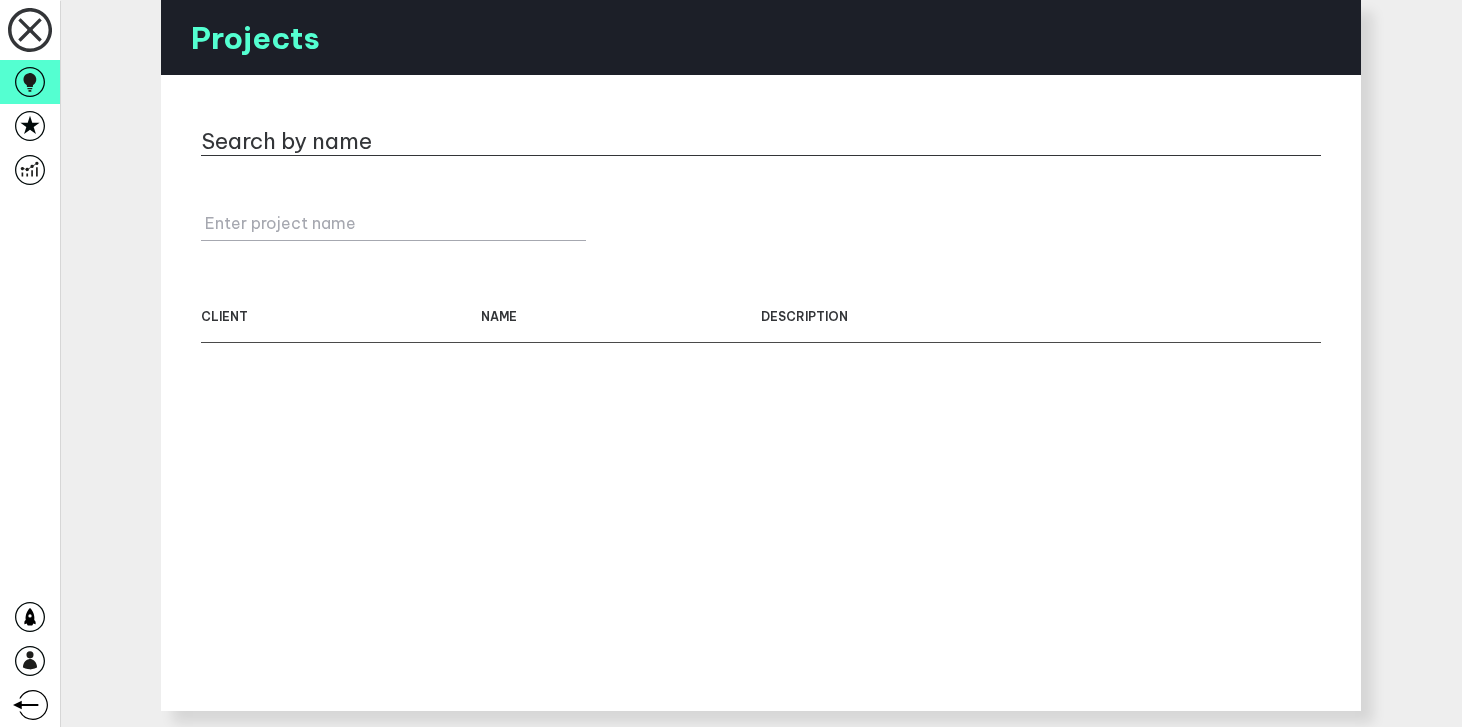 scroll, scrollTop: 0, scrollLeft: 0, axis: both 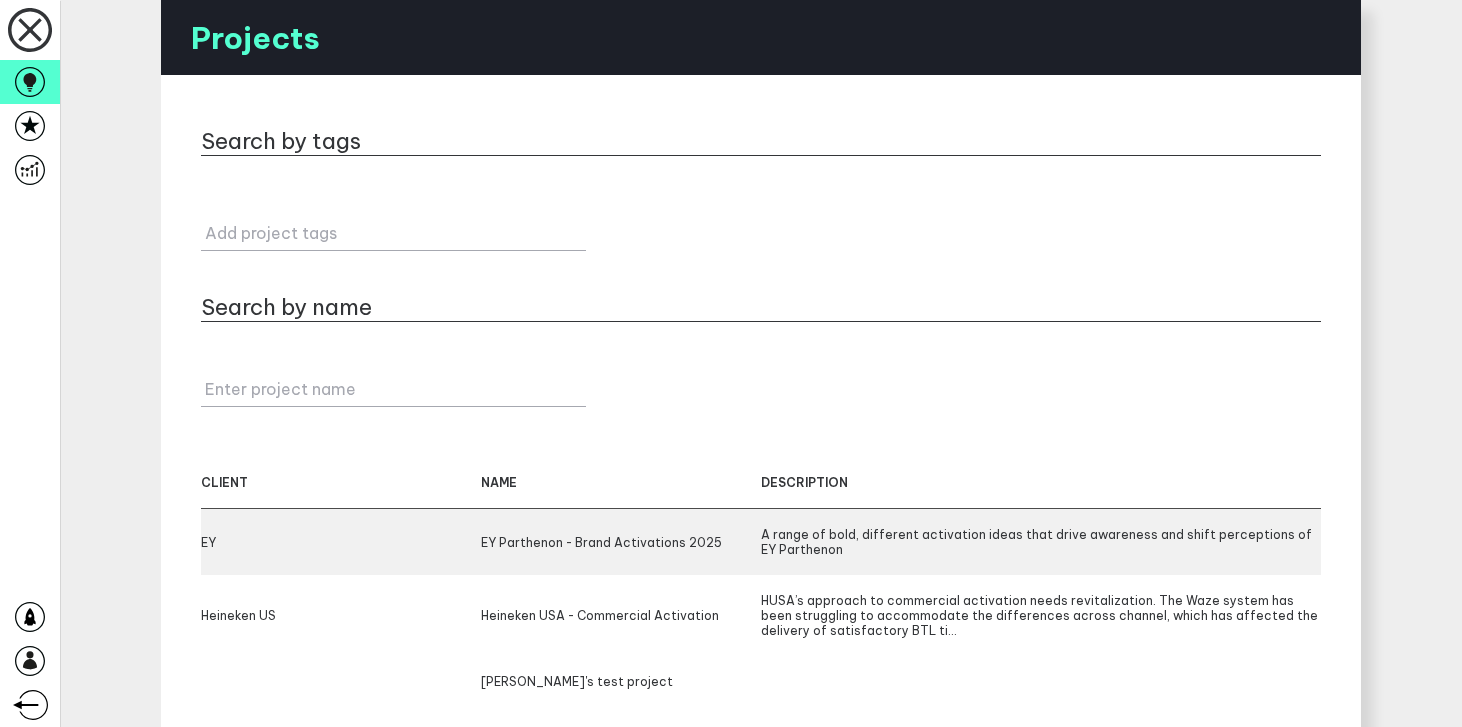 click on "EY EY Parthenon - Brand Activations 2025 A range of bold, different activation ideas that drive awareness and shift perceptions of EY Parthenon" at bounding box center [761, 542] 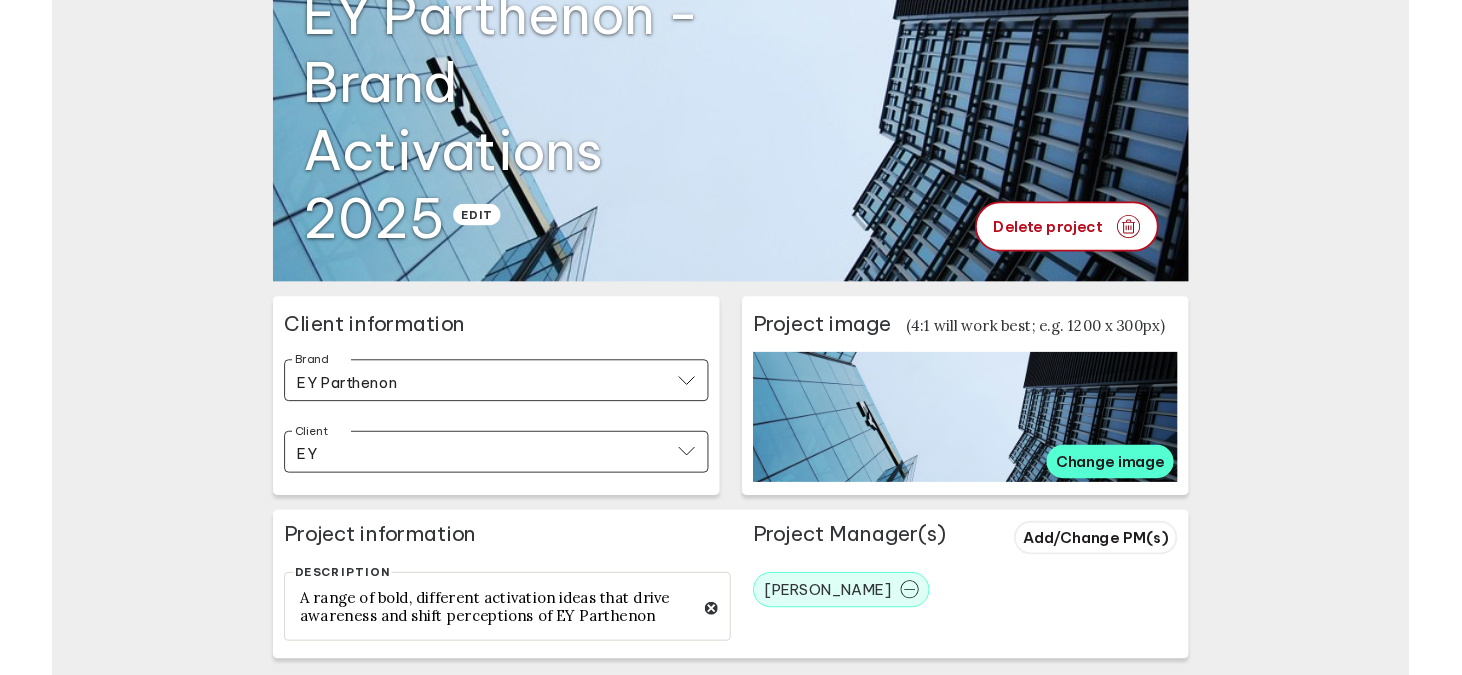 scroll, scrollTop: 0, scrollLeft: 0, axis: both 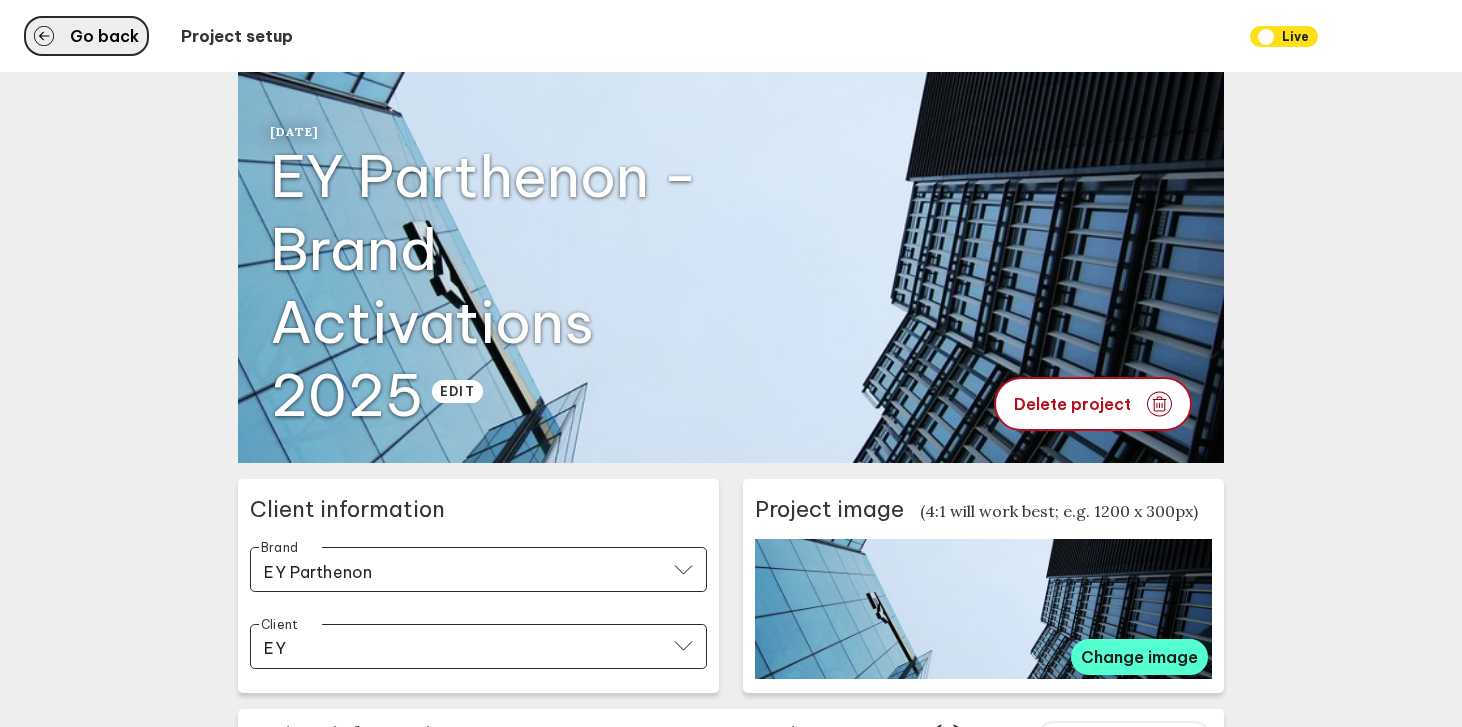 click on "Go back" at bounding box center (86, 36) 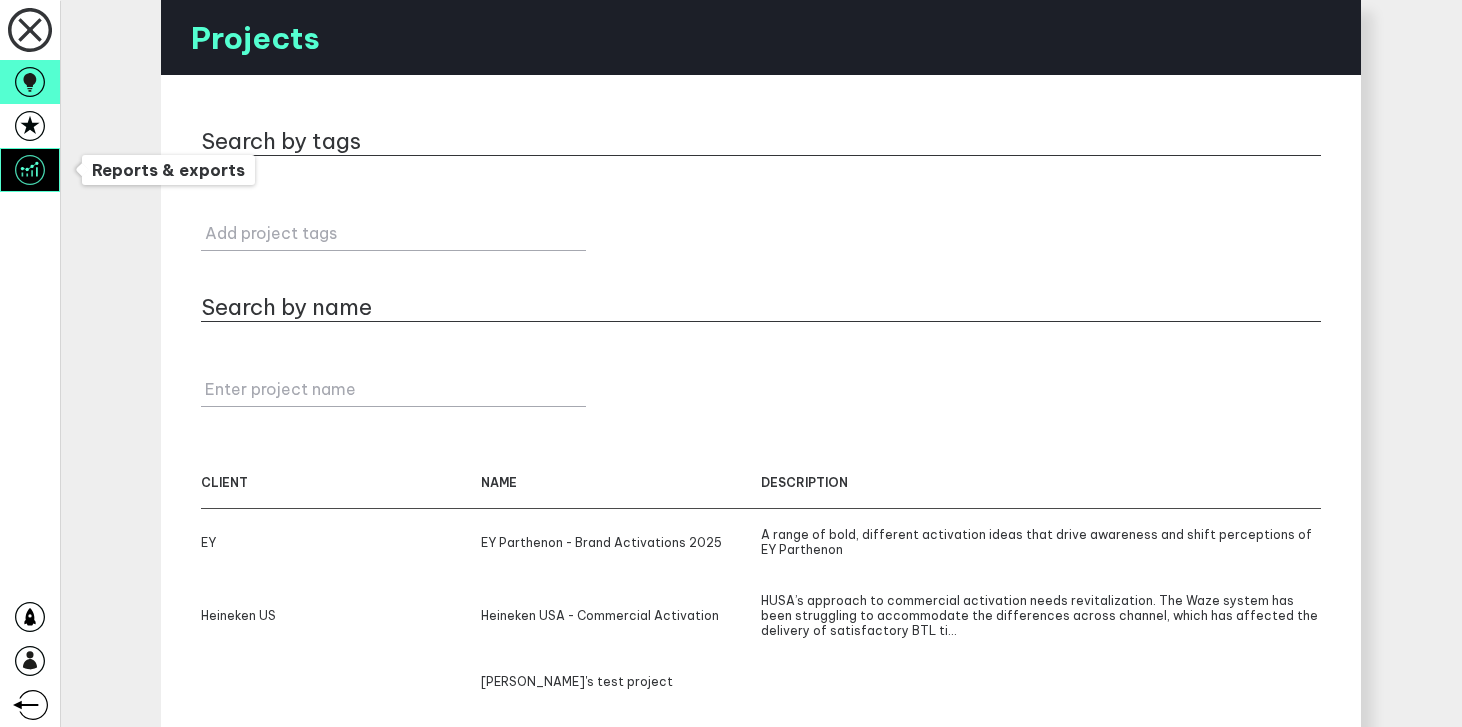 click 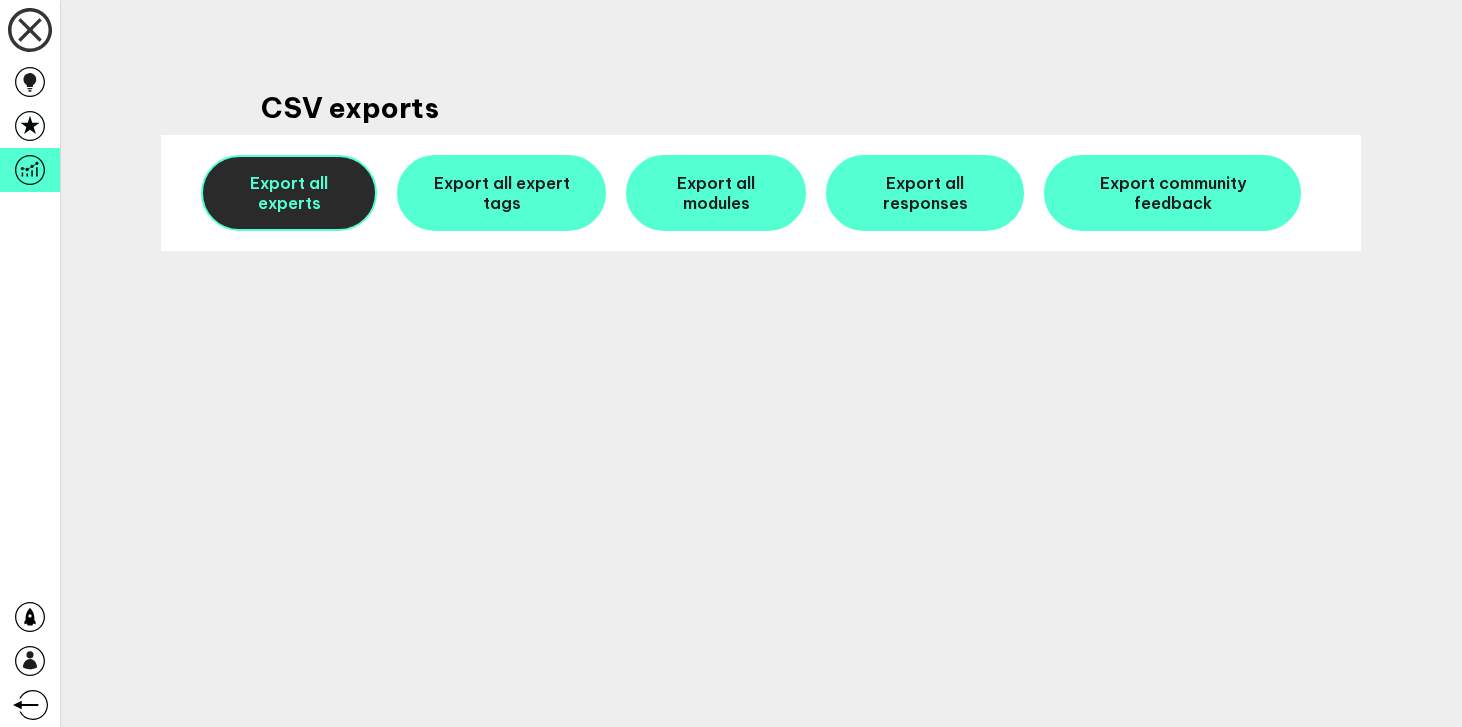click on "Export all experts" at bounding box center [289, 193] 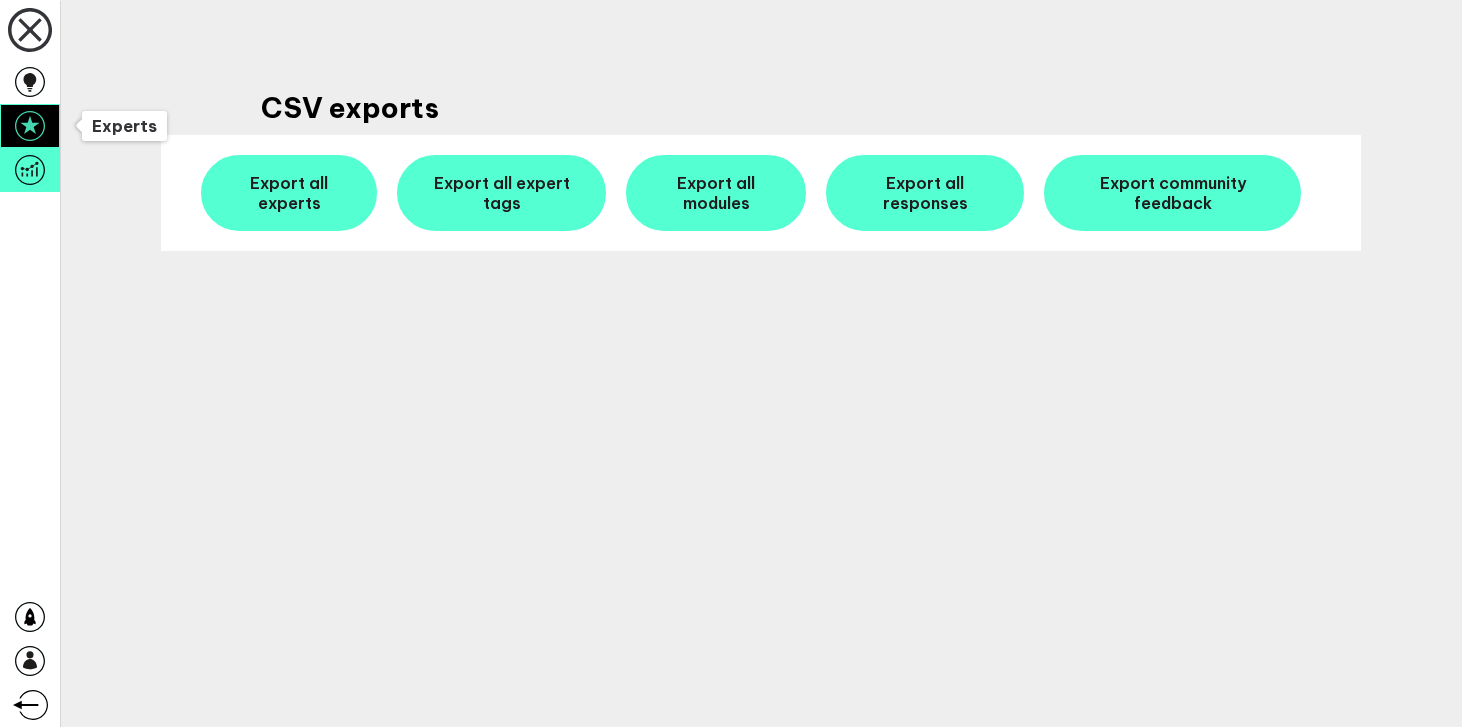 click 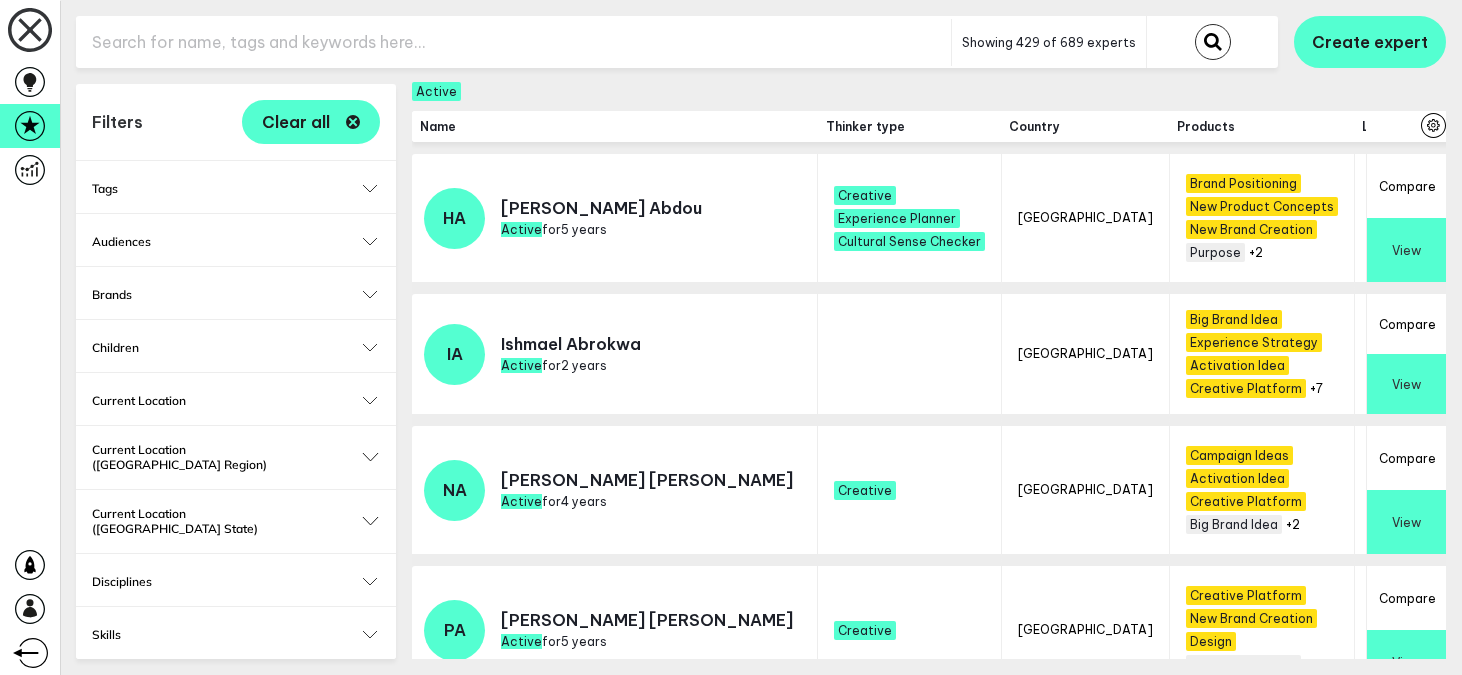 click at bounding box center (513, 42) 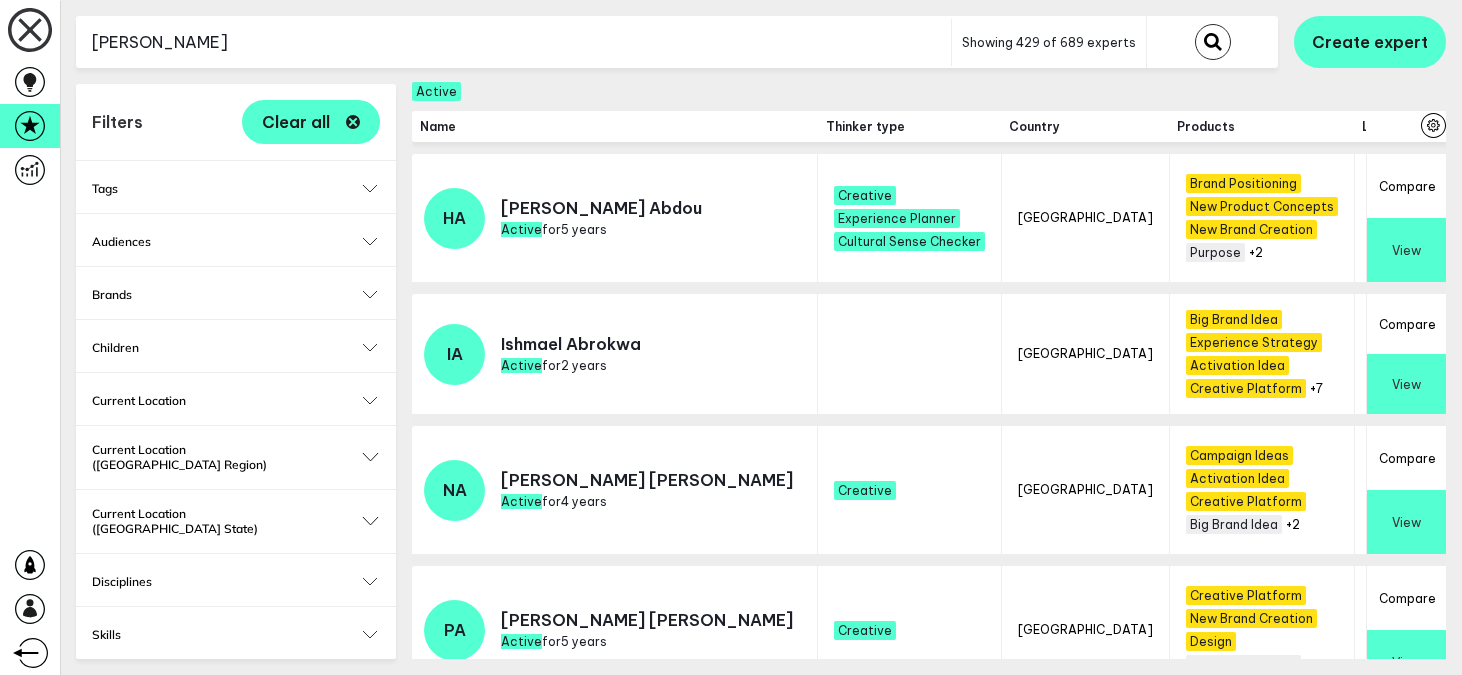 type on "kim" 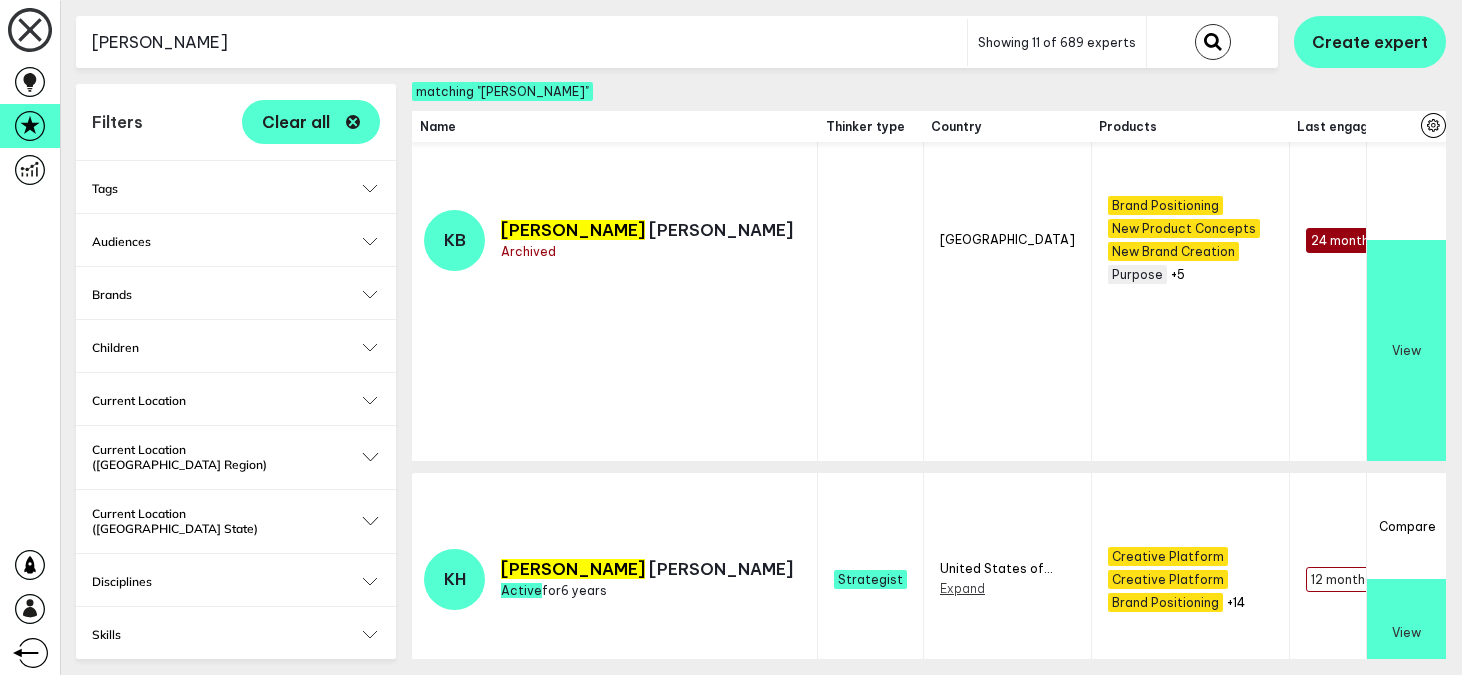 scroll, scrollTop: 745, scrollLeft: 0, axis: vertical 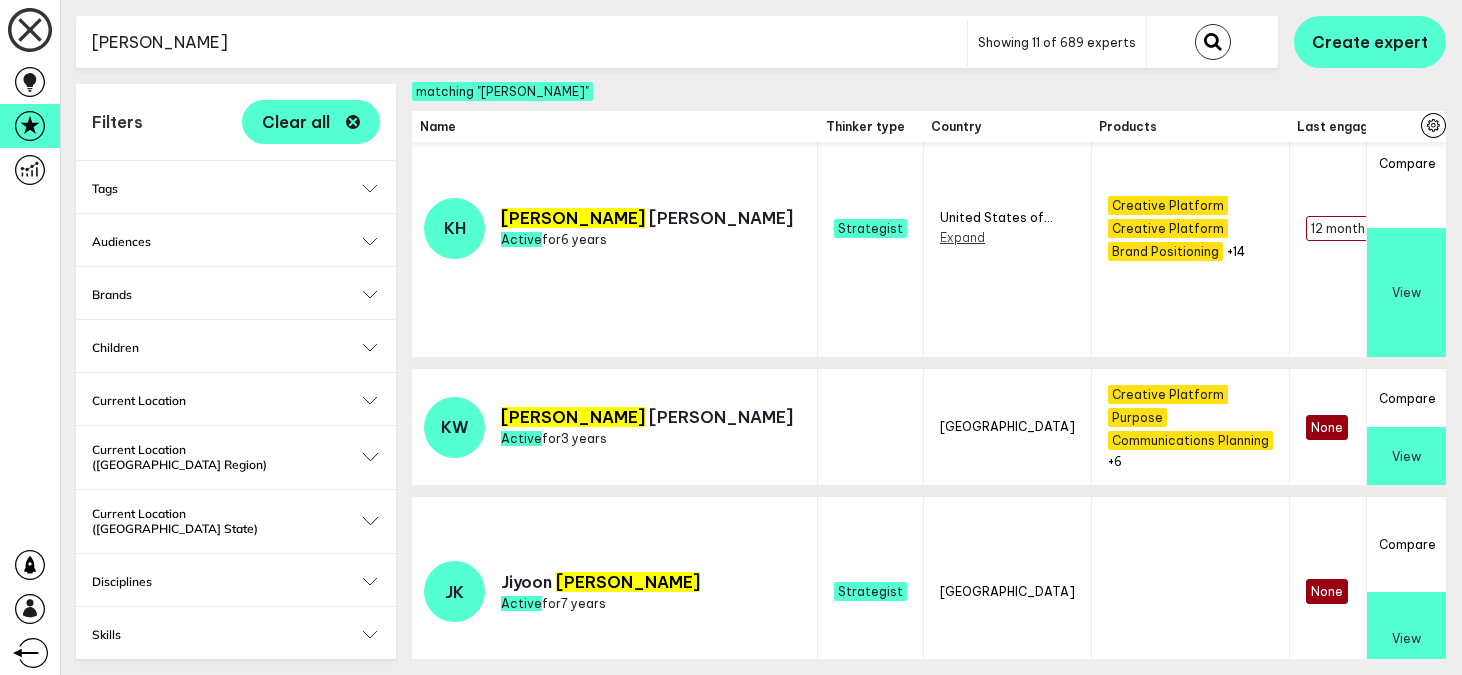 click on "View" at bounding box center [1406, 292] 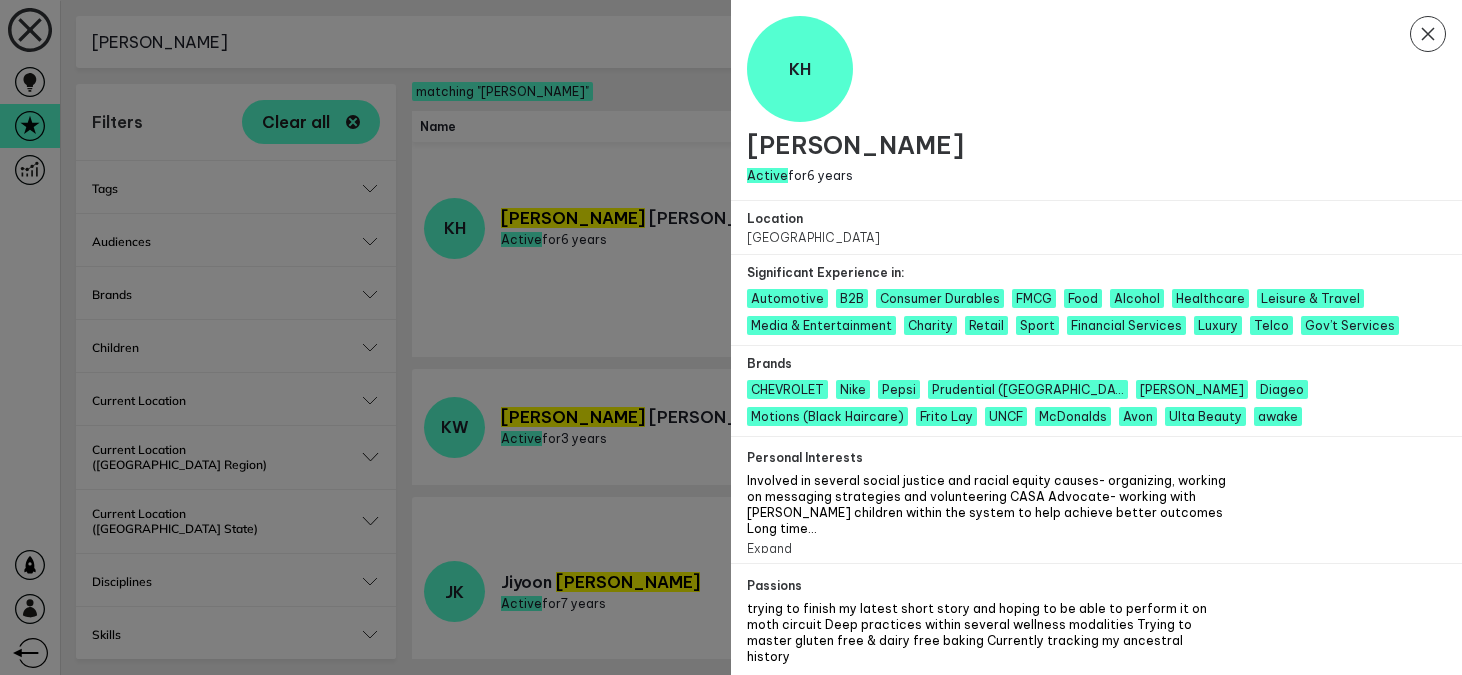 scroll, scrollTop: 103, scrollLeft: 0, axis: vertical 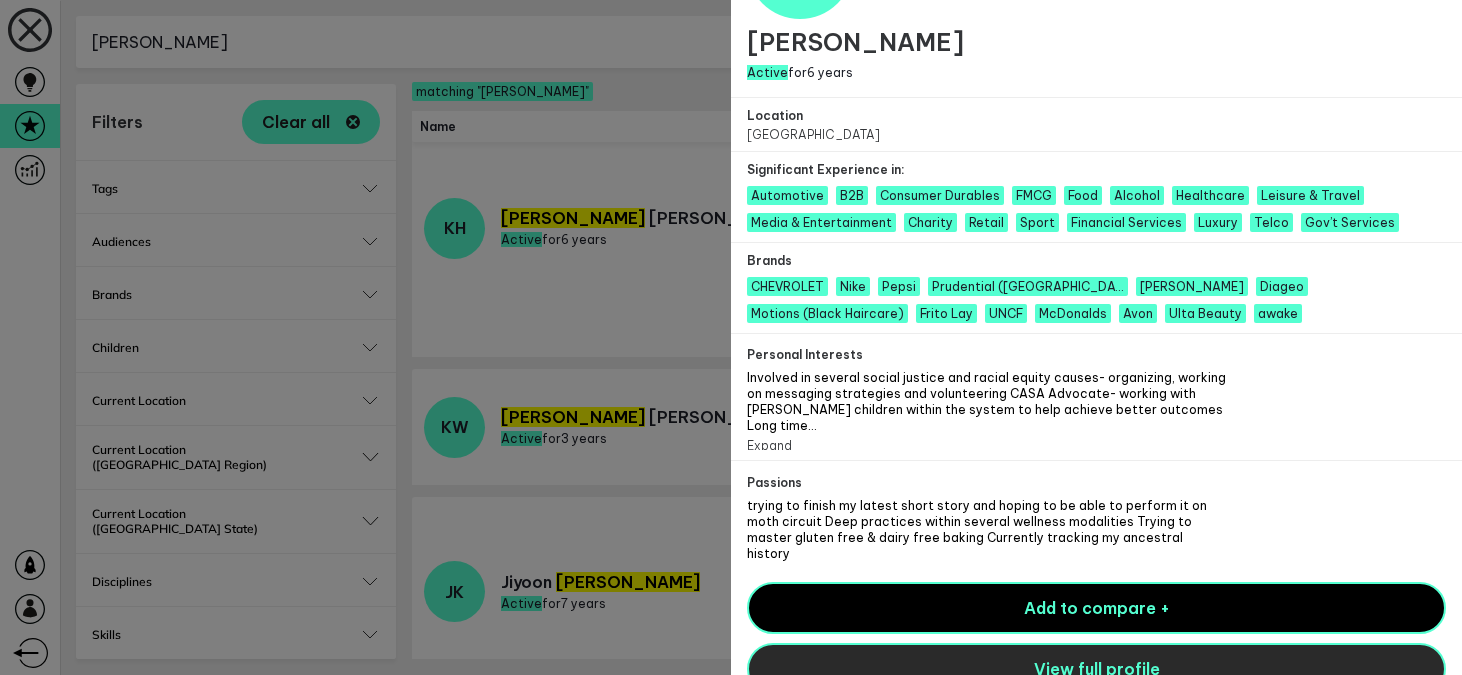 click on "View full profile" at bounding box center [1096, 669] 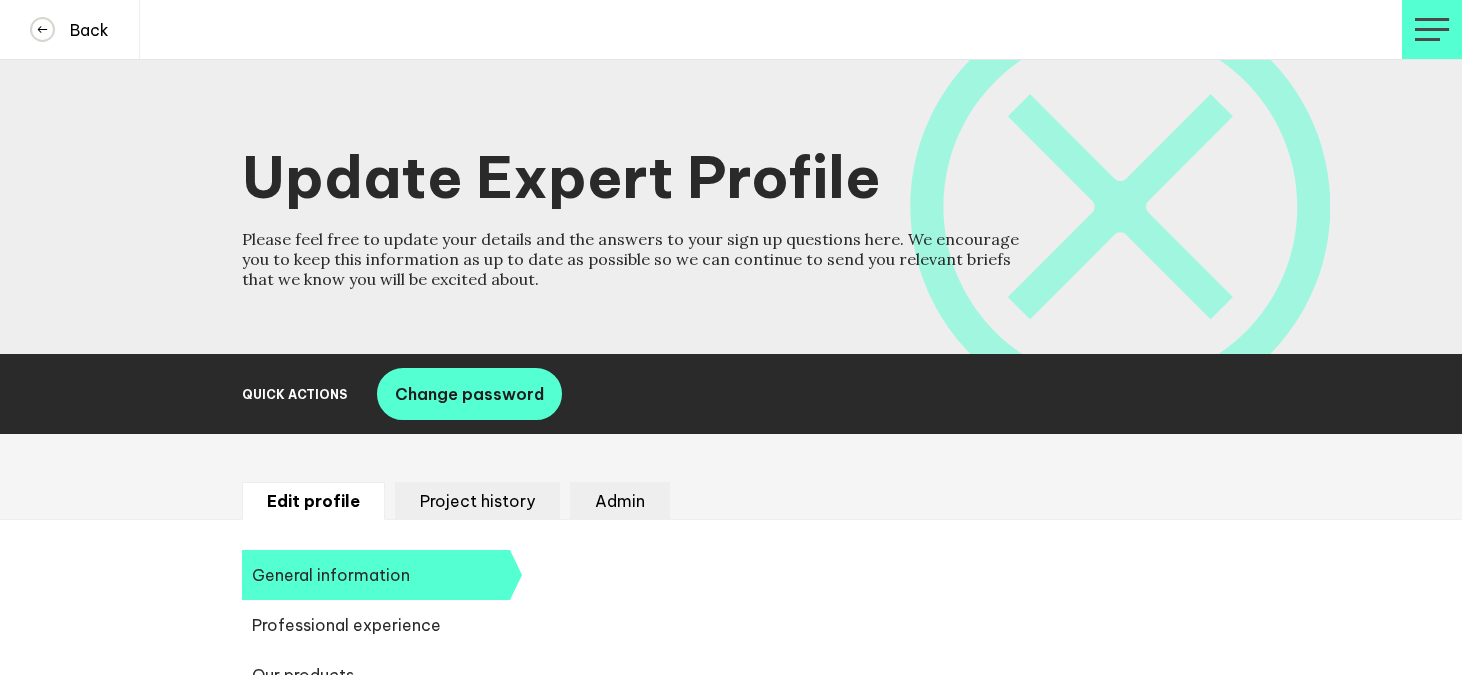 scroll, scrollTop: 0, scrollLeft: 0, axis: both 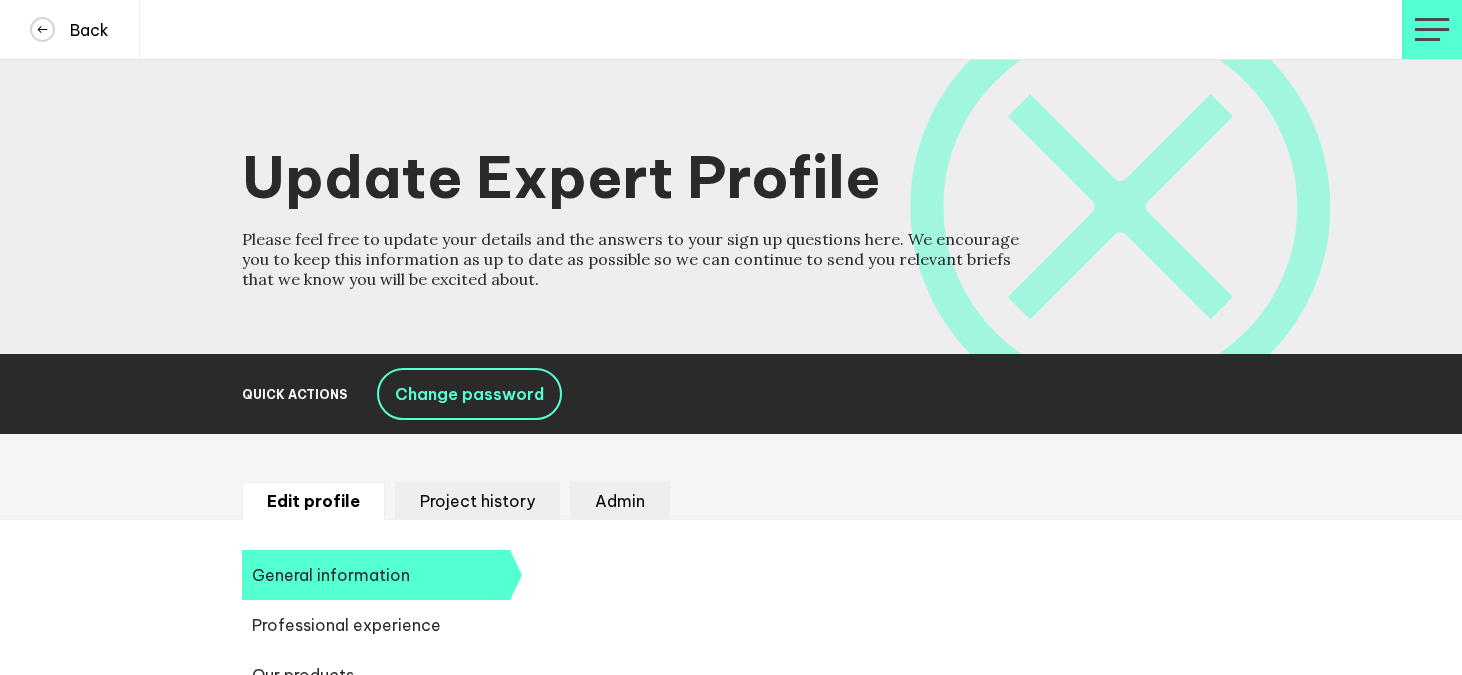 select on "20250" 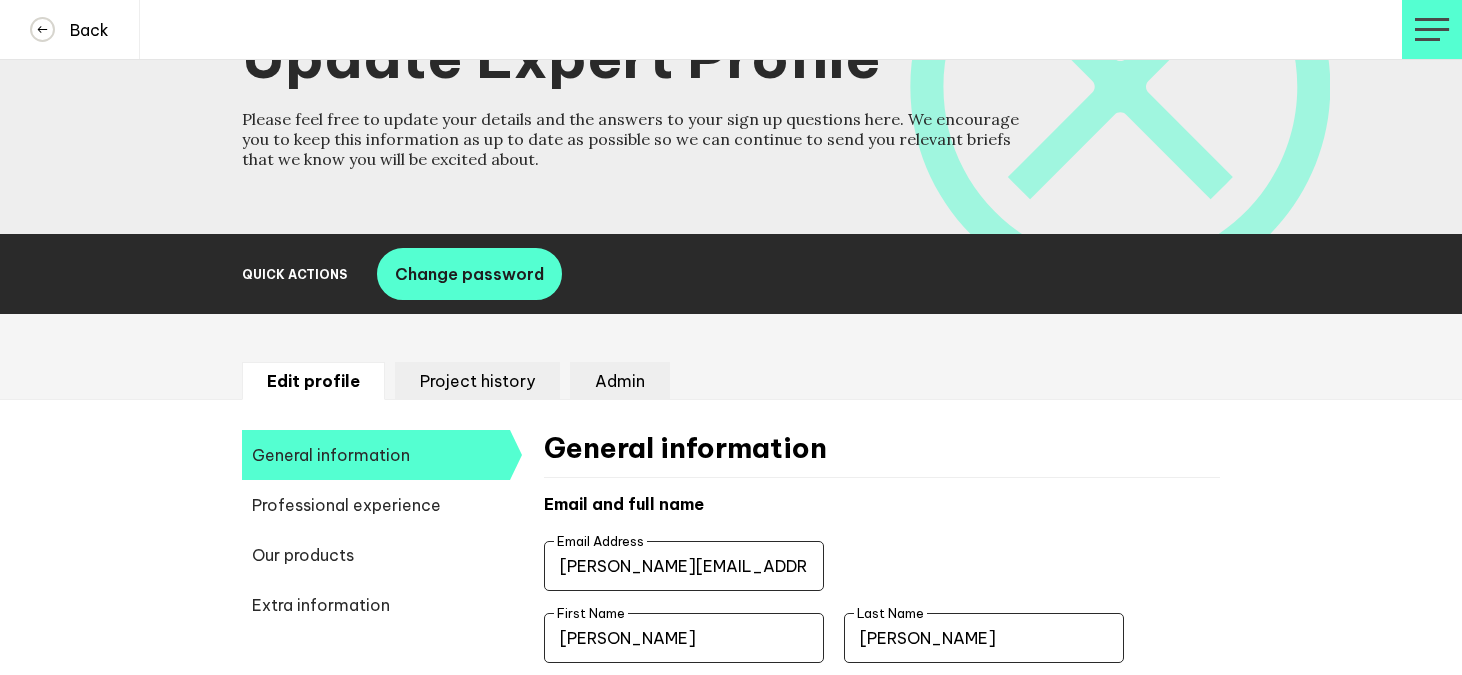 click on "Our products" at bounding box center [376, 555] 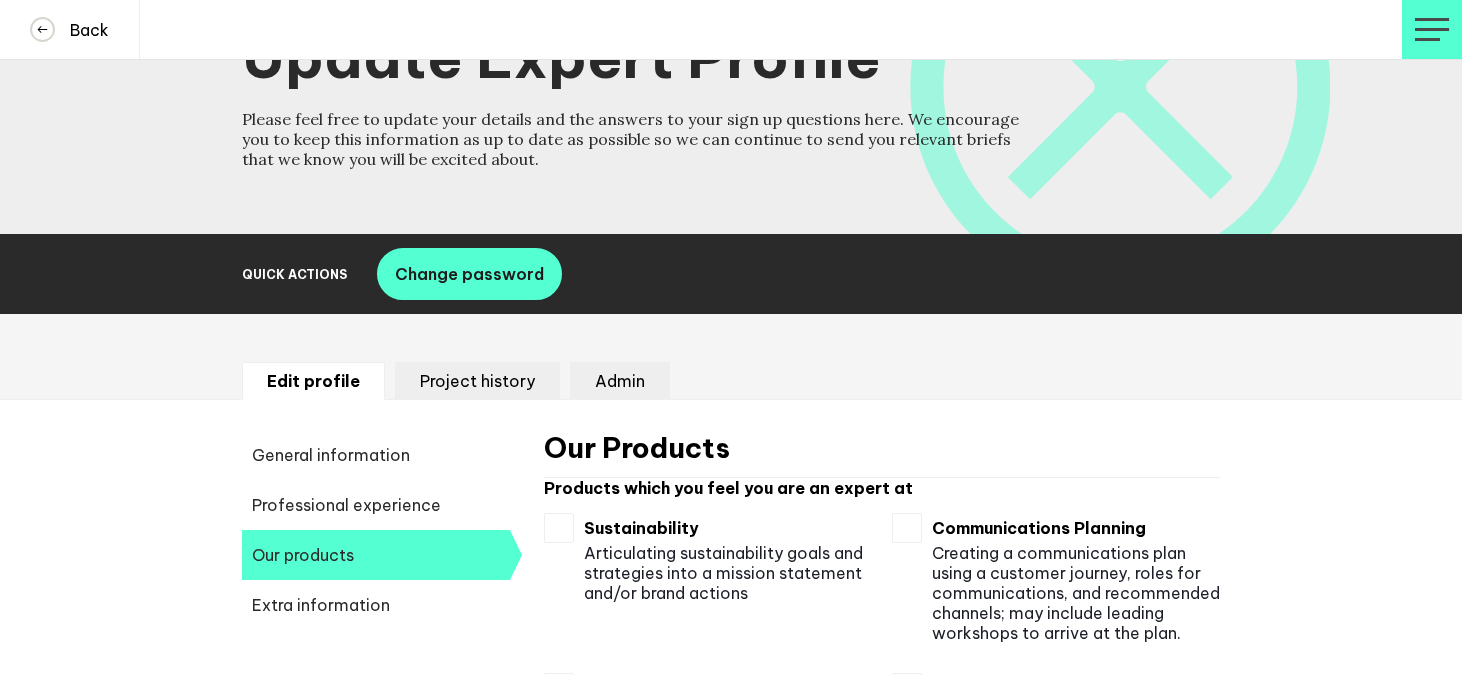 checkbox on "true" 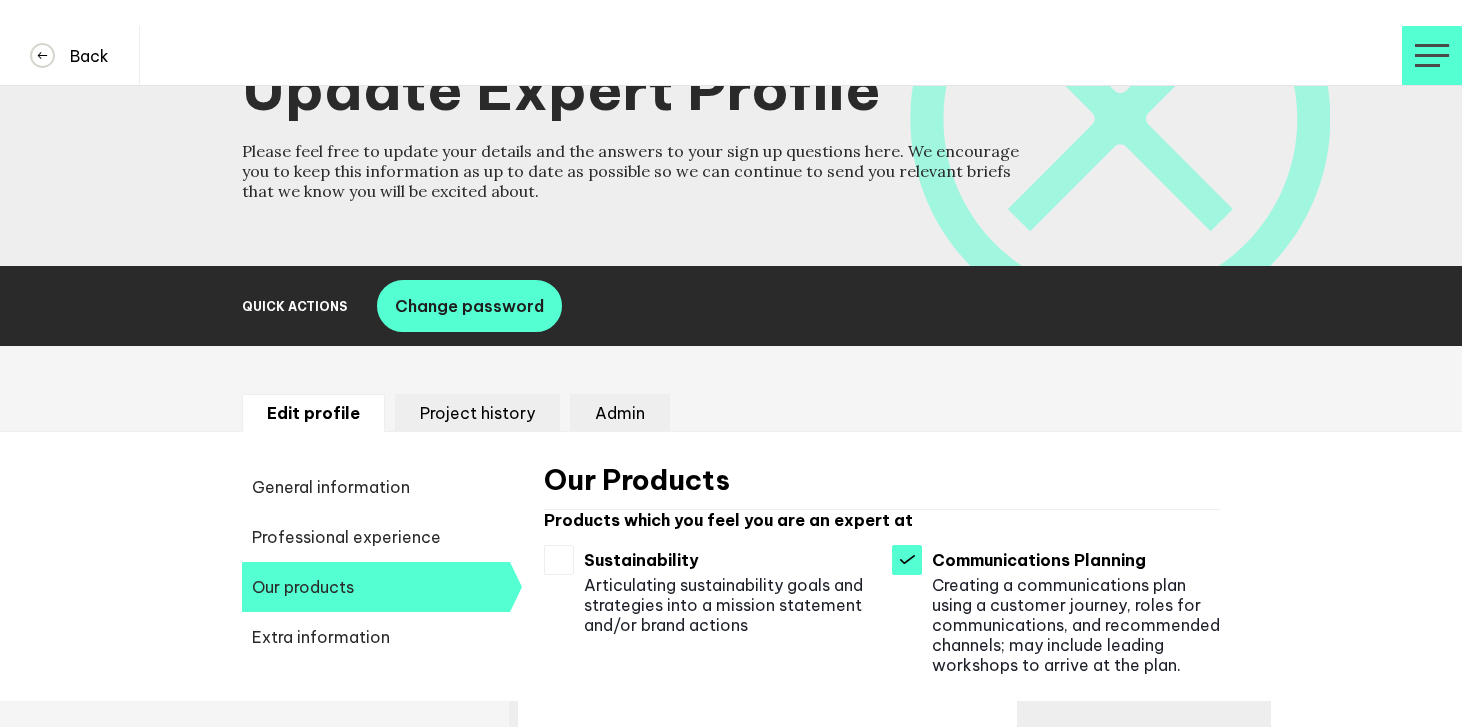 scroll, scrollTop: 0, scrollLeft: 0, axis: both 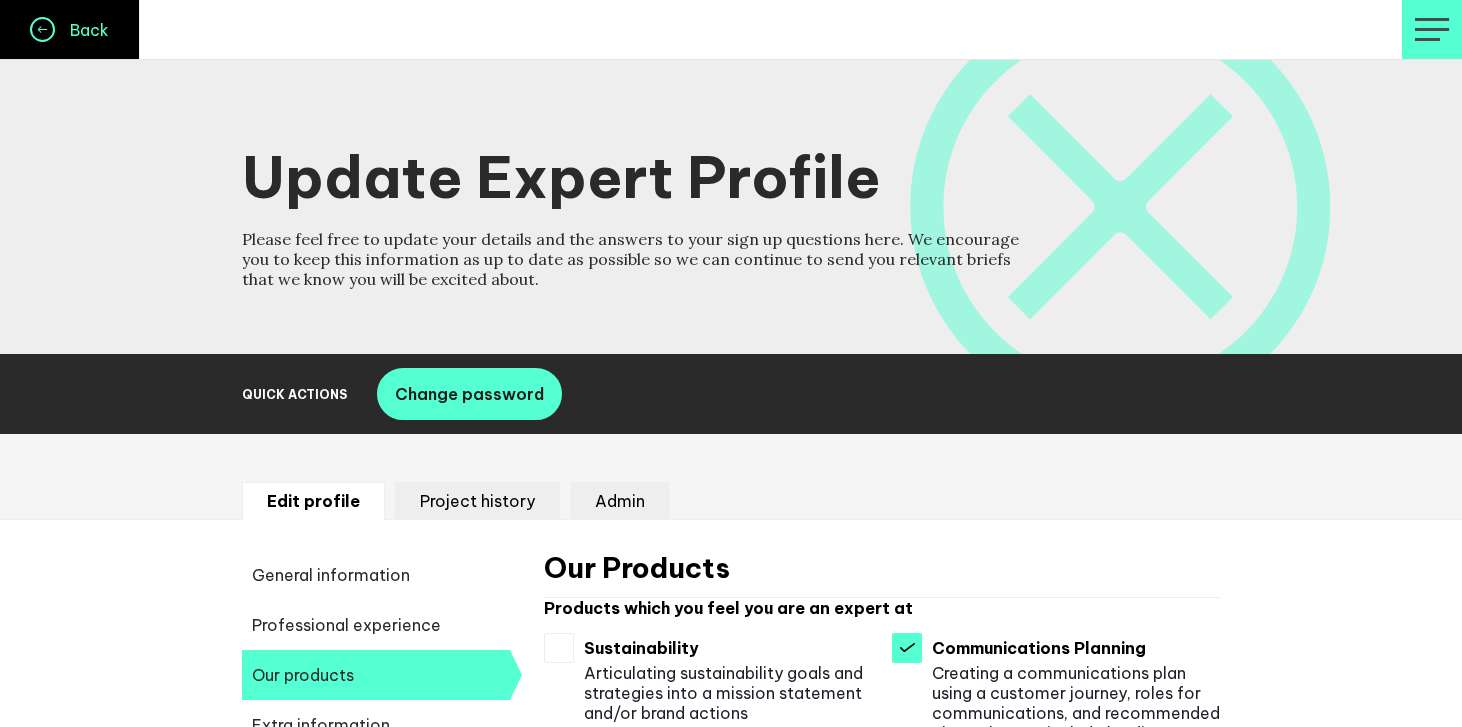 click on "Back" at bounding box center (82, 30) 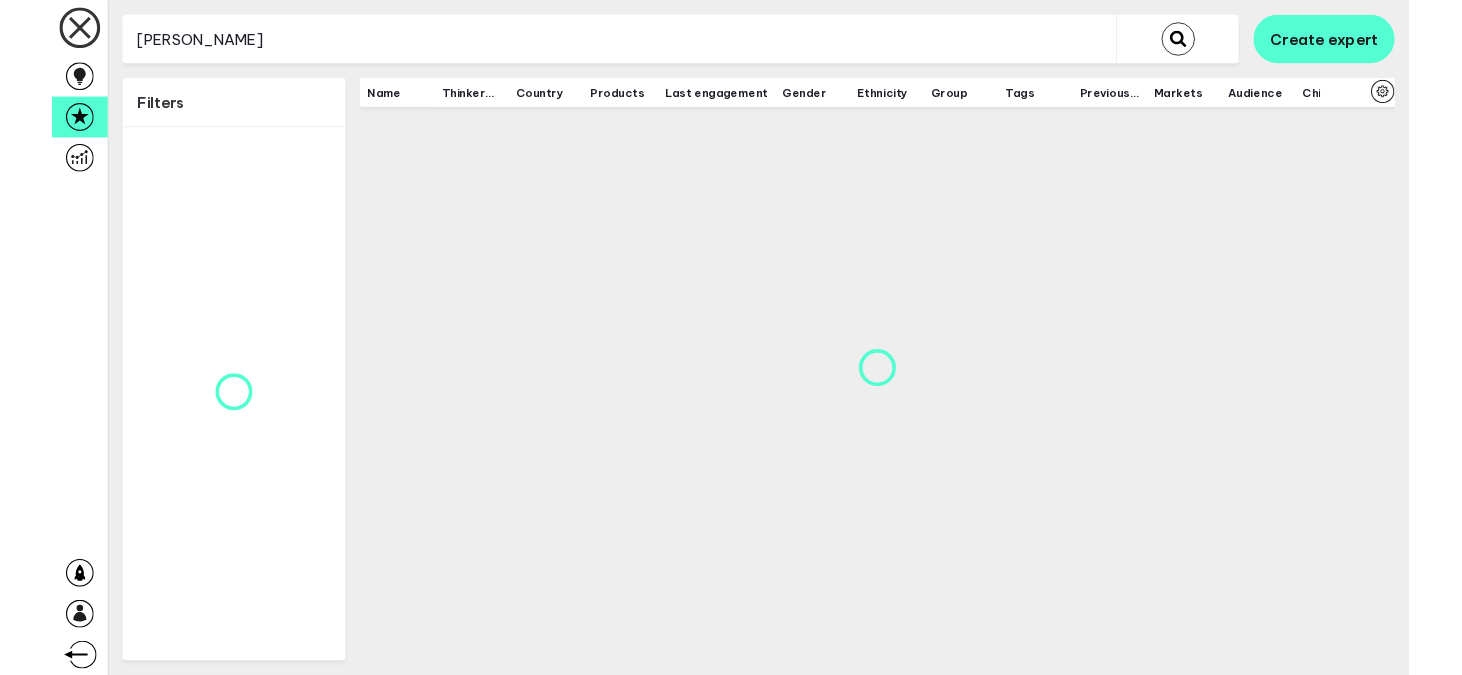 scroll, scrollTop: 0, scrollLeft: 0, axis: both 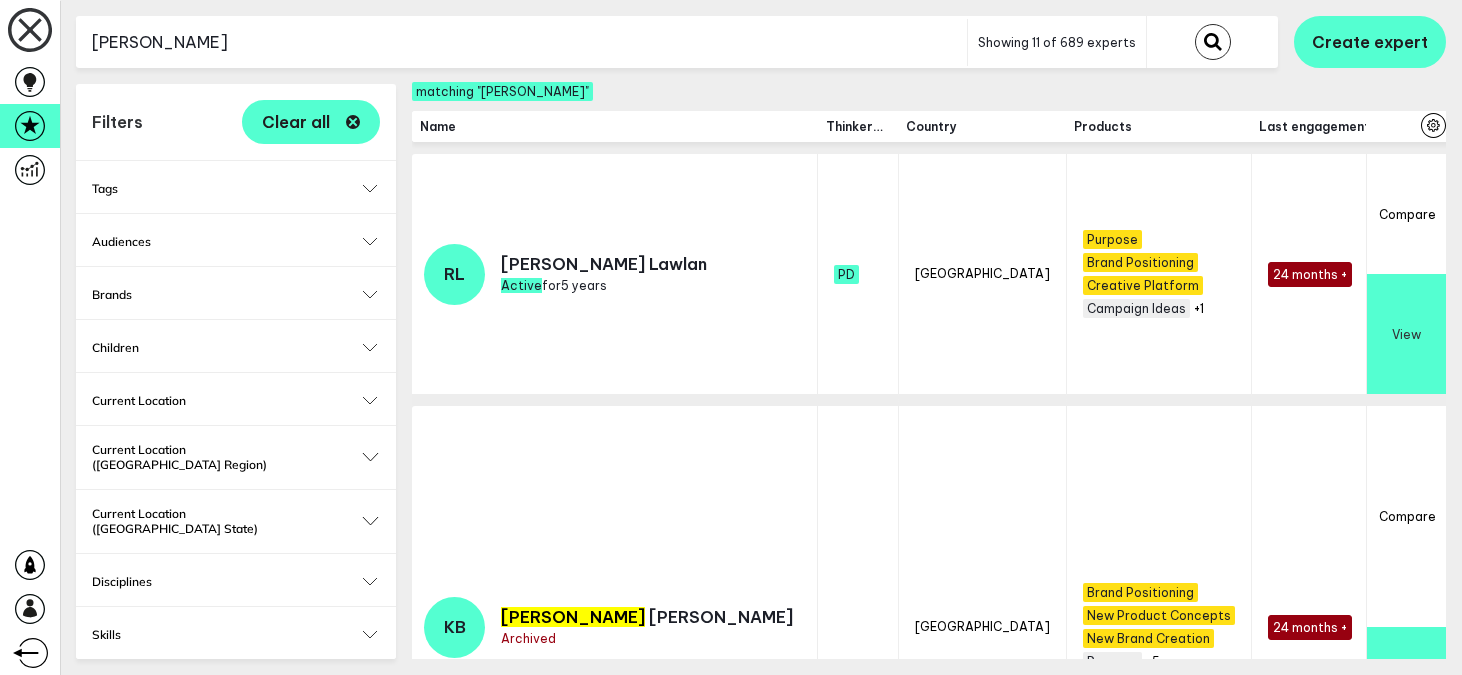 click on "[PERSON_NAME]" at bounding box center [521, 42] 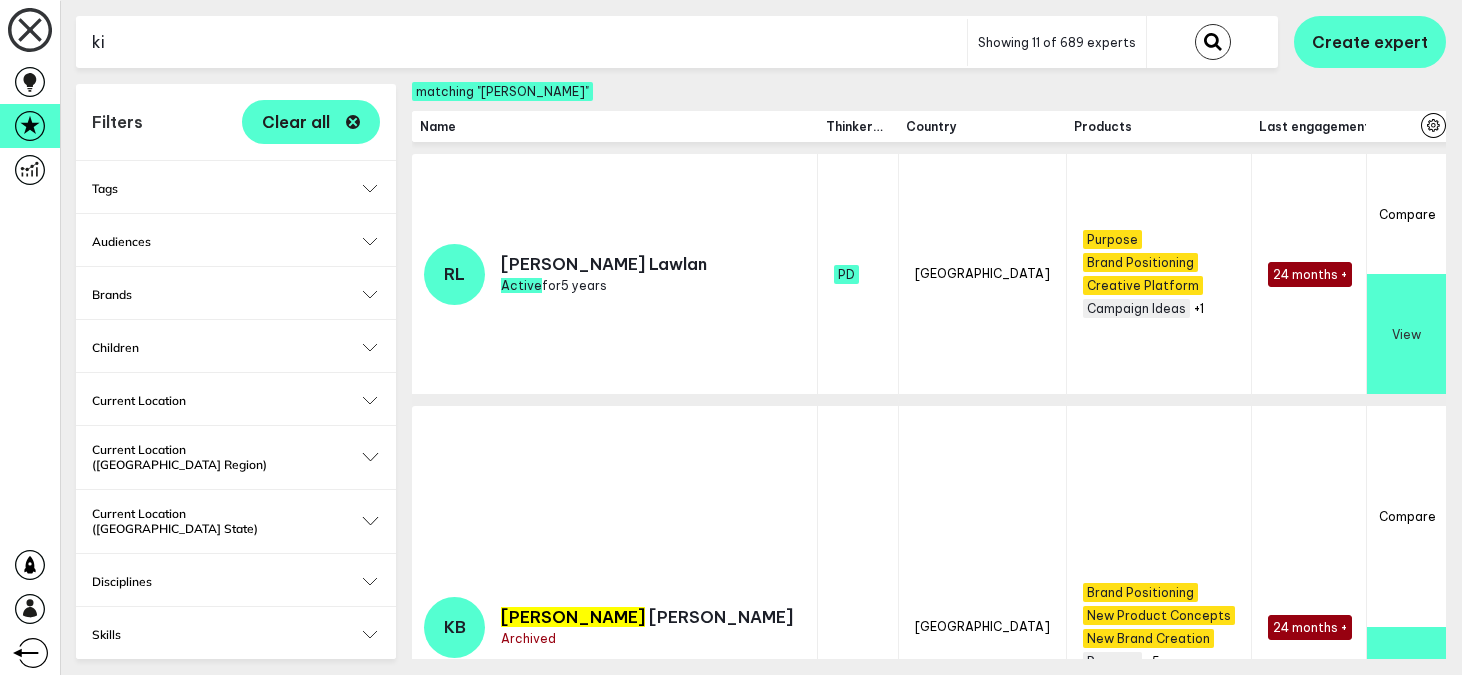 type on "k" 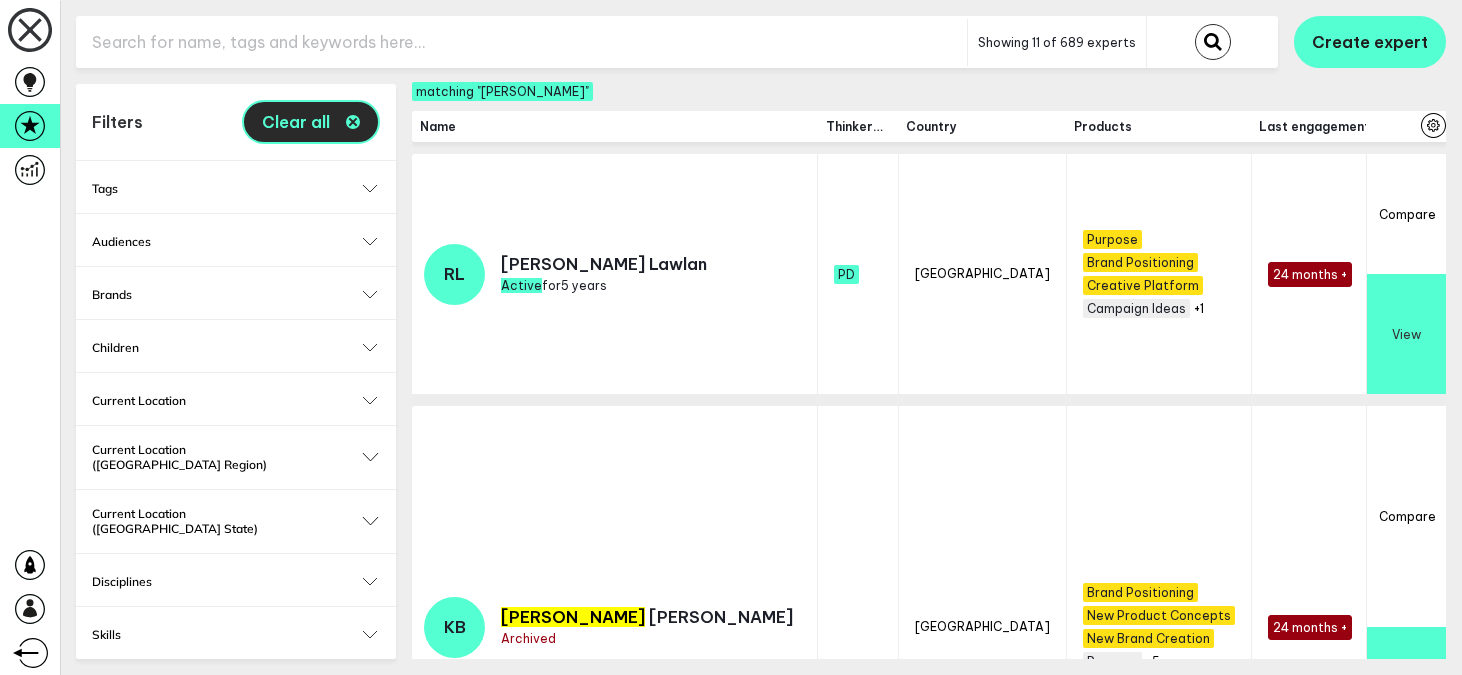 type 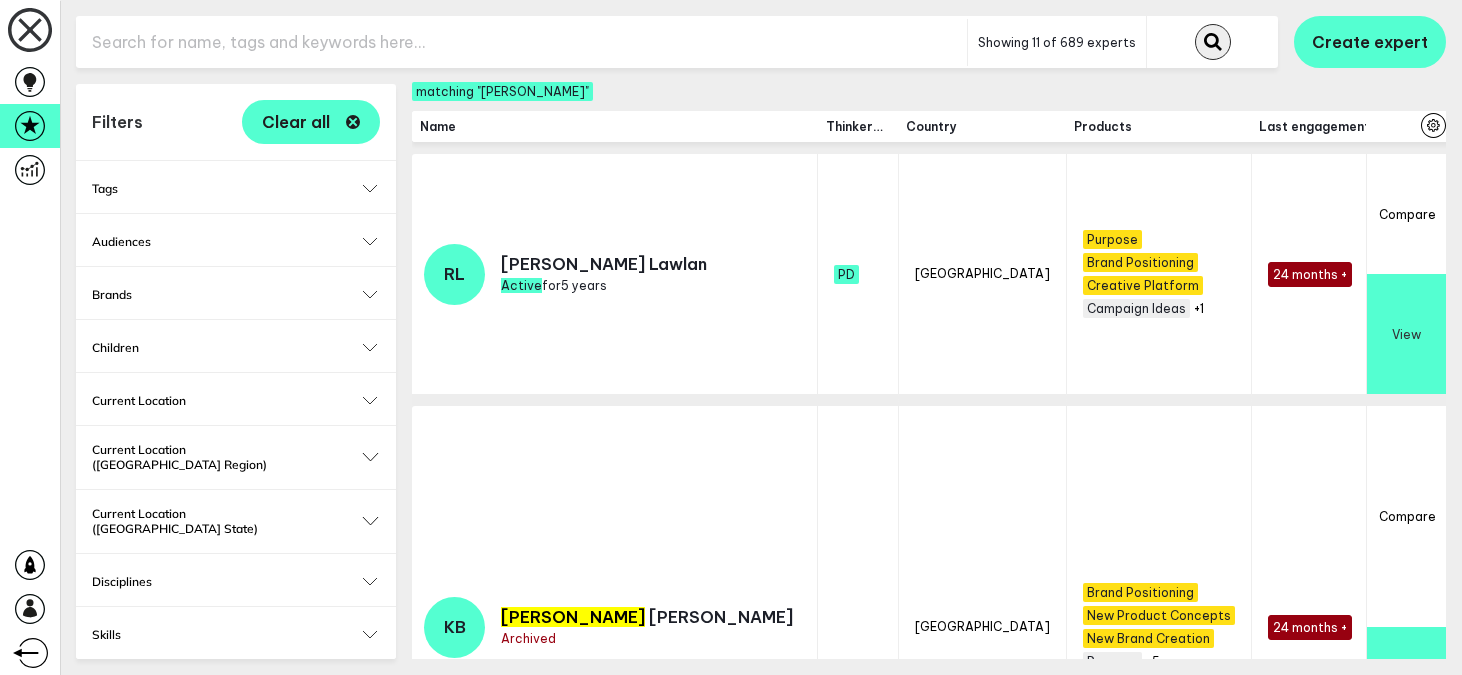 click at bounding box center [1213, 42] 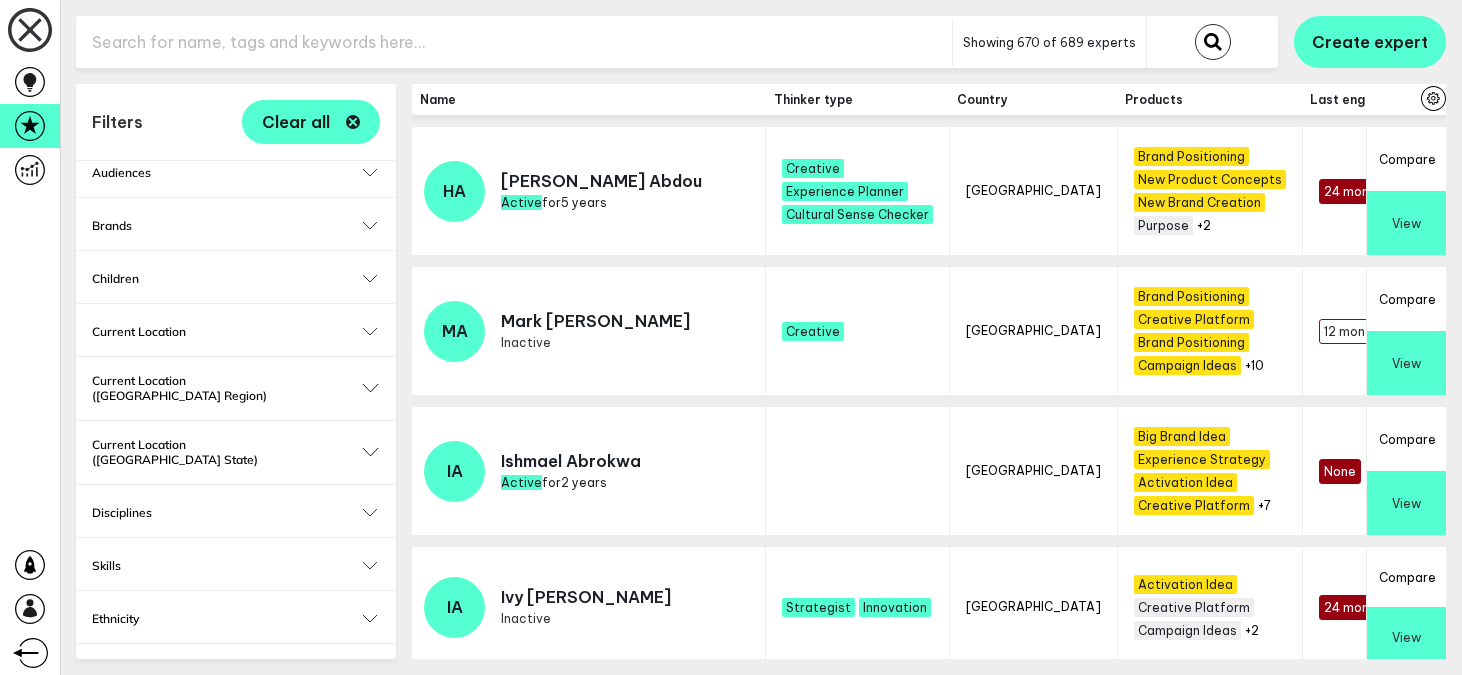 scroll, scrollTop: 69, scrollLeft: 0, axis: vertical 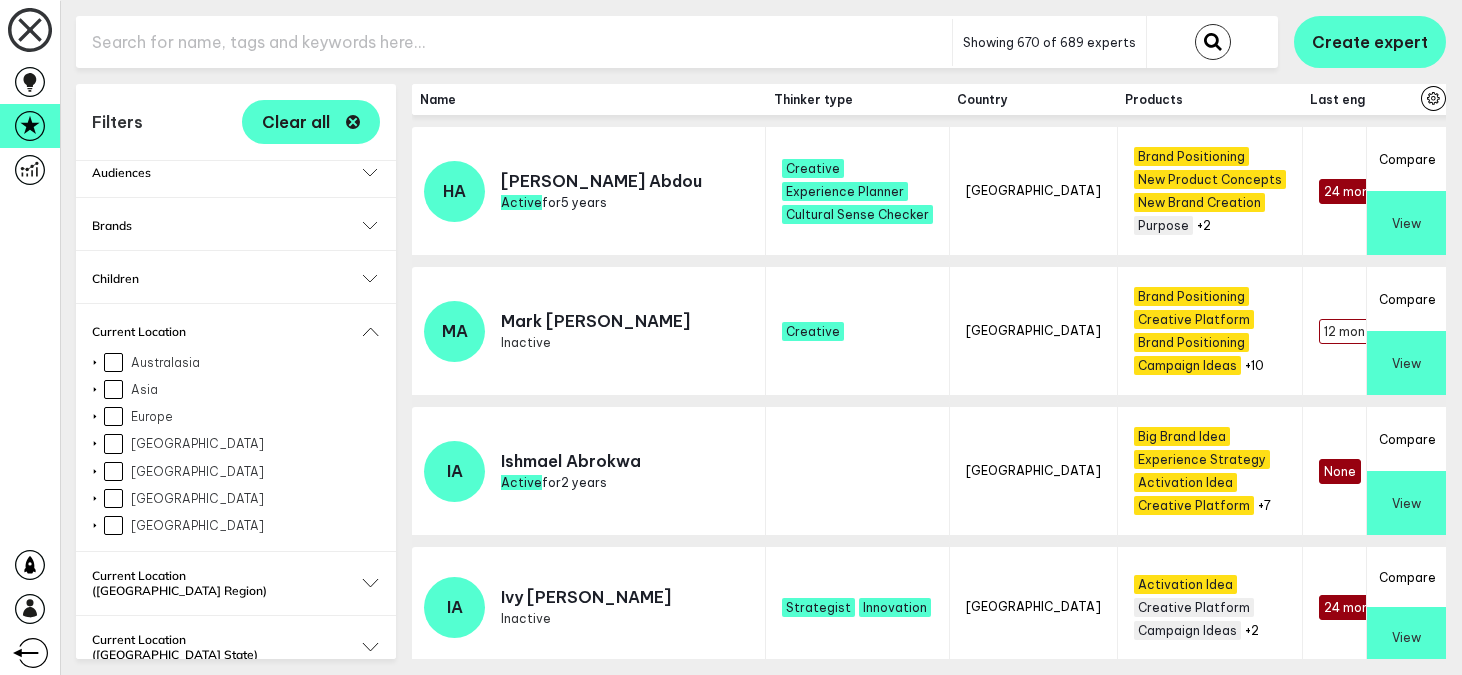click on "[GEOGRAPHIC_DATA]" at bounding box center (113, 471) 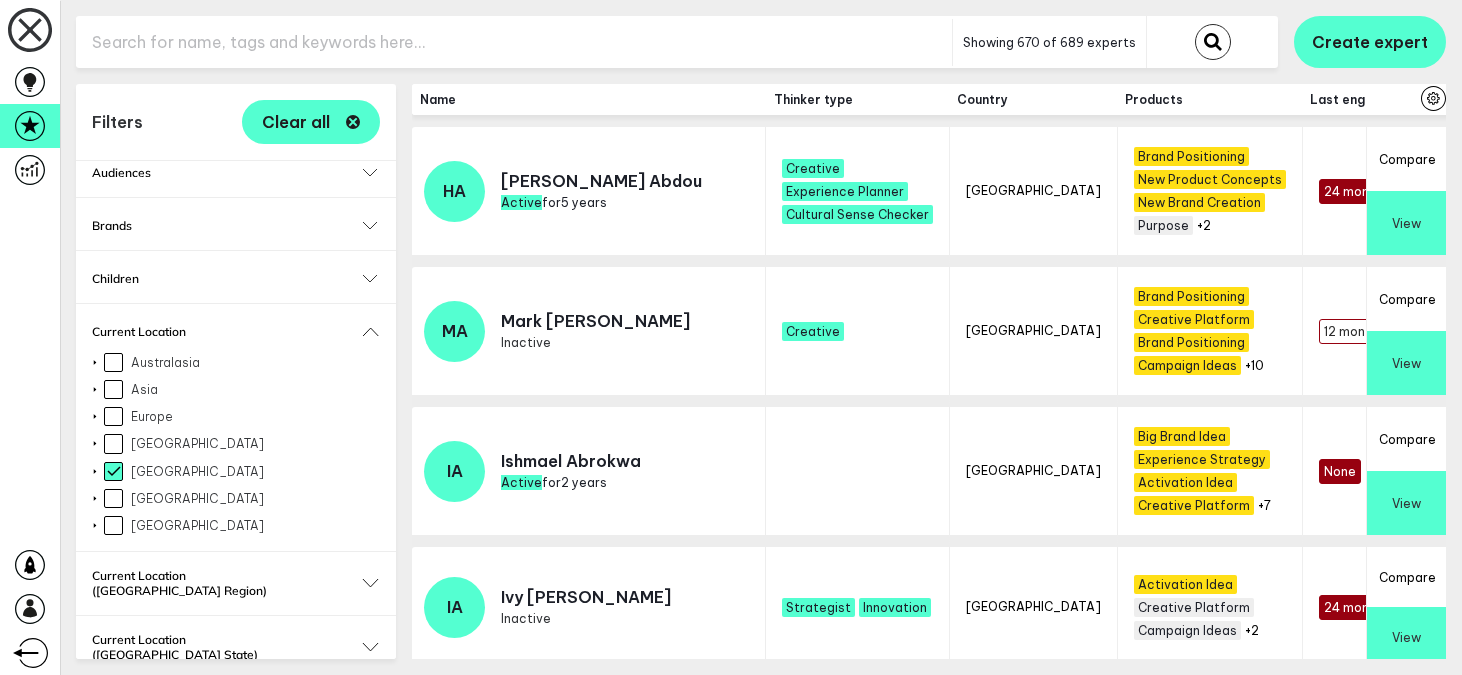 checkbox on "true" 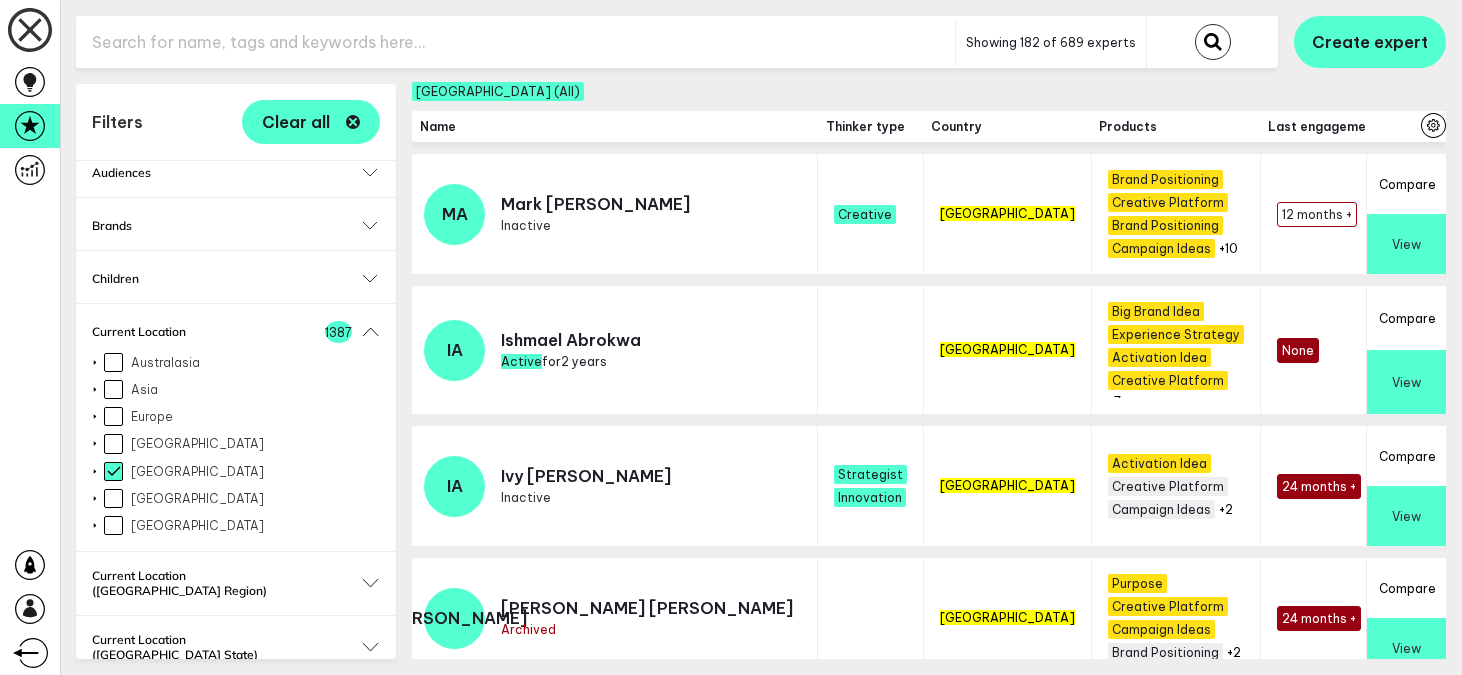 scroll, scrollTop: 733, scrollLeft: 0, axis: vertical 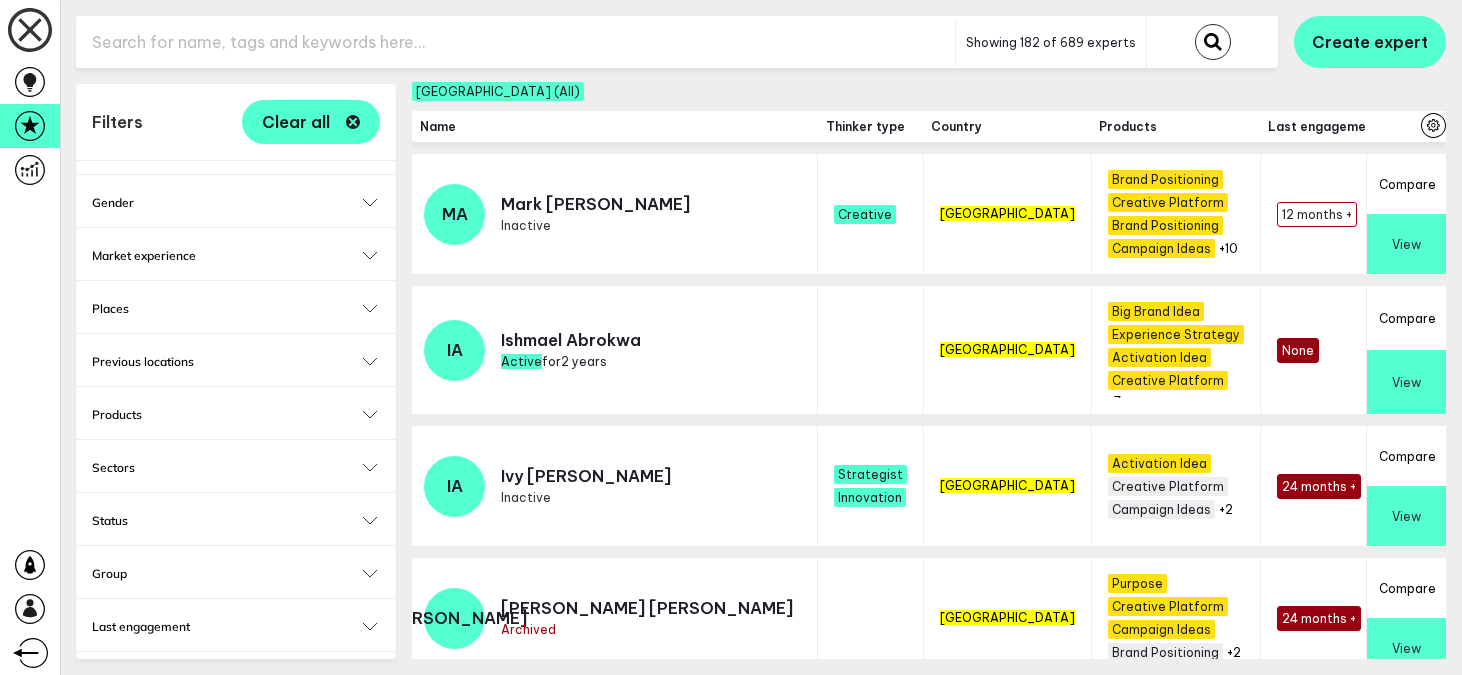 click on "Products" at bounding box center [236, 414] 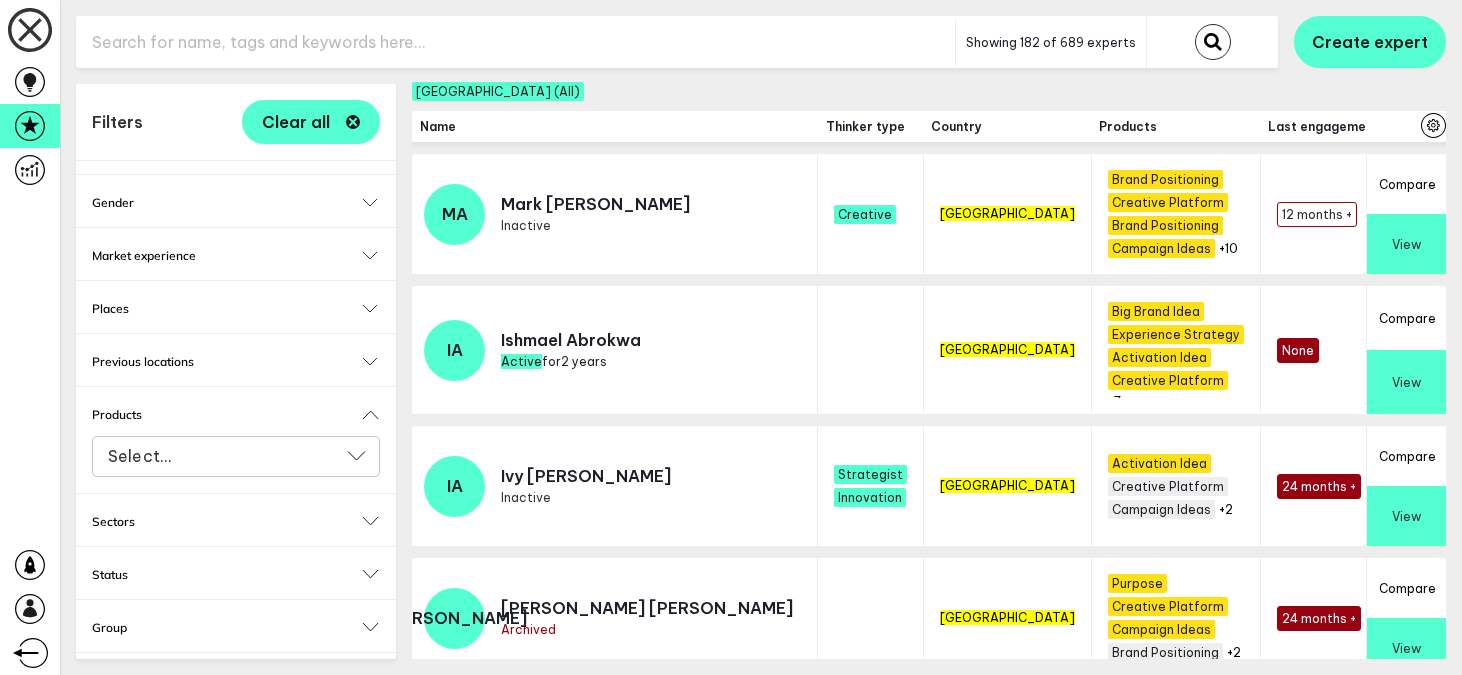 click on "Select..." at bounding box center (223, 456) 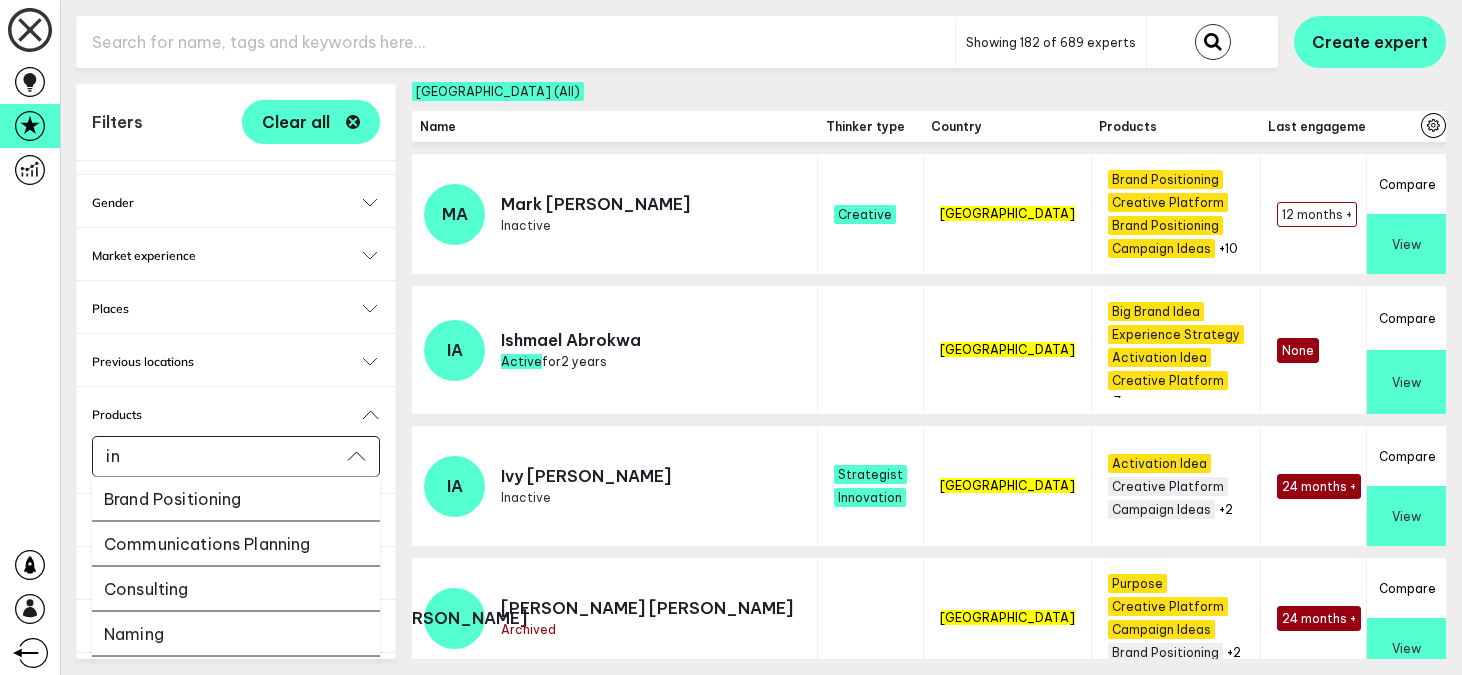 type on "i" 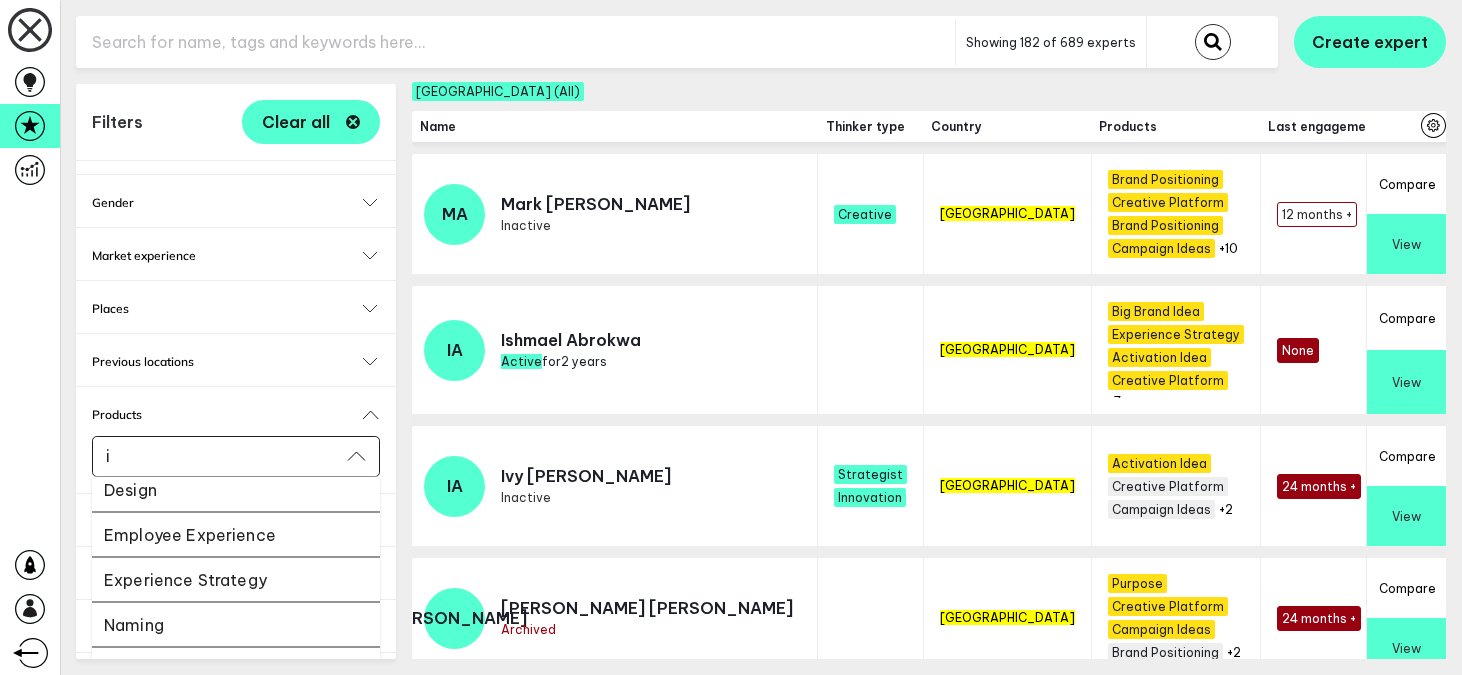 scroll, scrollTop: 404, scrollLeft: 0, axis: vertical 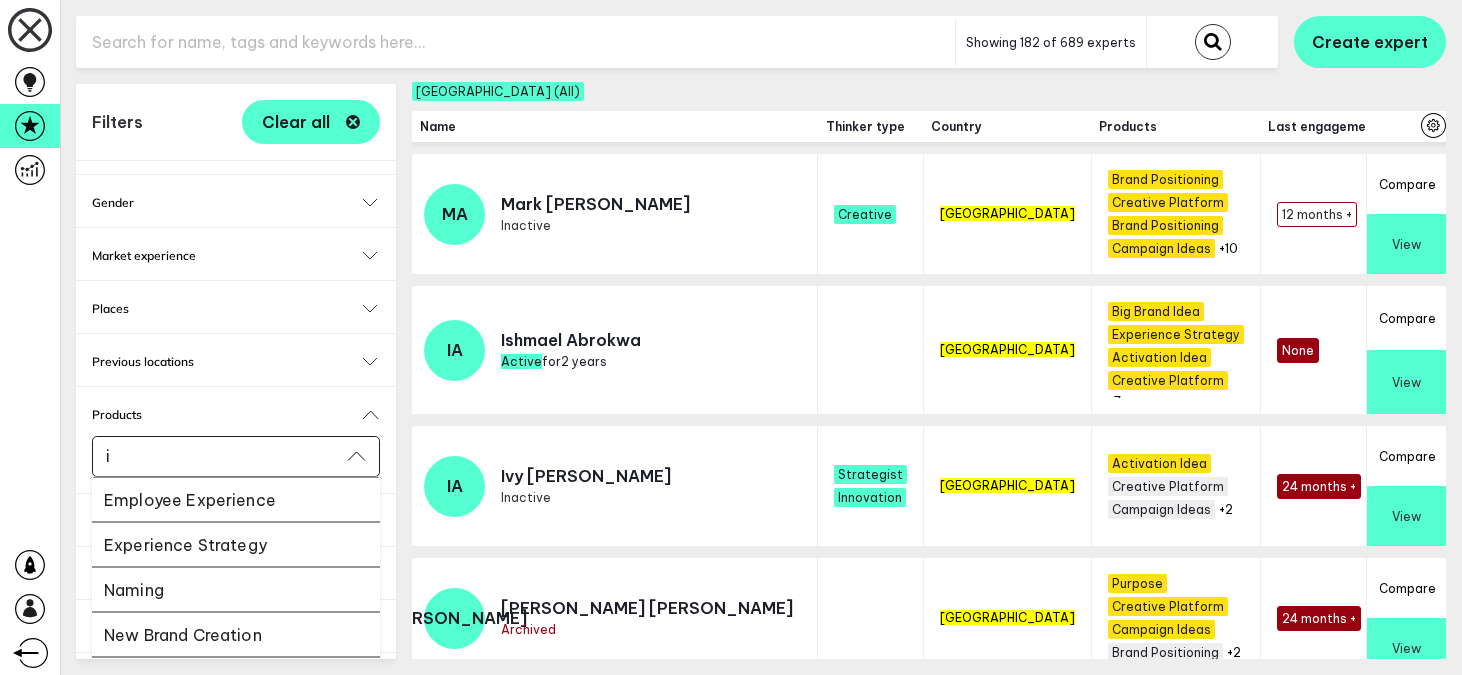 click on "New Brand Creation" at bounding box center (236, 634) 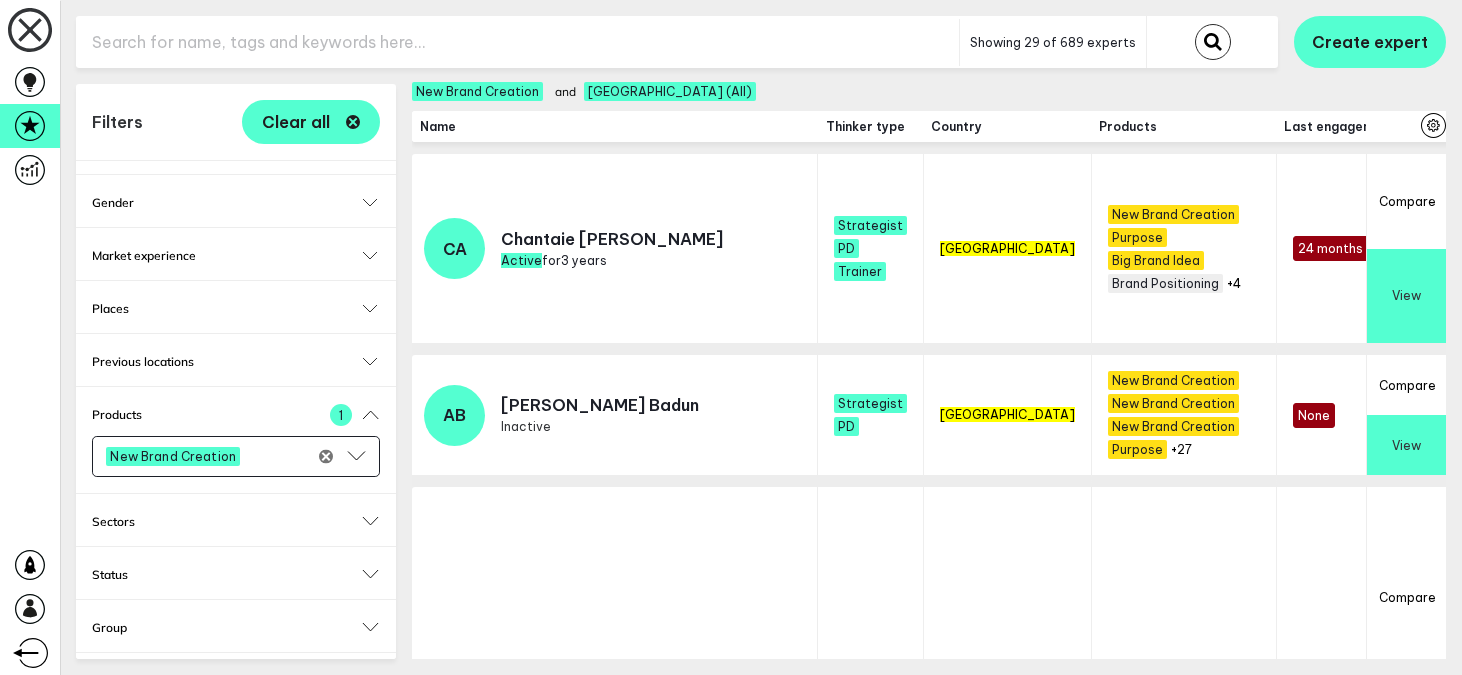 click on "Select..." at bounding box center [281, 456] 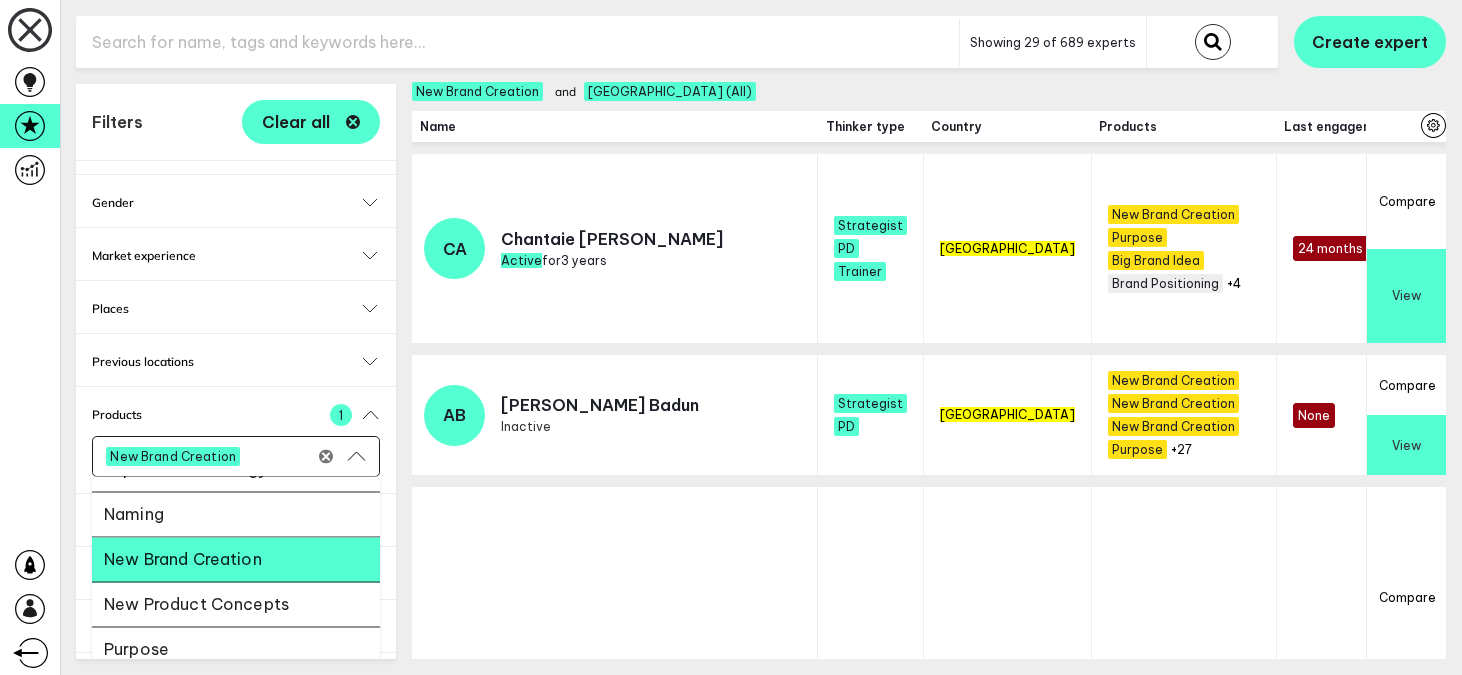 scroll, scrollTop: 577, scrollLeft: 0, axis: vertical 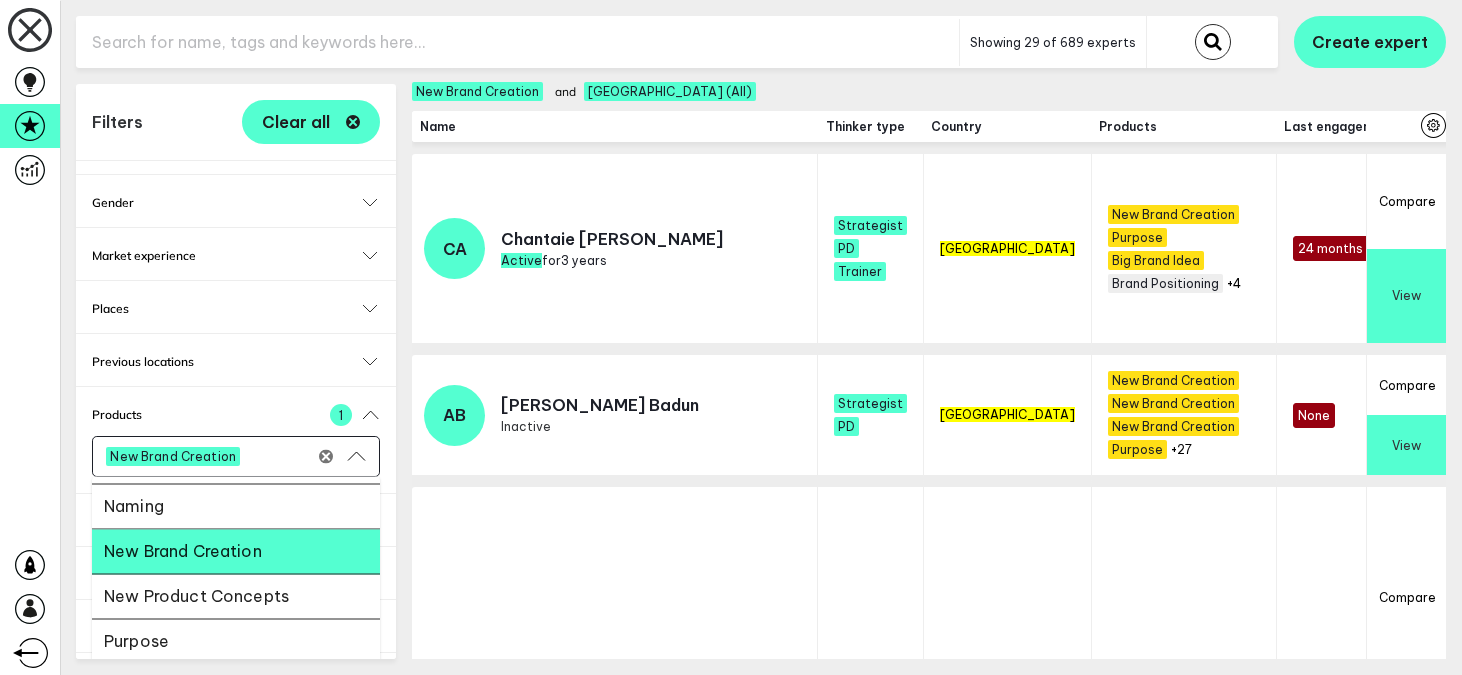 click on "New Product Concepts" at bounding box center [236, 596] 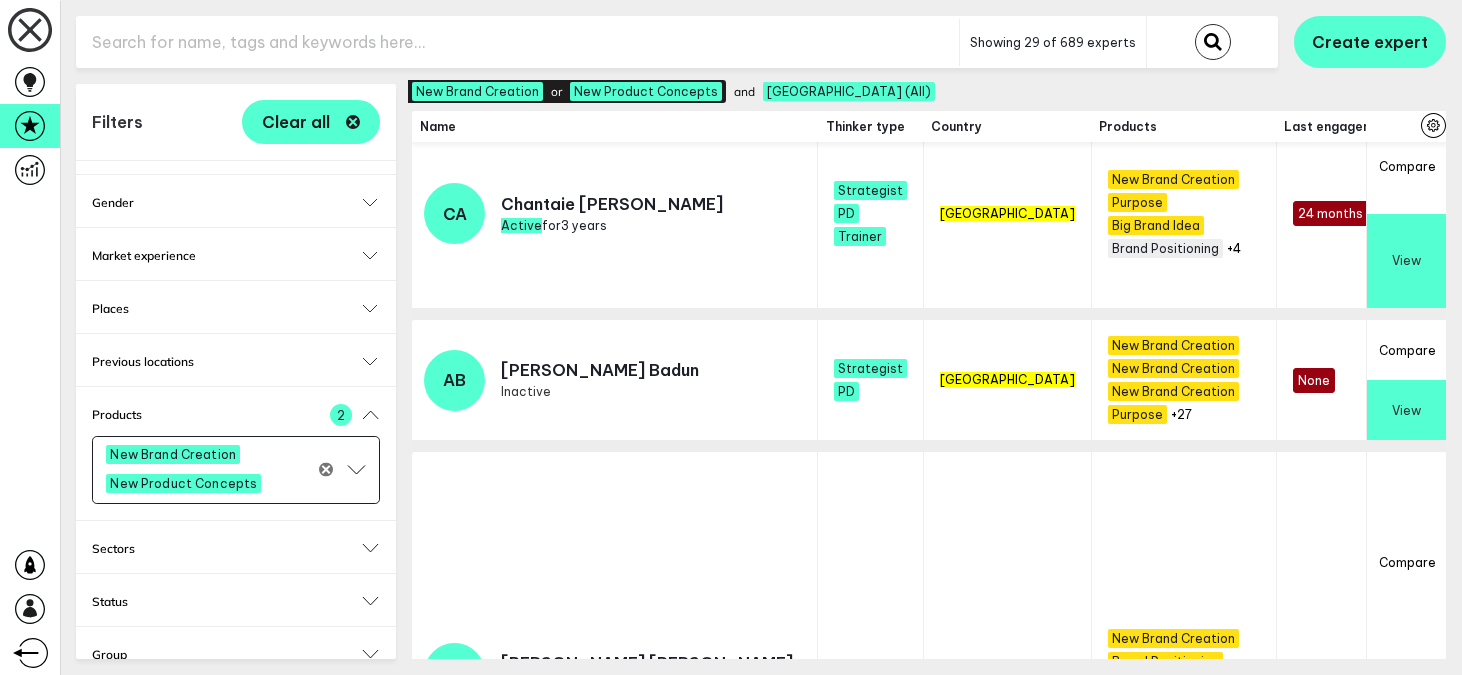 scroll, scrollTop: 49, scrollLeft: 0, axis: vertical 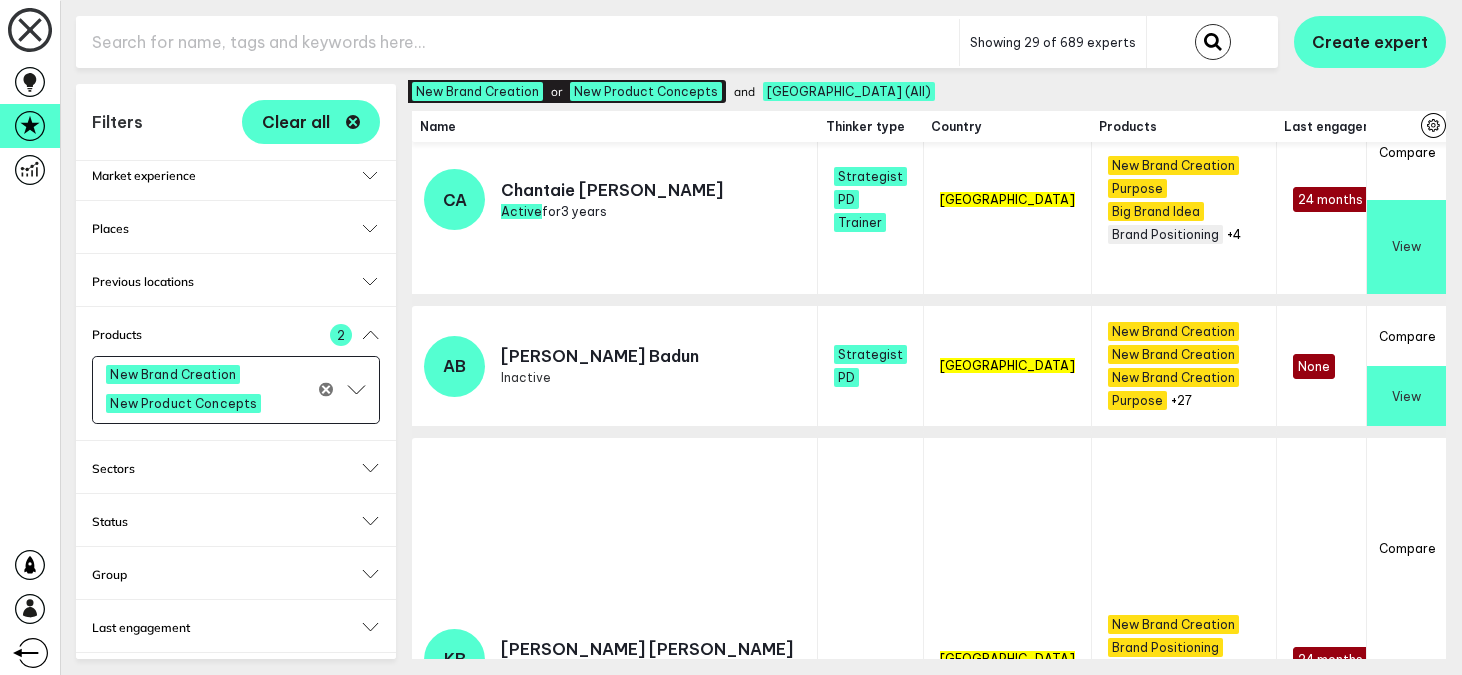 click on "Status" at bounding box center [236, 521] 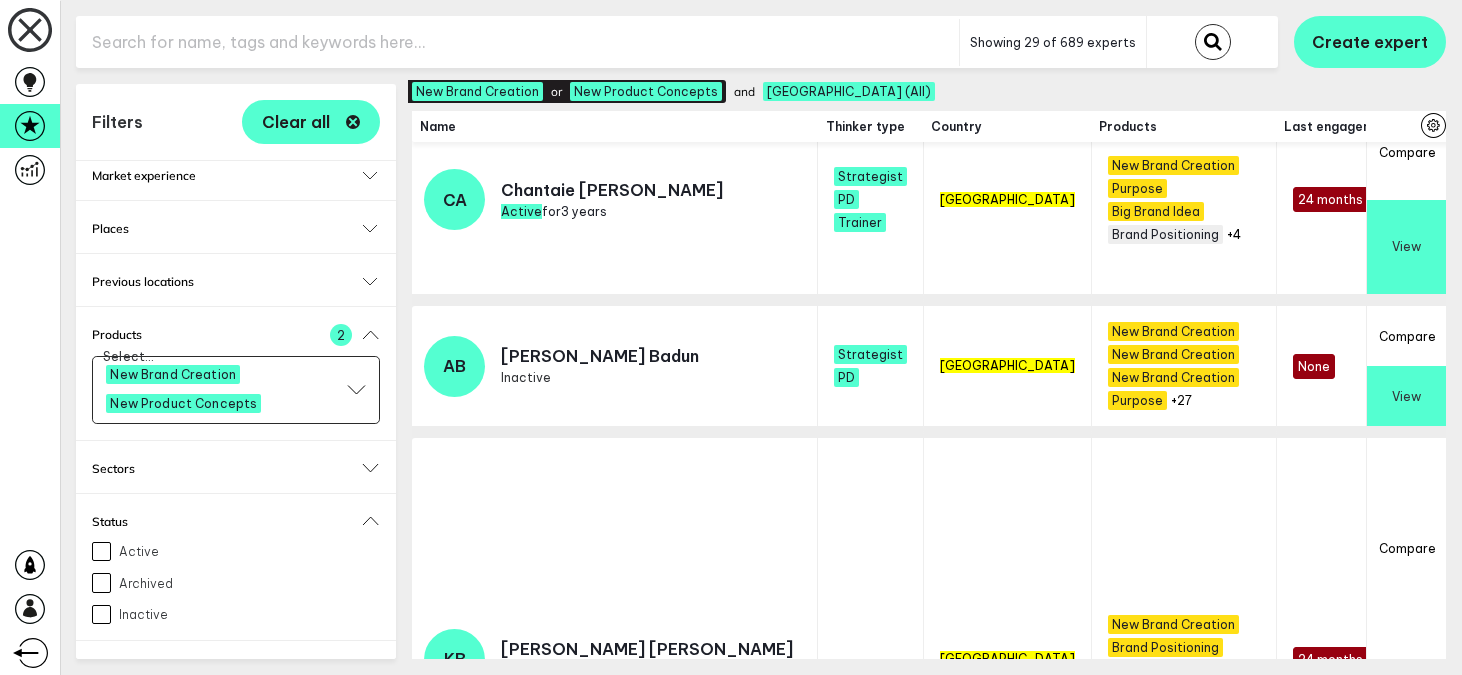 click on "Active" at bounding box center (101, 551) 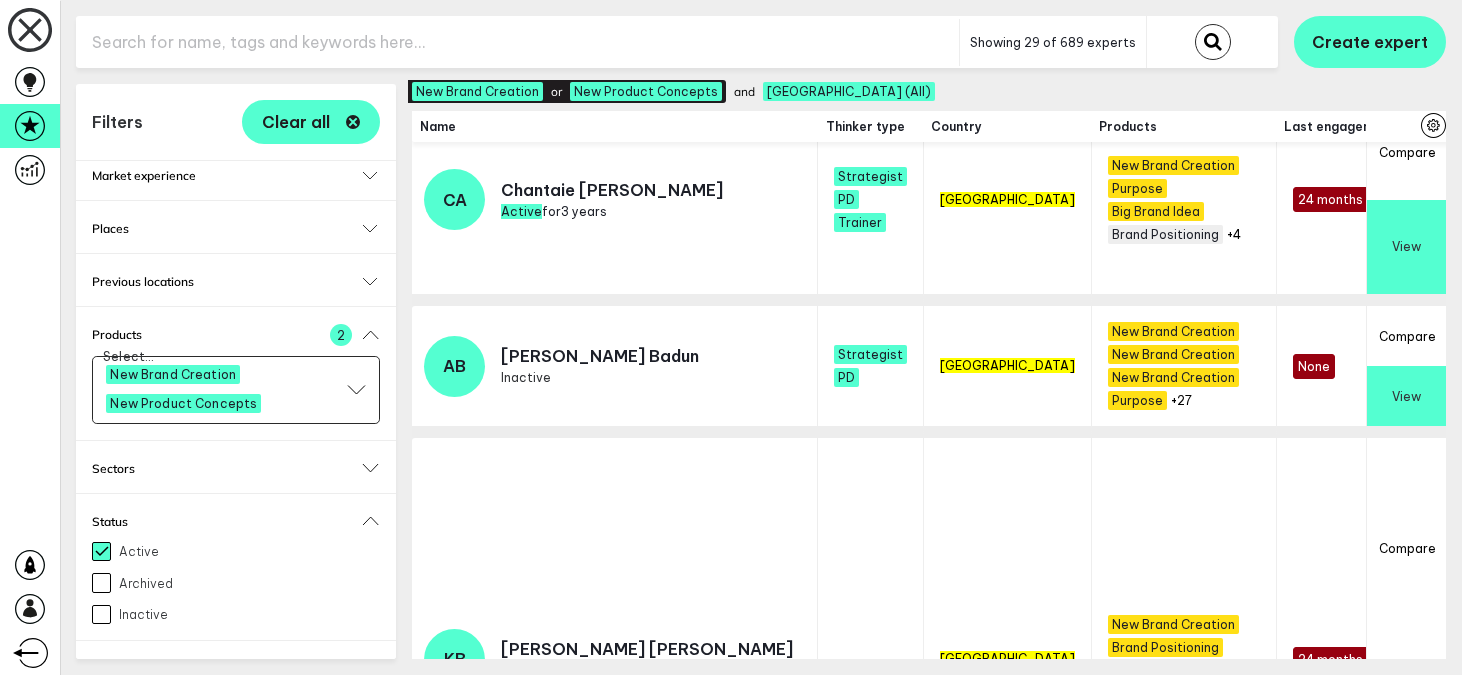 checkbox on "true" 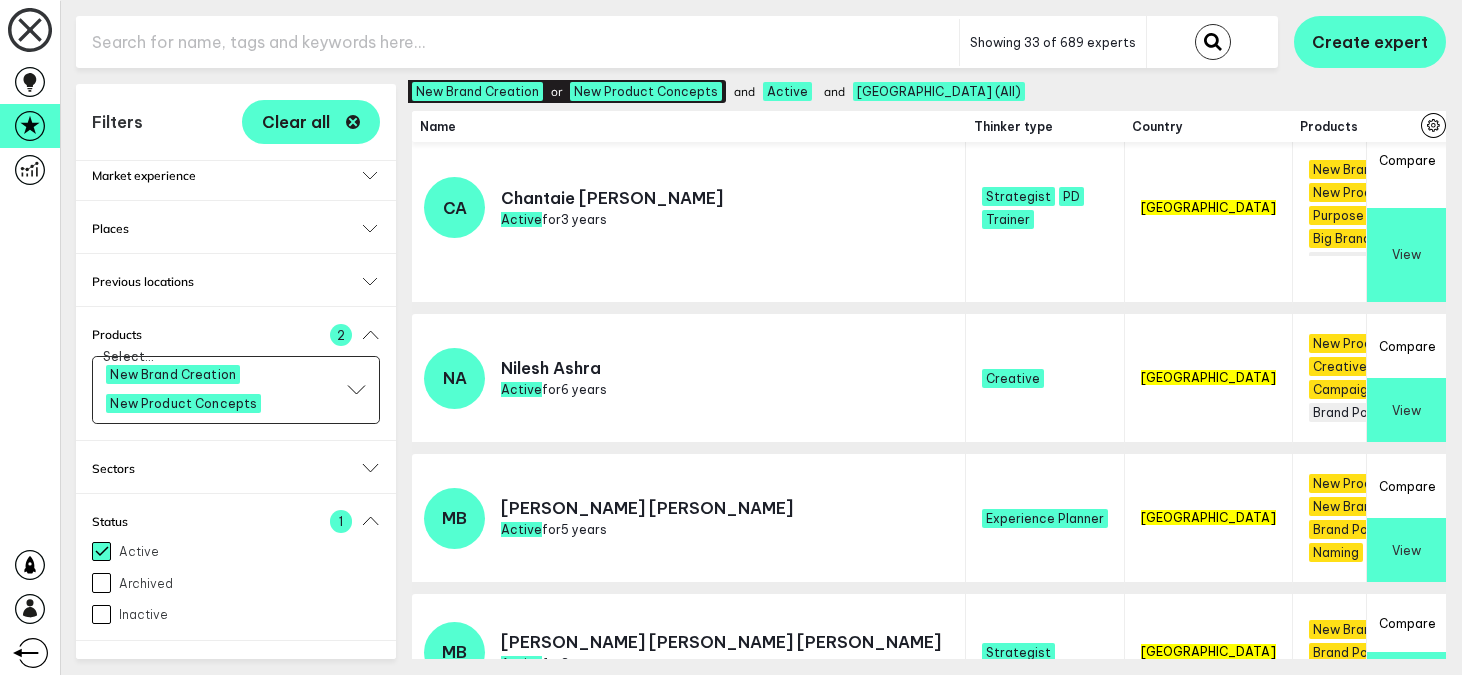 scroll, scrollTop: 0, scrollLeft: 0, axis: both 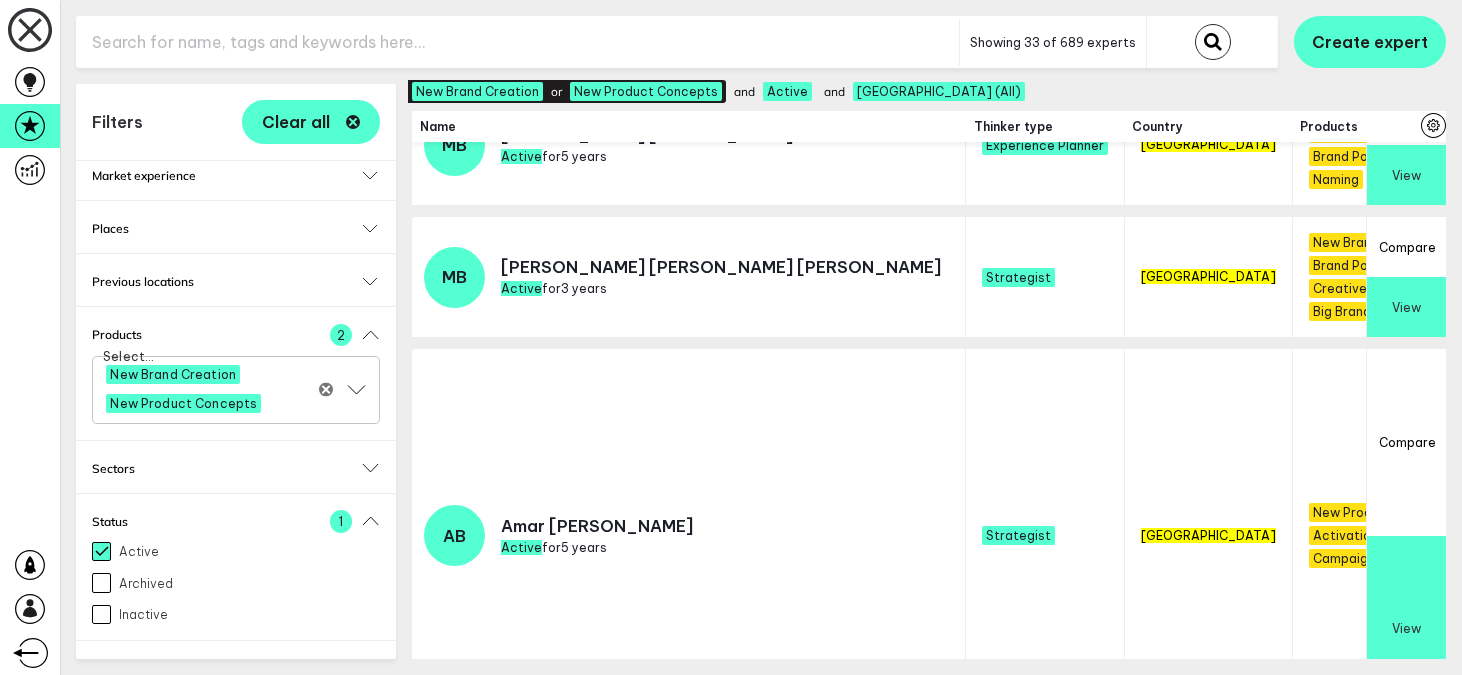 click 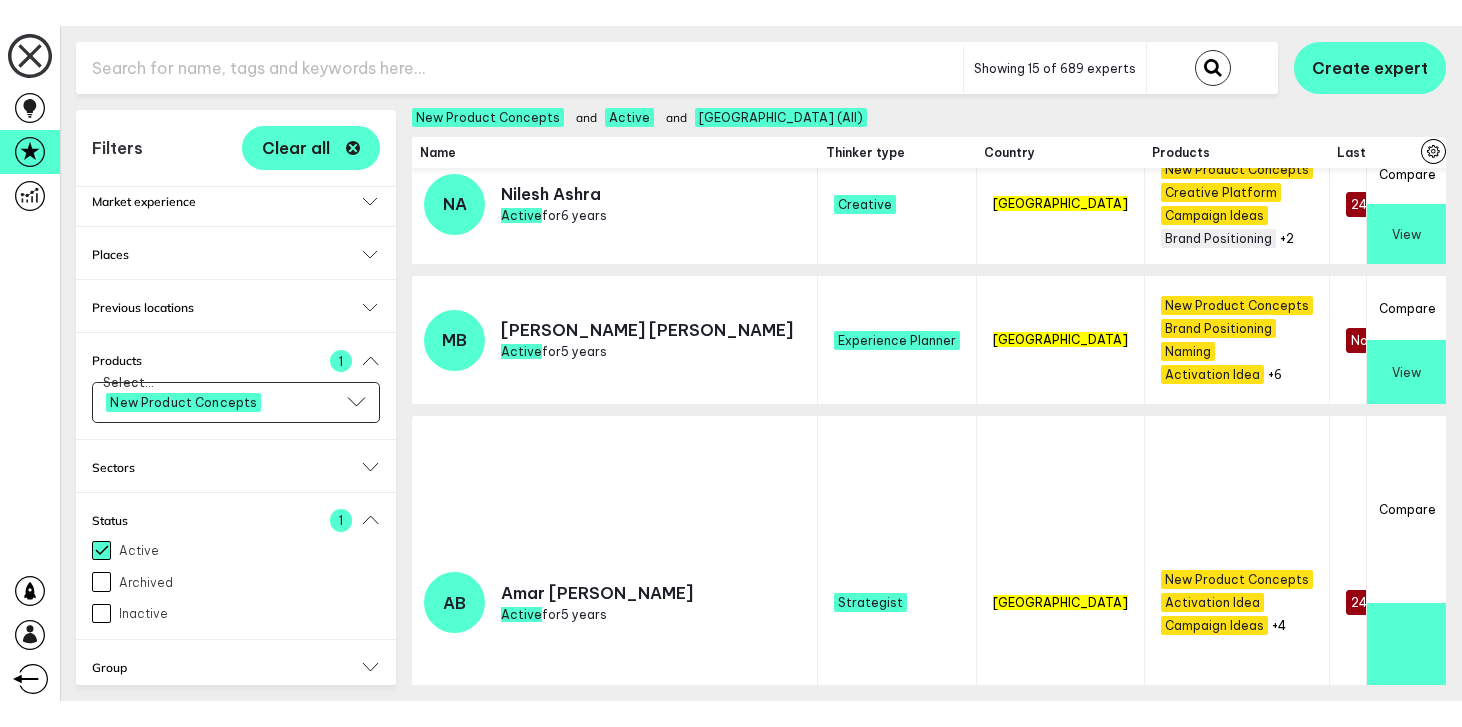 scroll, scrollTop: 0, scrollLeft: 0, axis: both 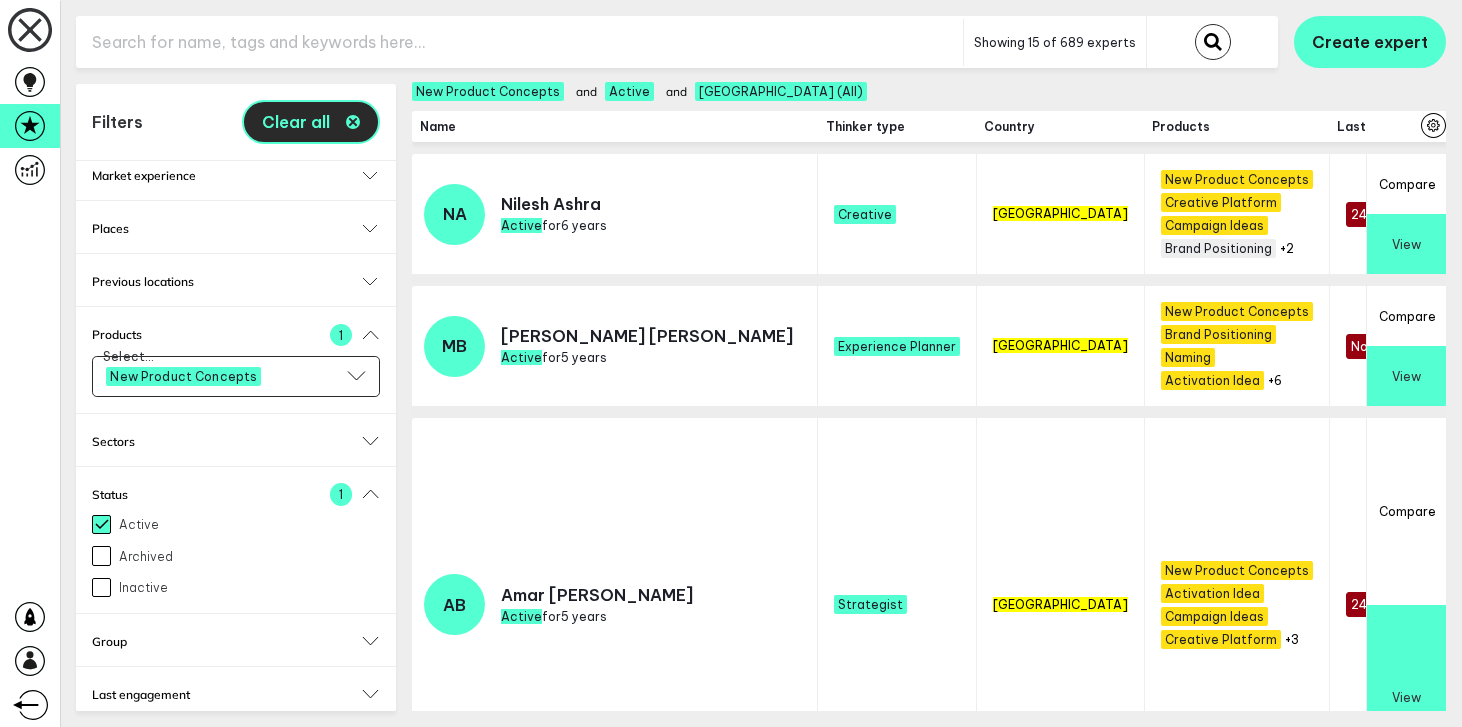 click on "Clear all" at bounding box center [311, 122] 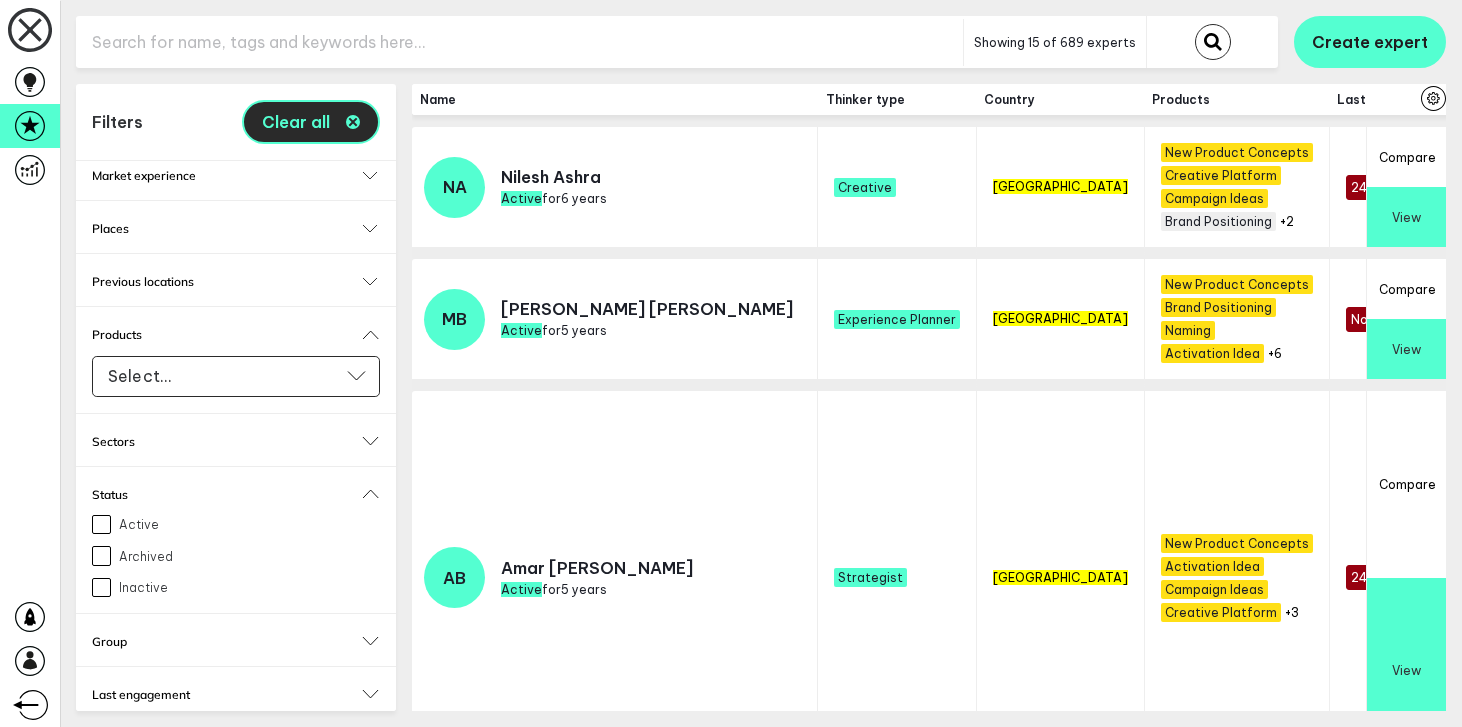 checkbox on "false" 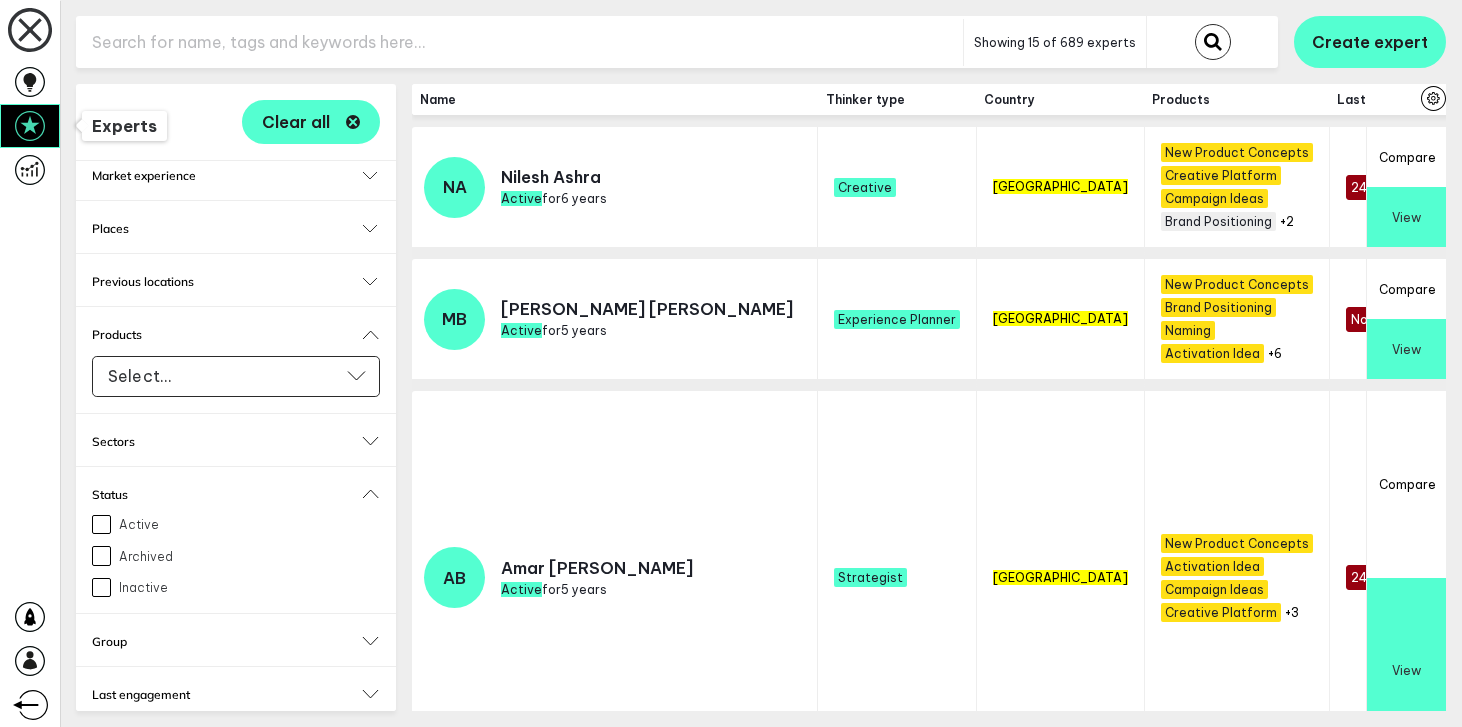 click 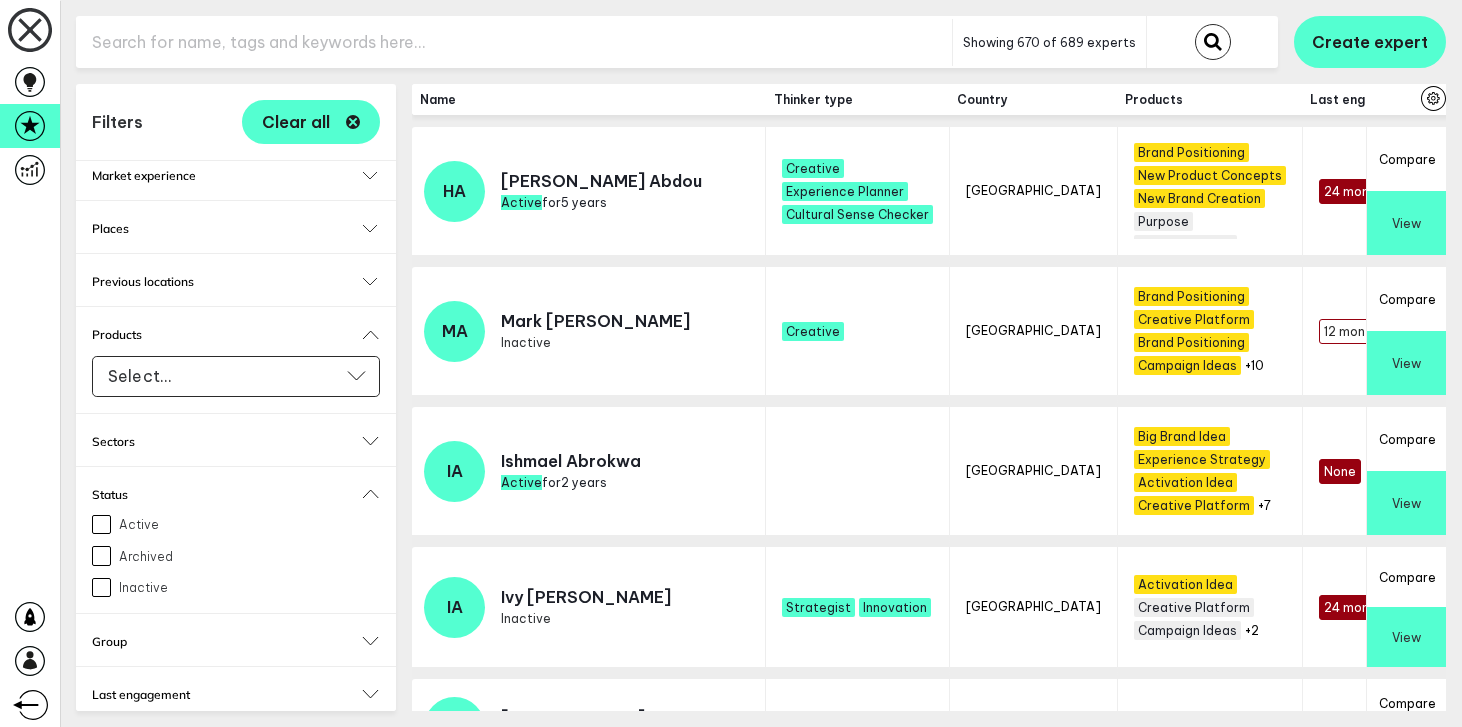 click at bounding box center [514, 42] 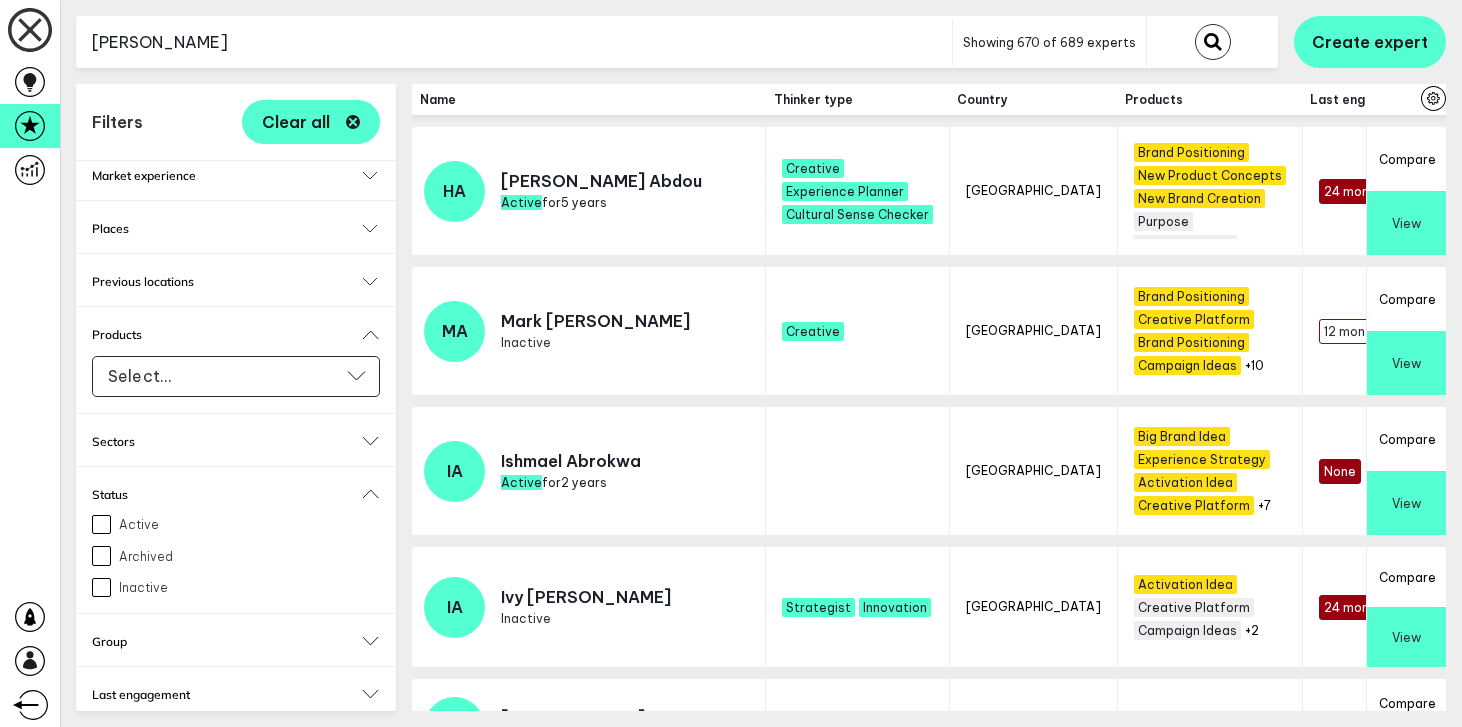 type on "eugene" 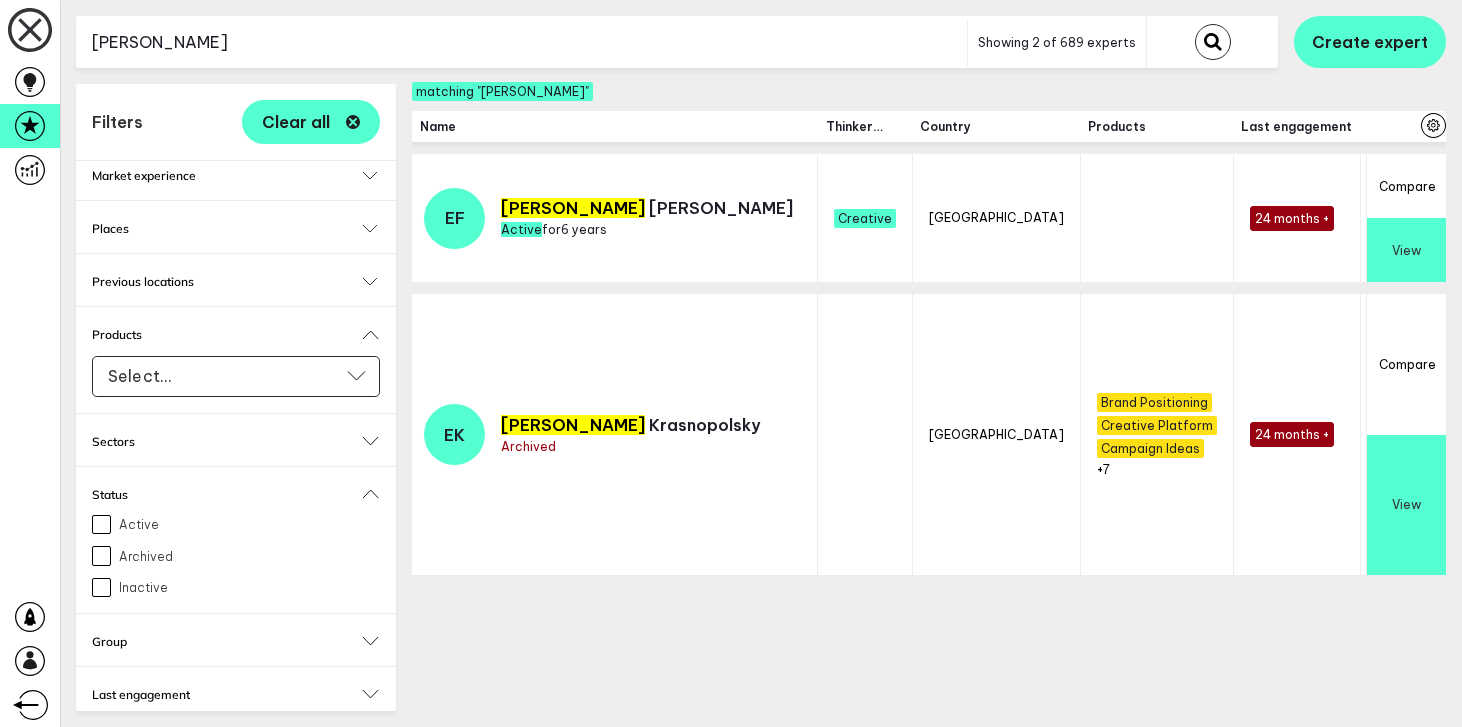 click on "View" at bounding box center [1406, 250] 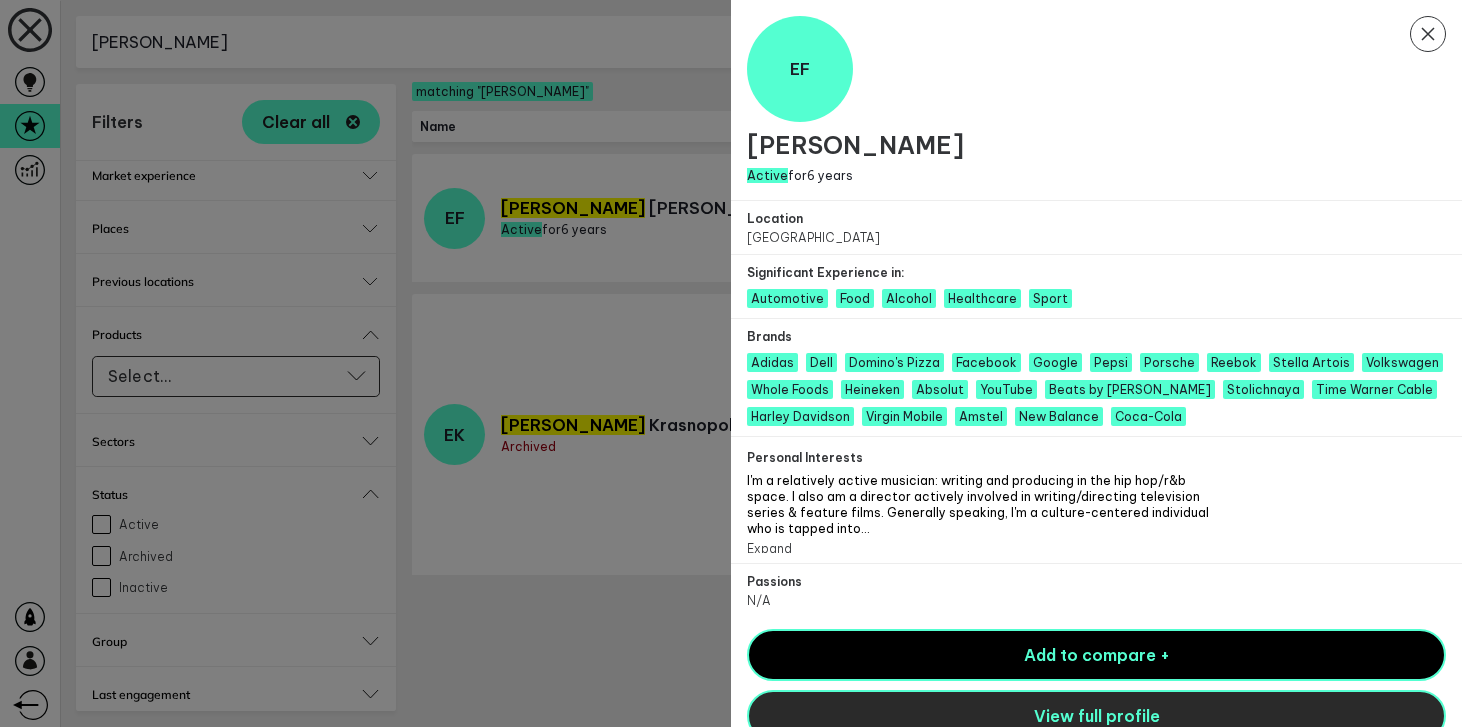 click on "View full profile" at bounding box center (1096, 716) 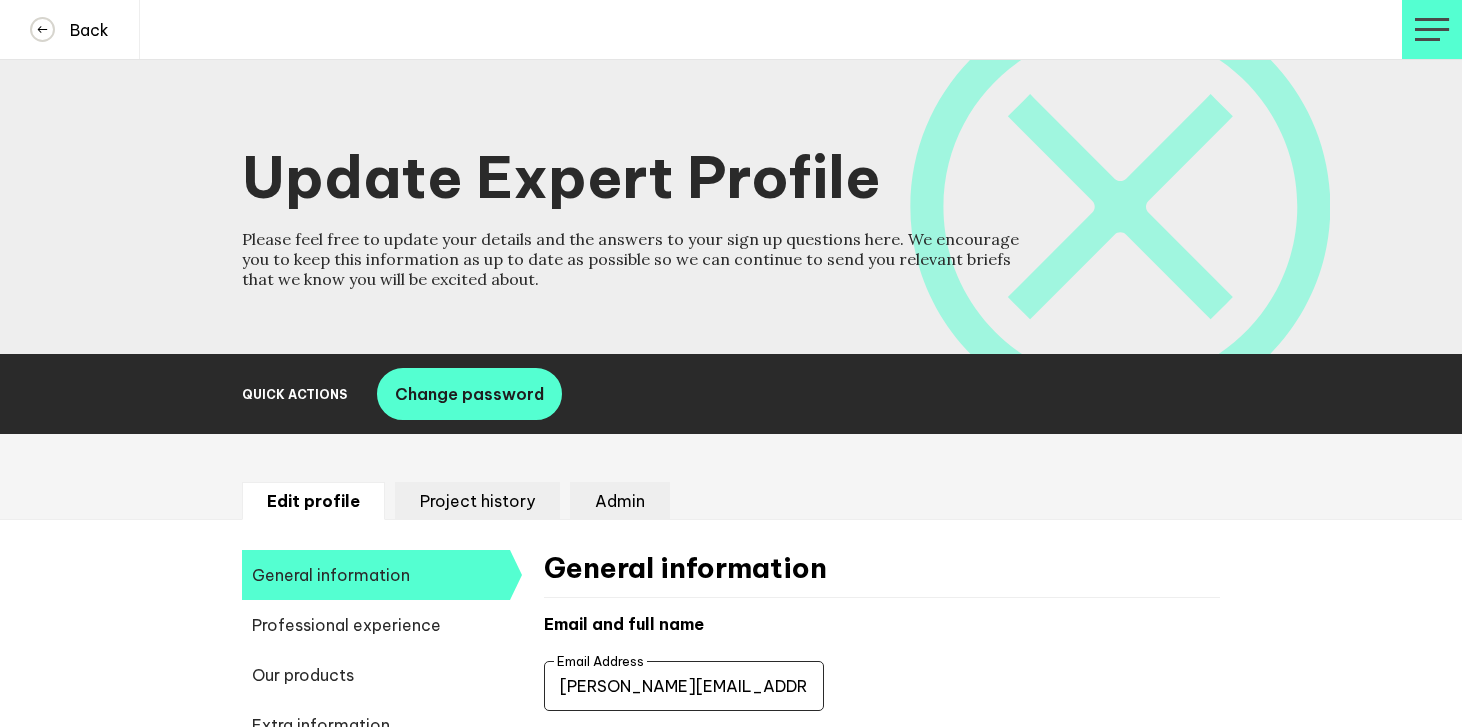 select on "19092" 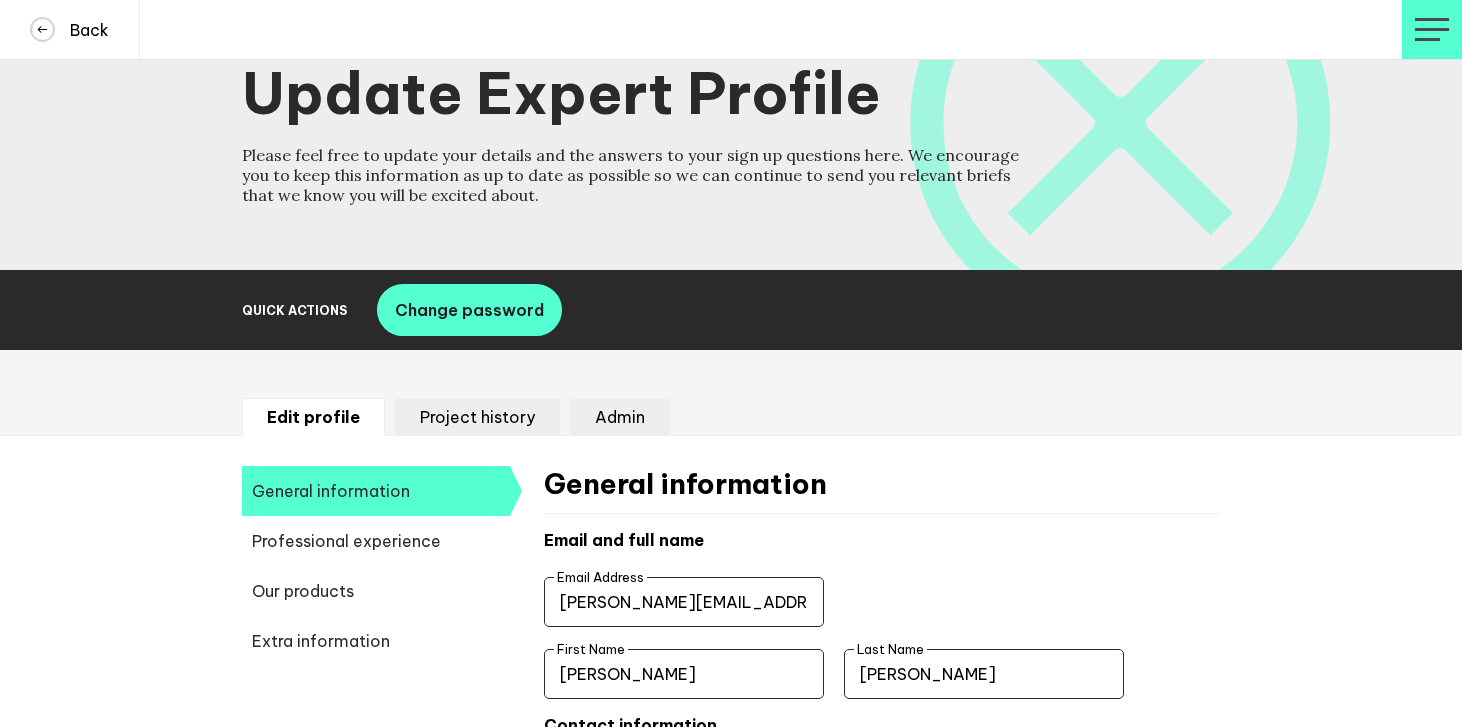click on "Our products" at bounding box center [376, 591] 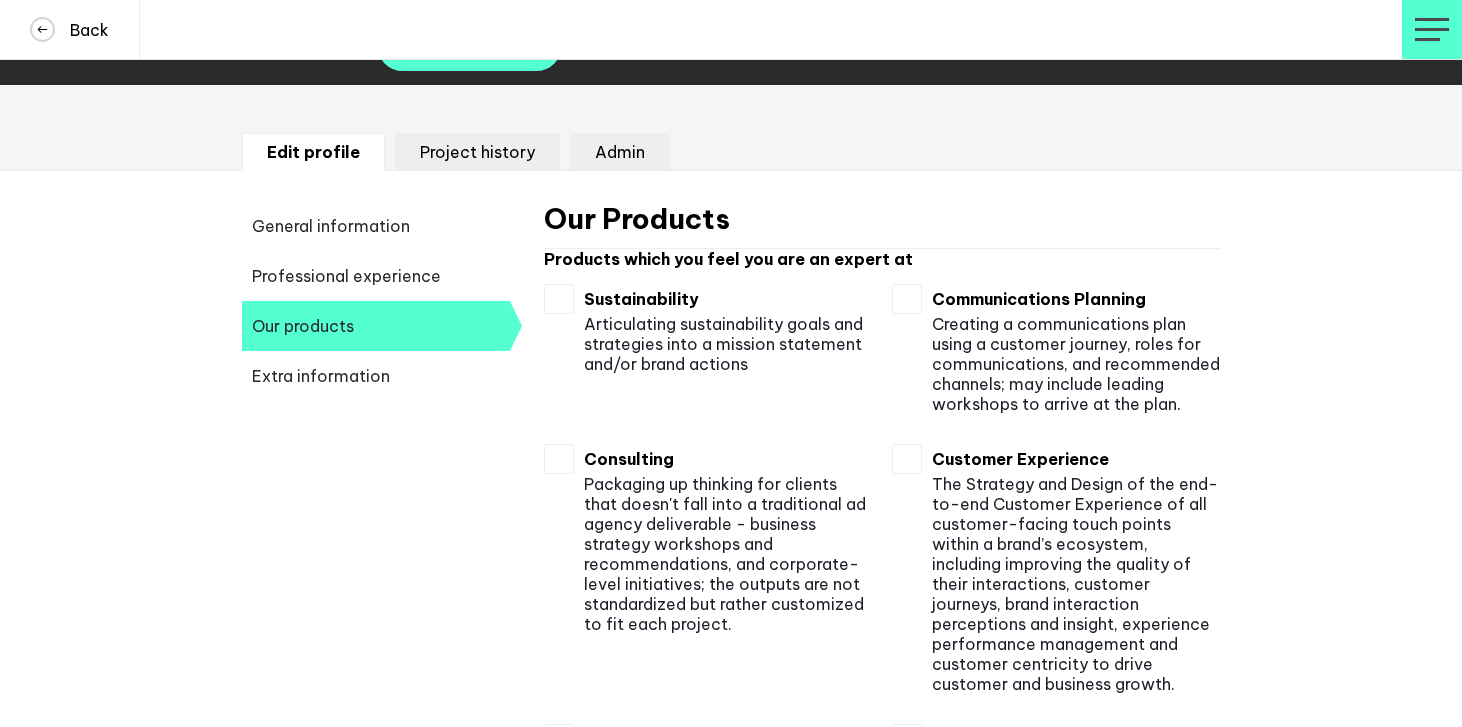 scroll, scrollTop: 0, scrollLeft: 0, axis: both 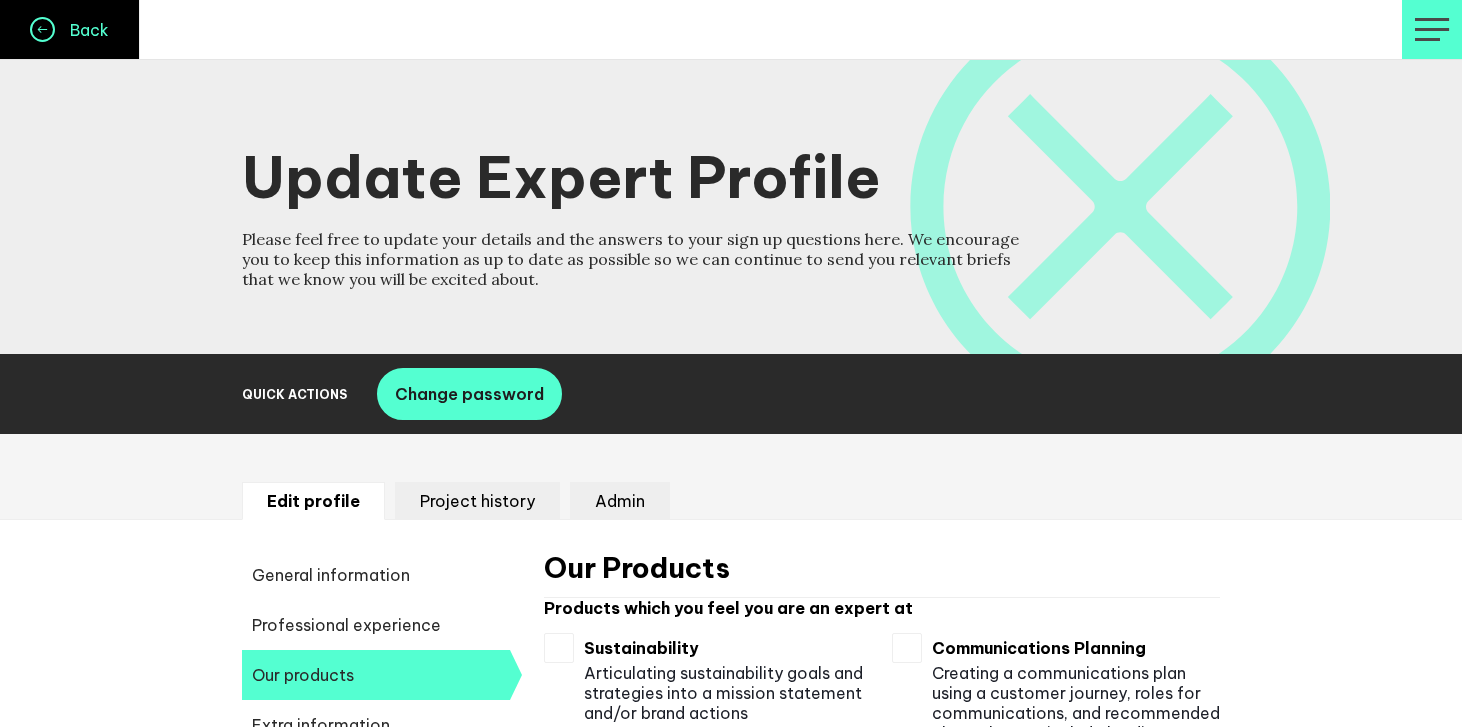 click on "Back" at bounding box center (70, 29) 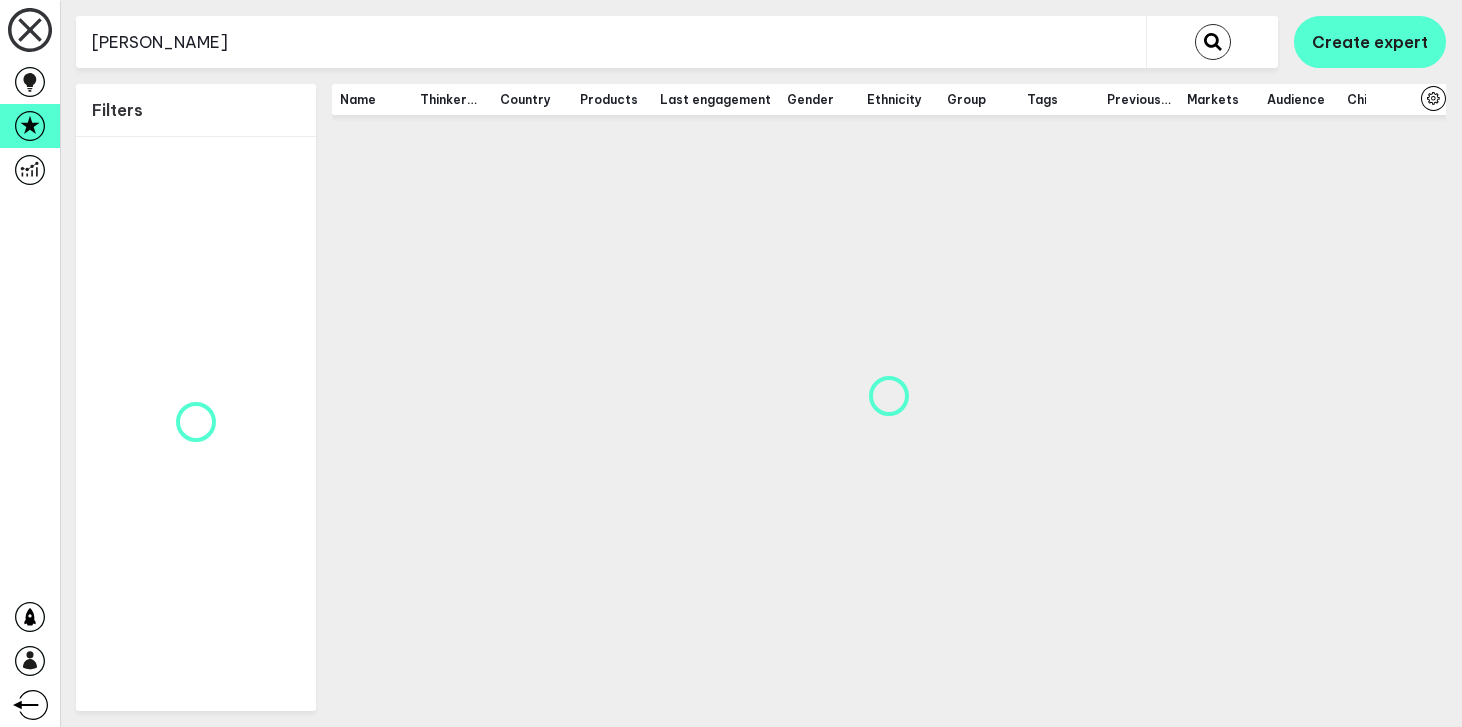 scroll, scrollTop: 0, scrollLeft: 0, axis: both 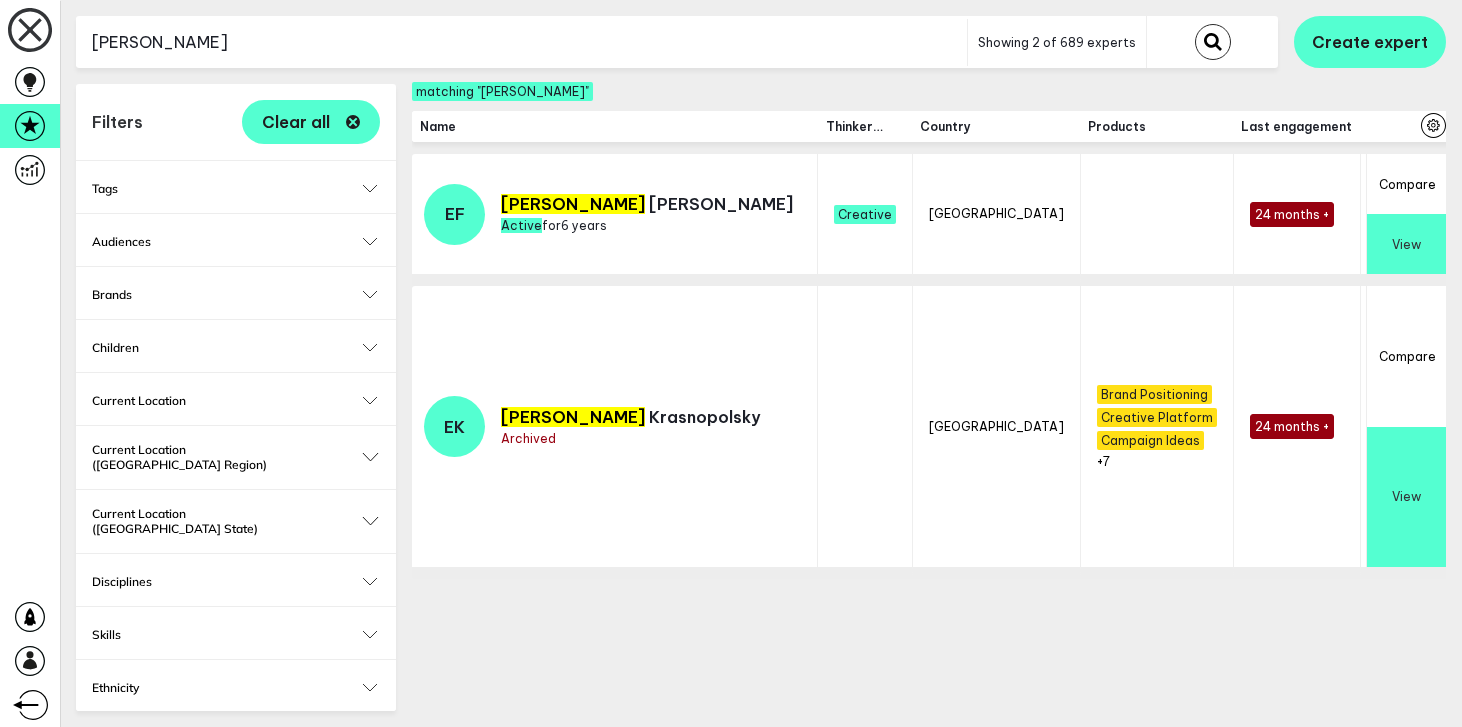 click on "eugene" at bounding box center (521, 42) 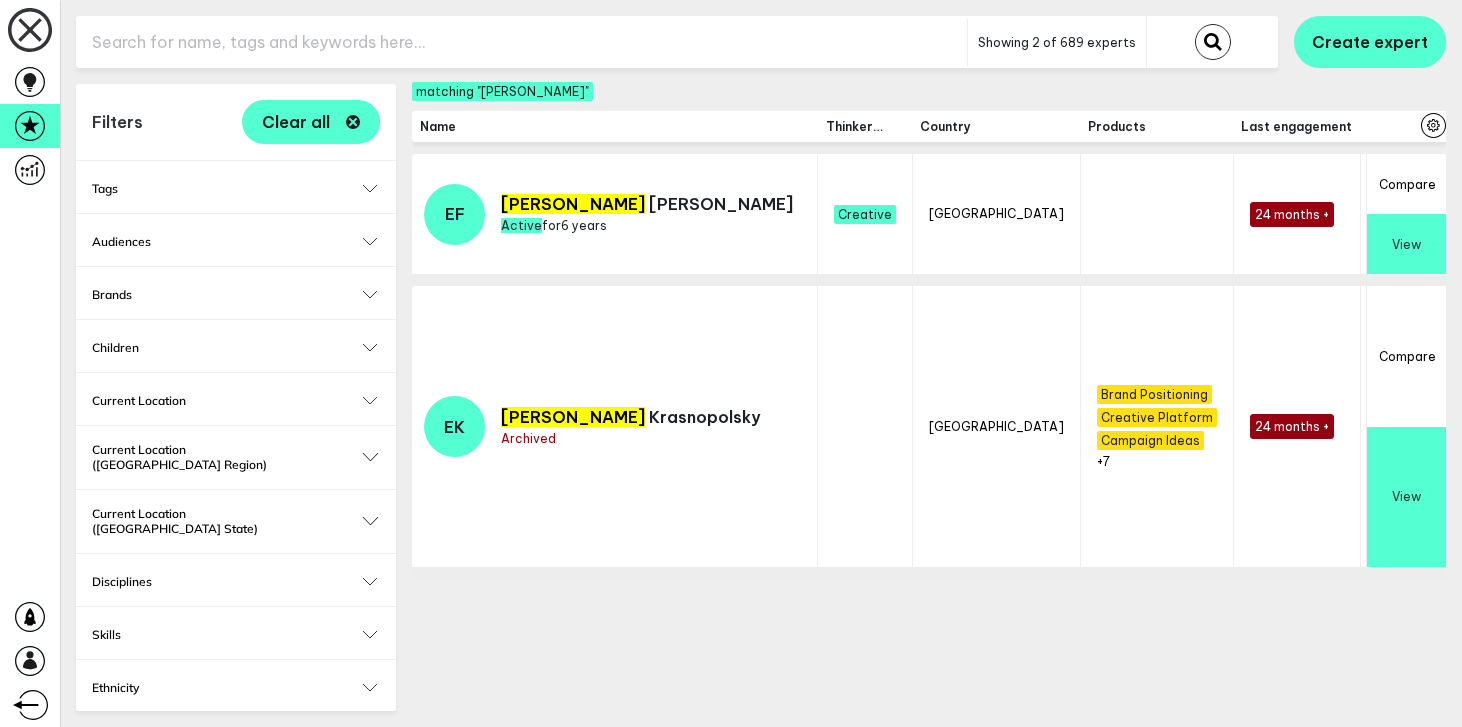 click at bounding box center [1212, 42] 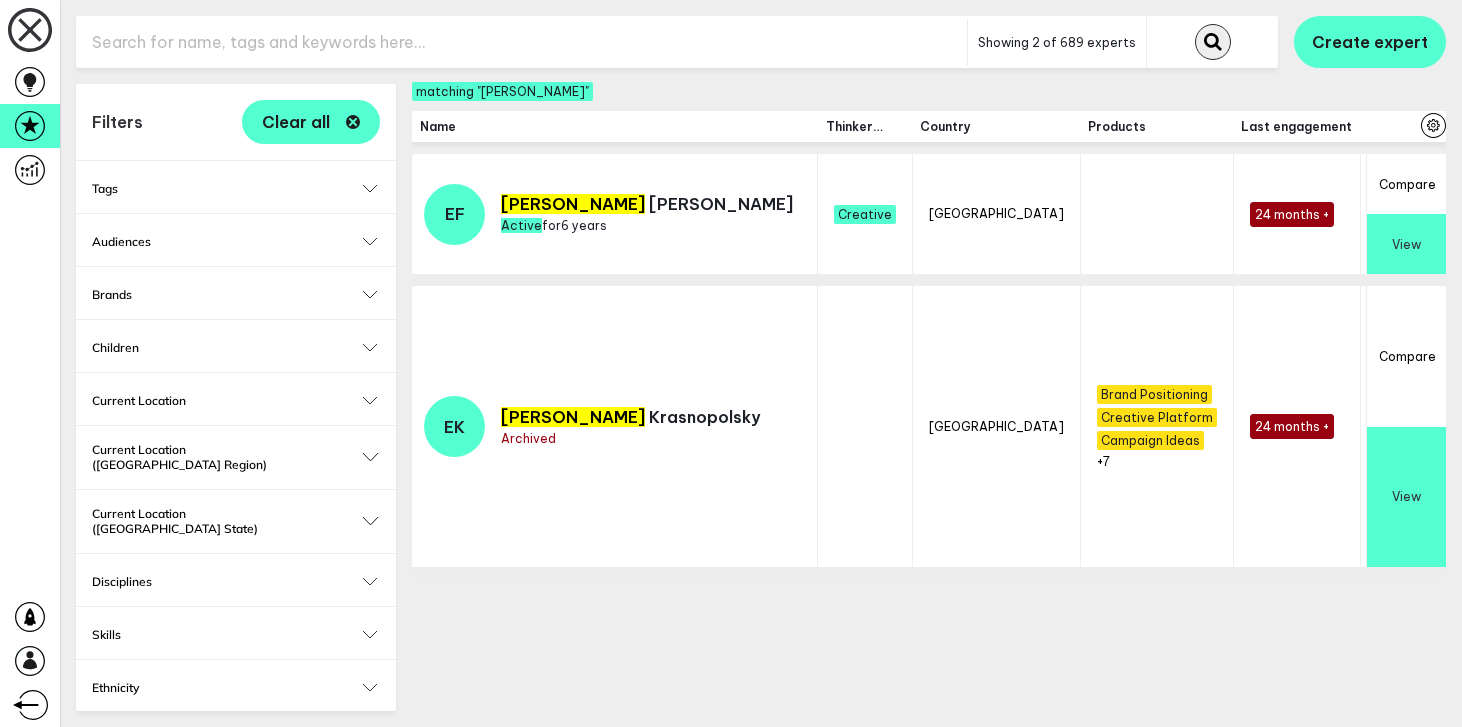 click 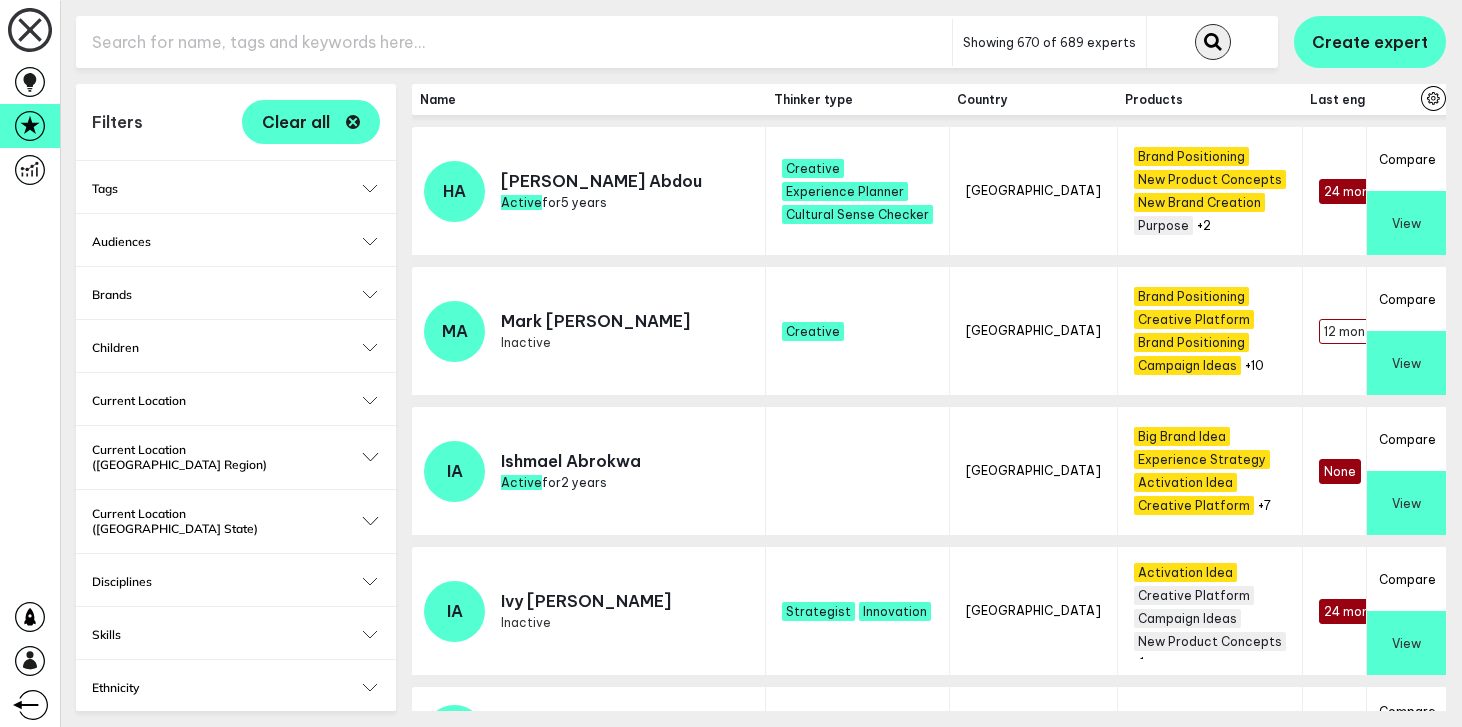 click 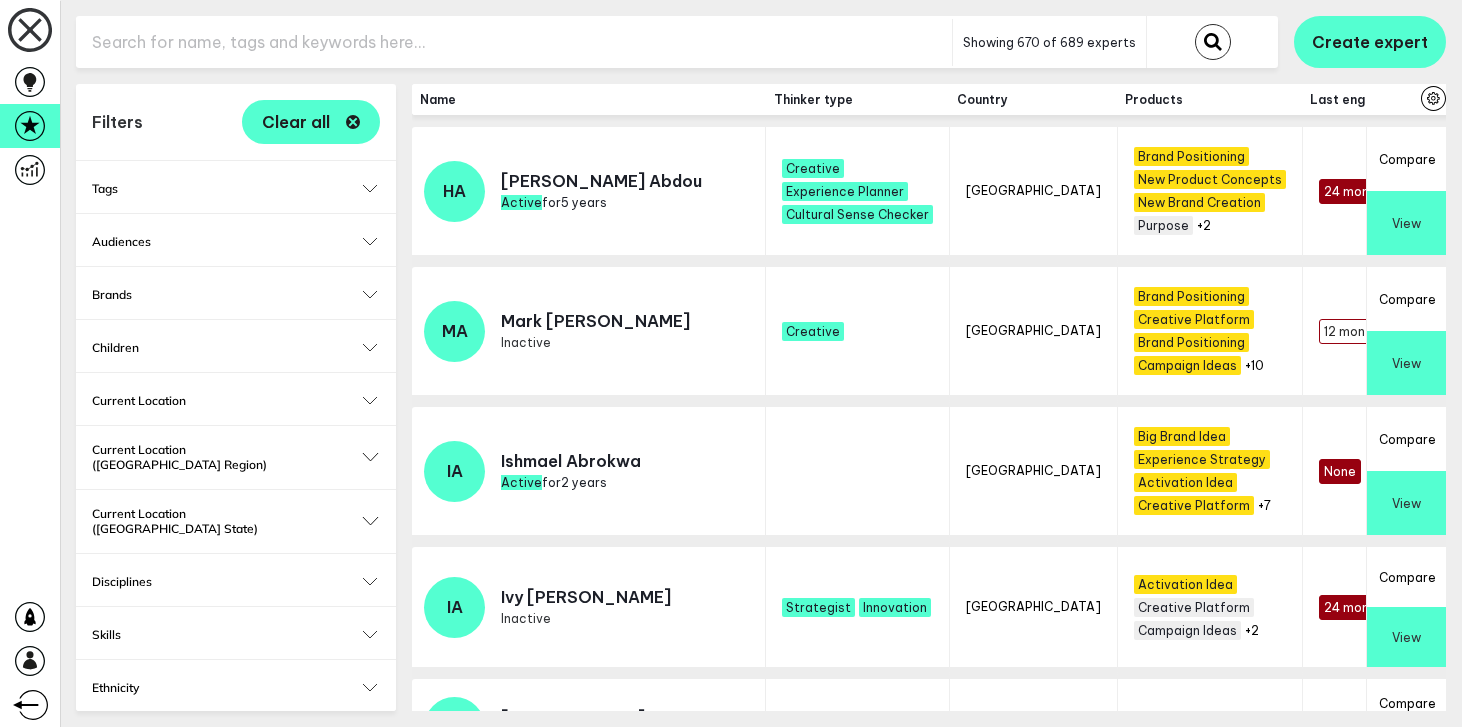 click at bounding box center [514, 42] 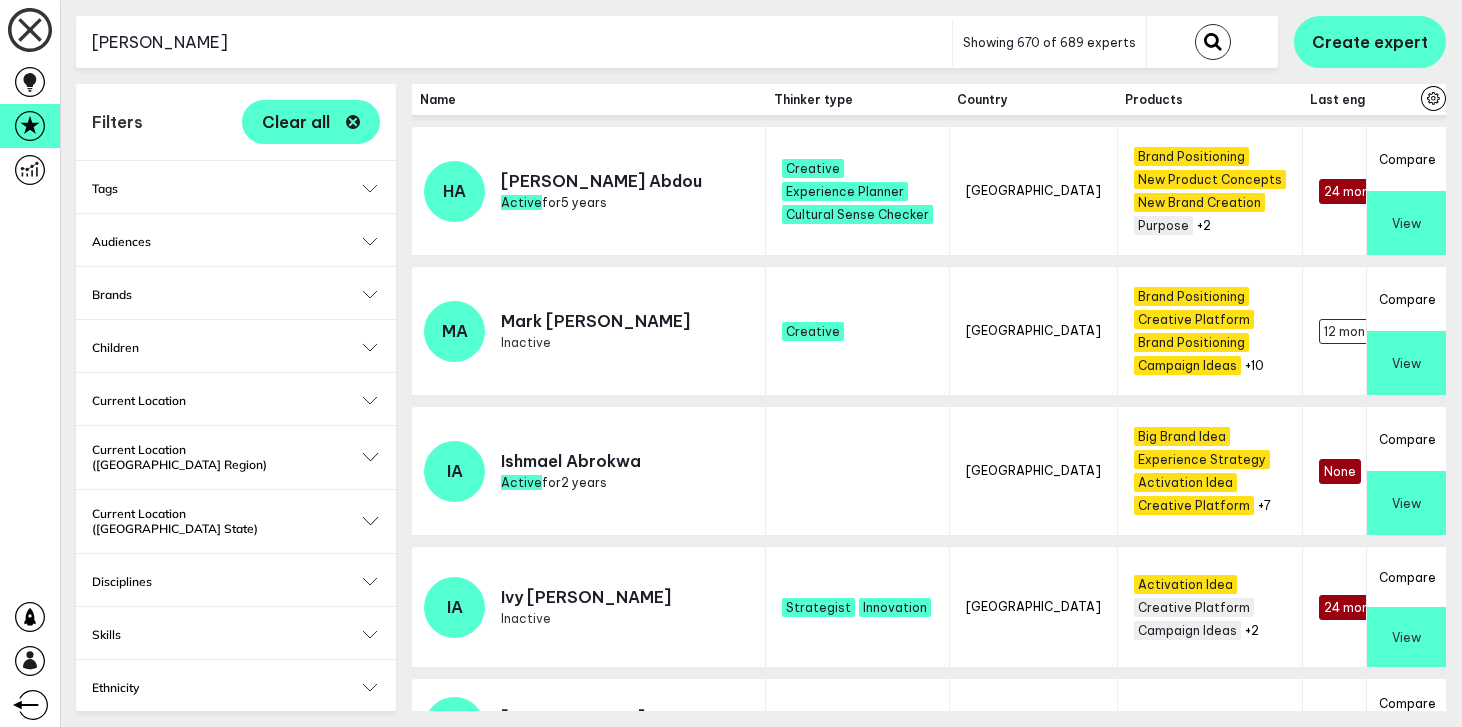 type on "daniel" 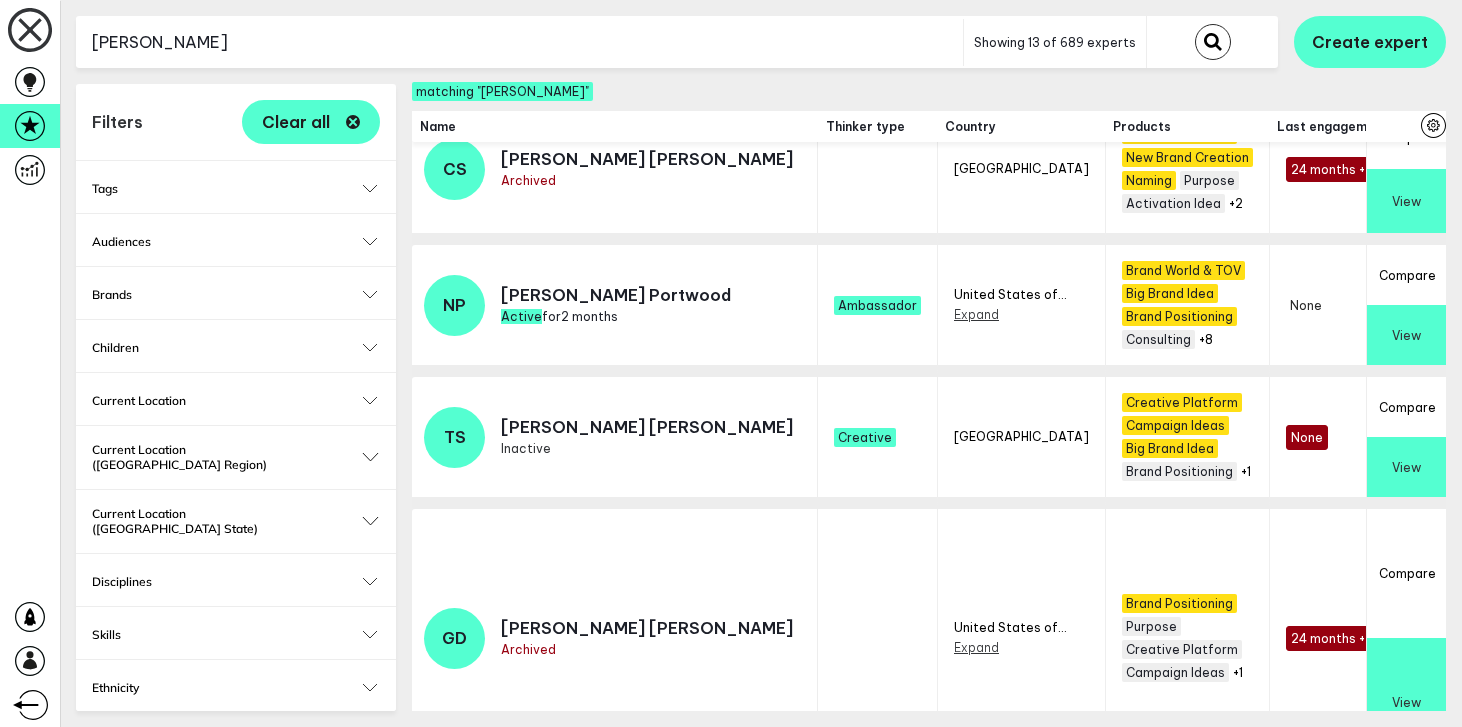 scroll, scrollTop: 1414, scrollLeft: 0, axis: vertical 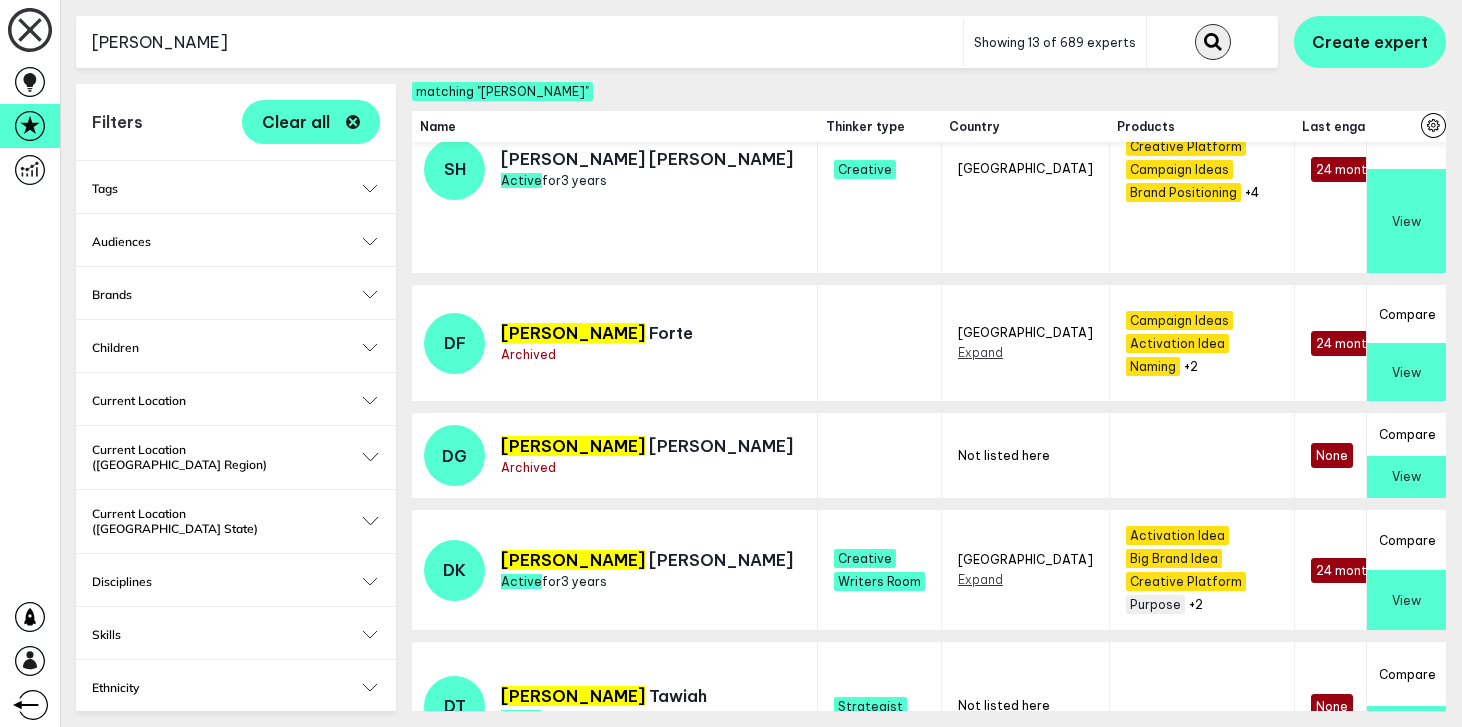 click at bounding box center (1213, 42) 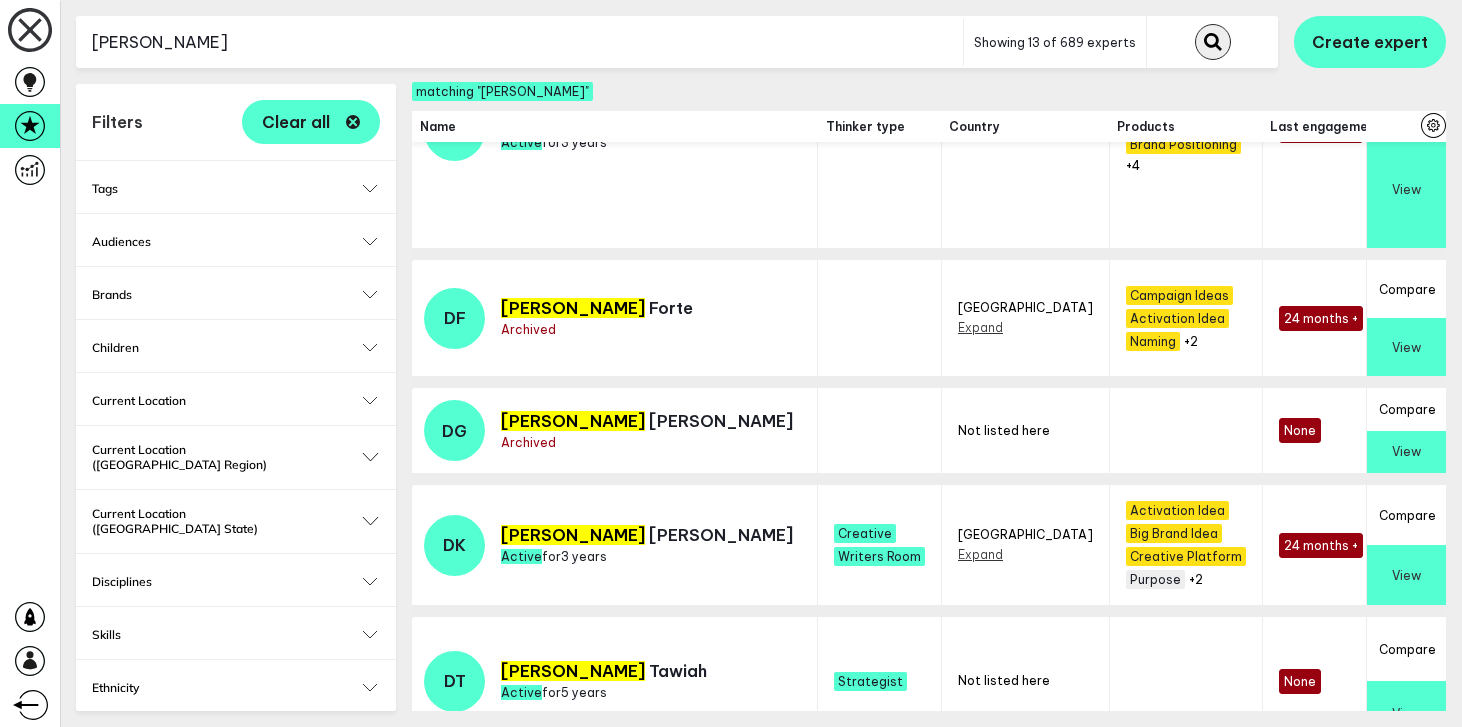 click 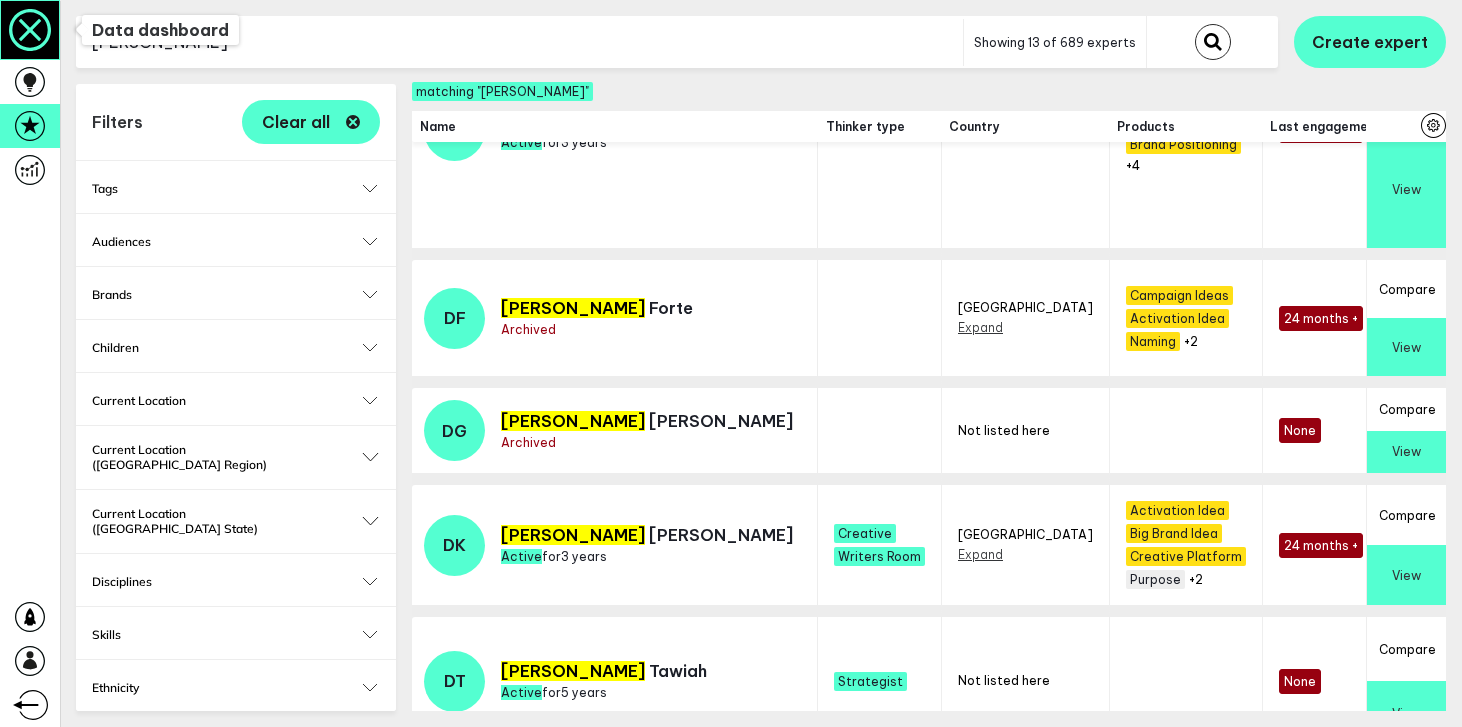 scroll, scrollTop: 208, scrollLeft: 0, axis: vertical 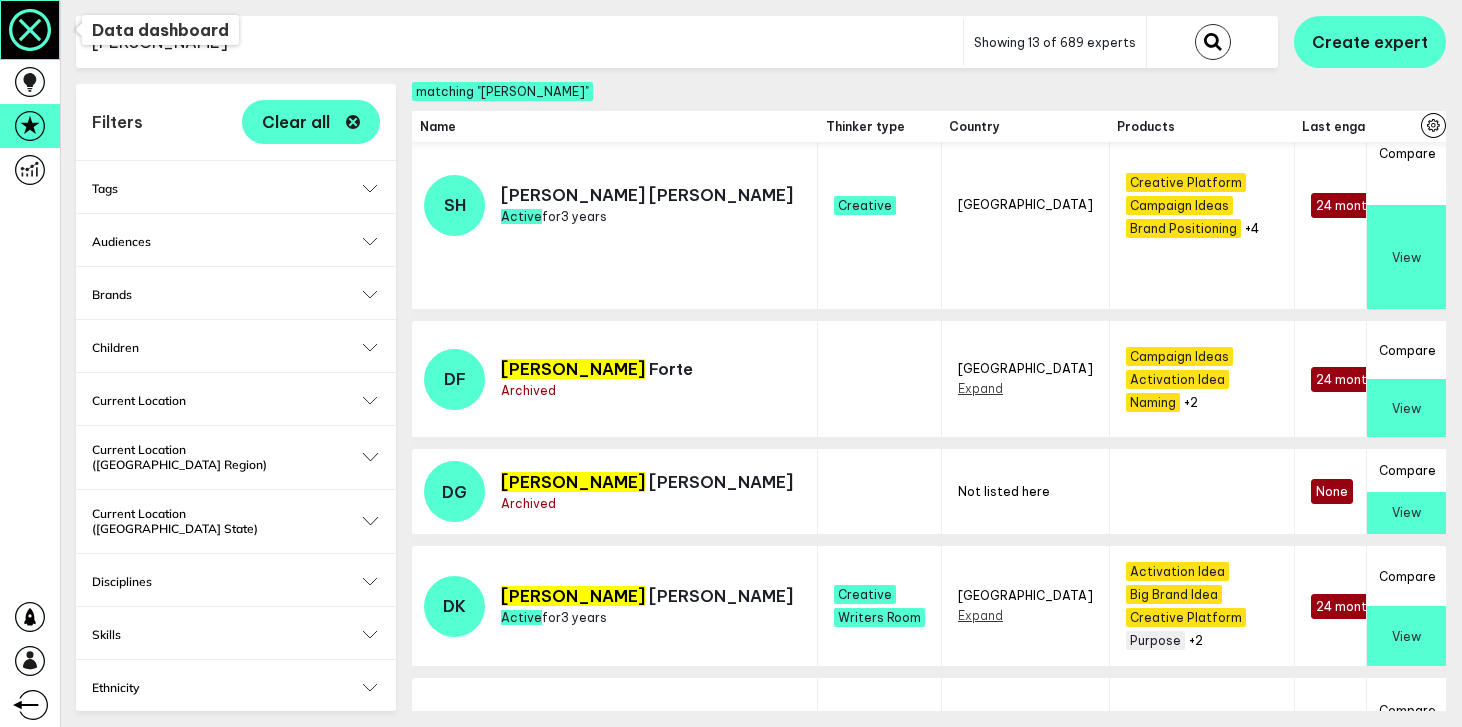 click 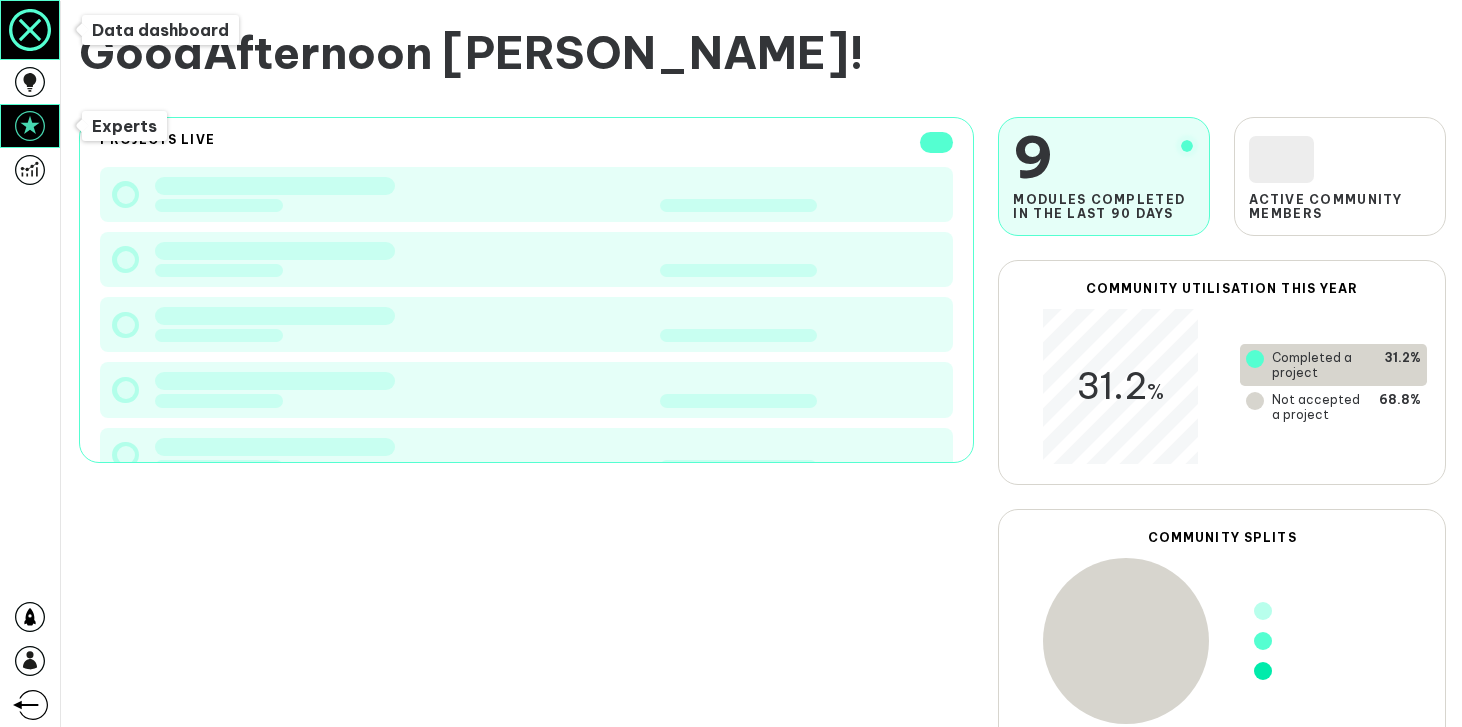 click 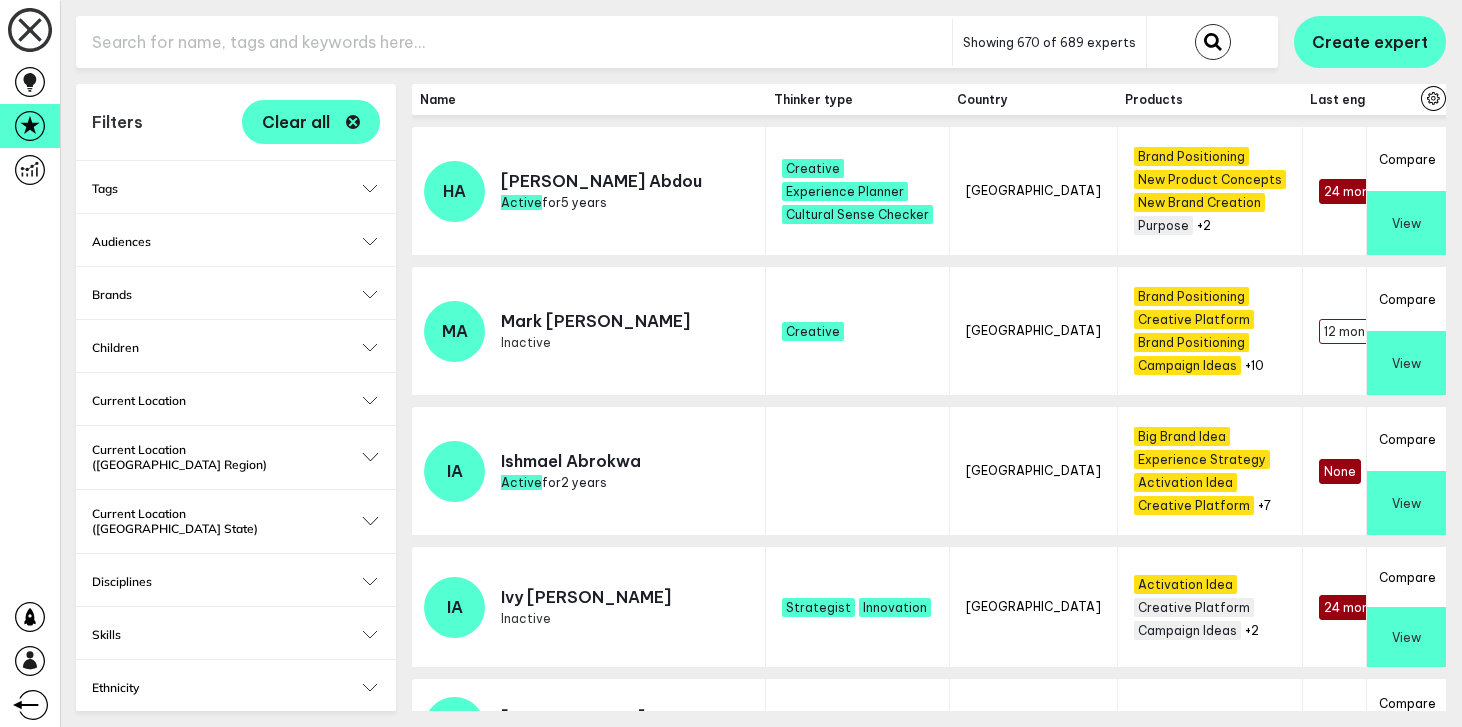 checkbox on "true" 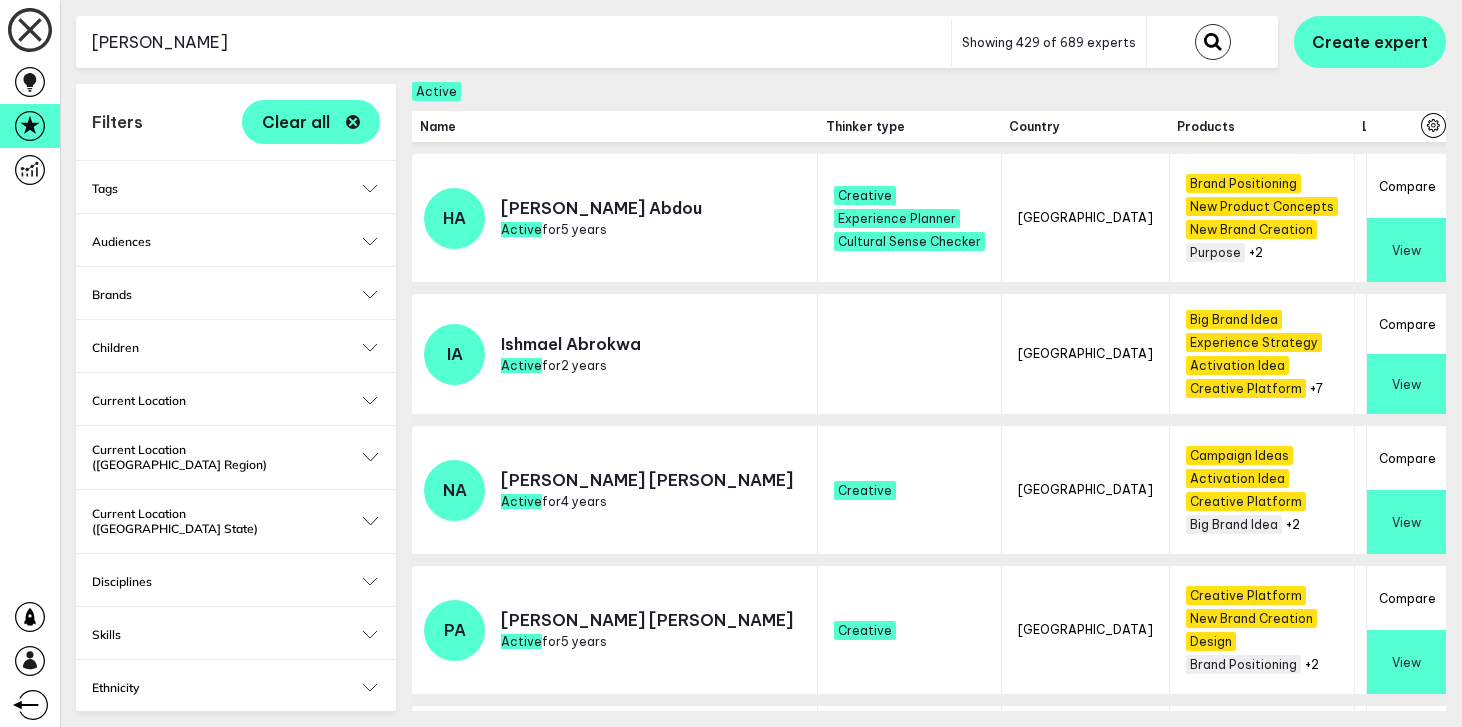 type on "daniel" 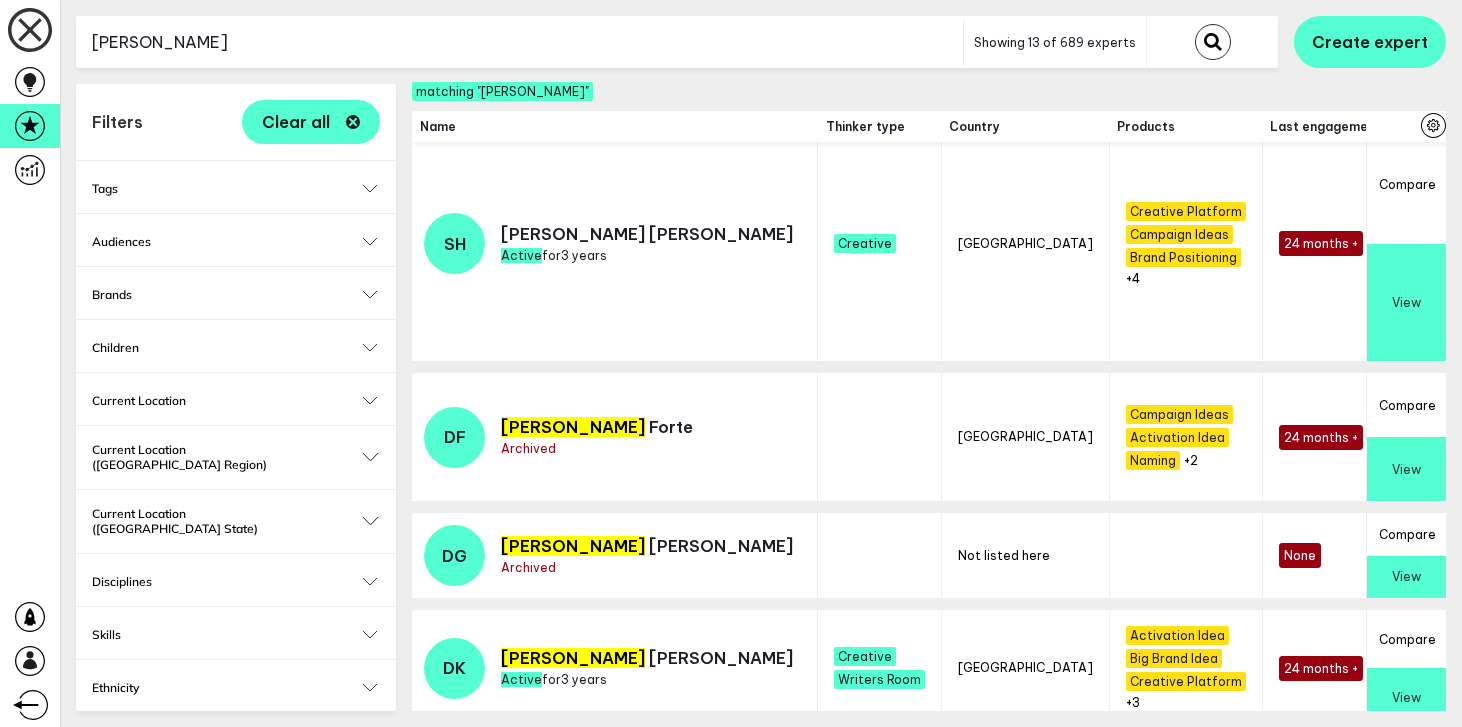 scroll, scrollTop: 184, scrollLeft: 0, axis: vertical 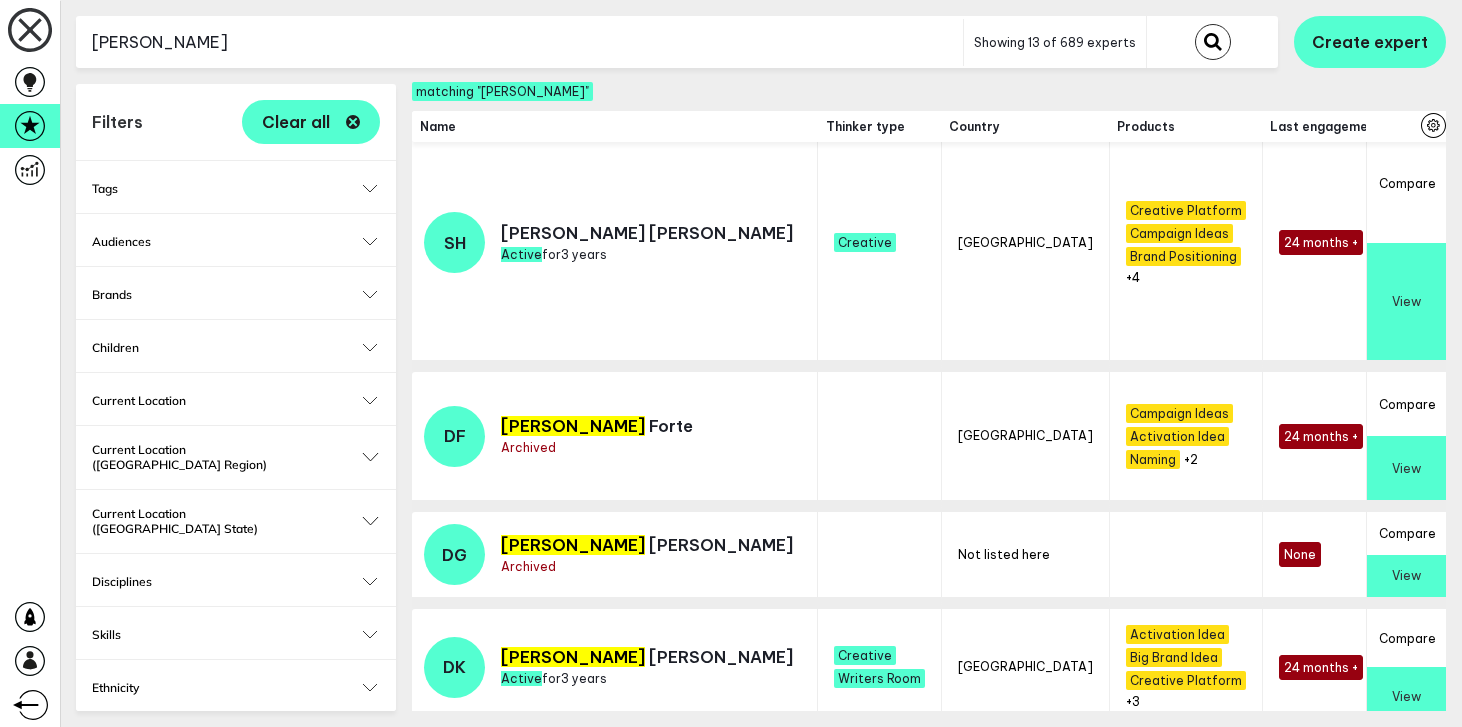 click on "daniel" at bounding box center (519, 42) 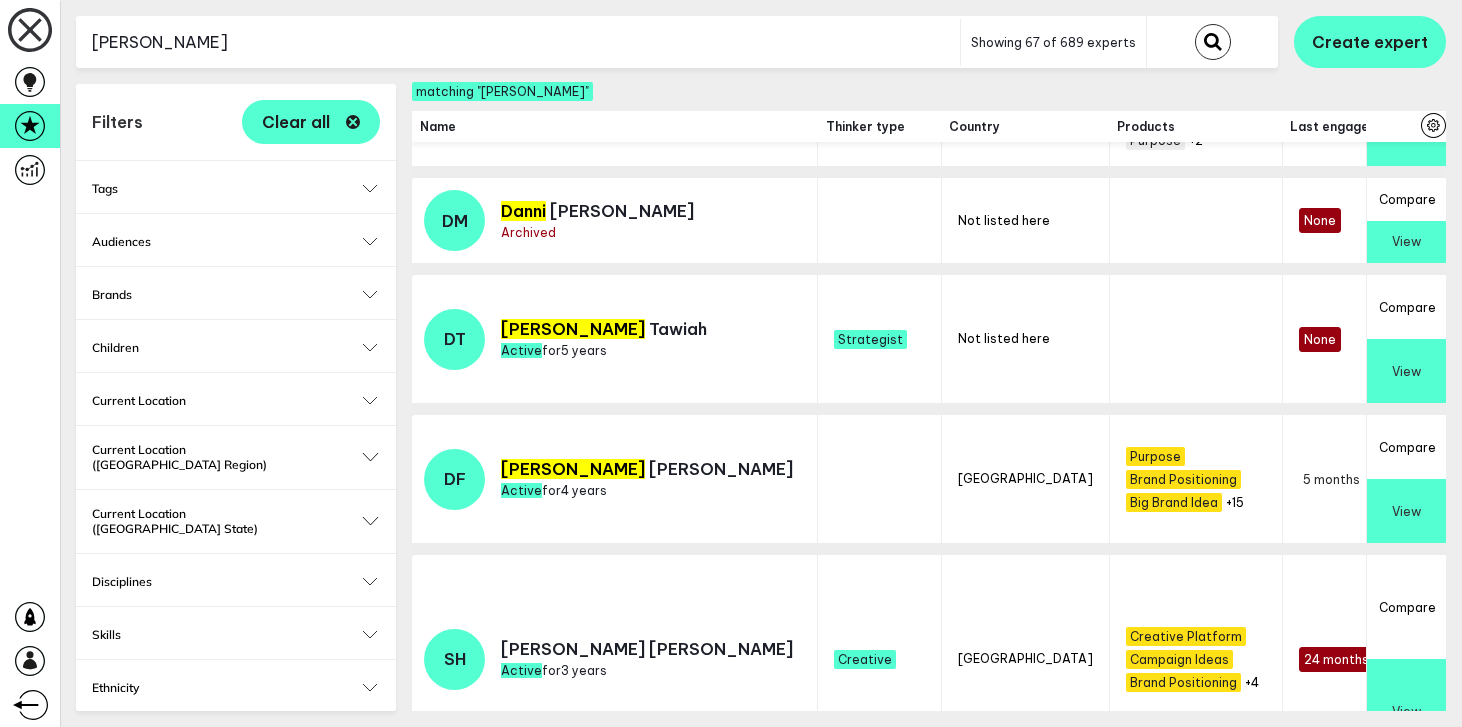 scroll, scrollTop: 3130, scrollLeft: 0, axis: vertical 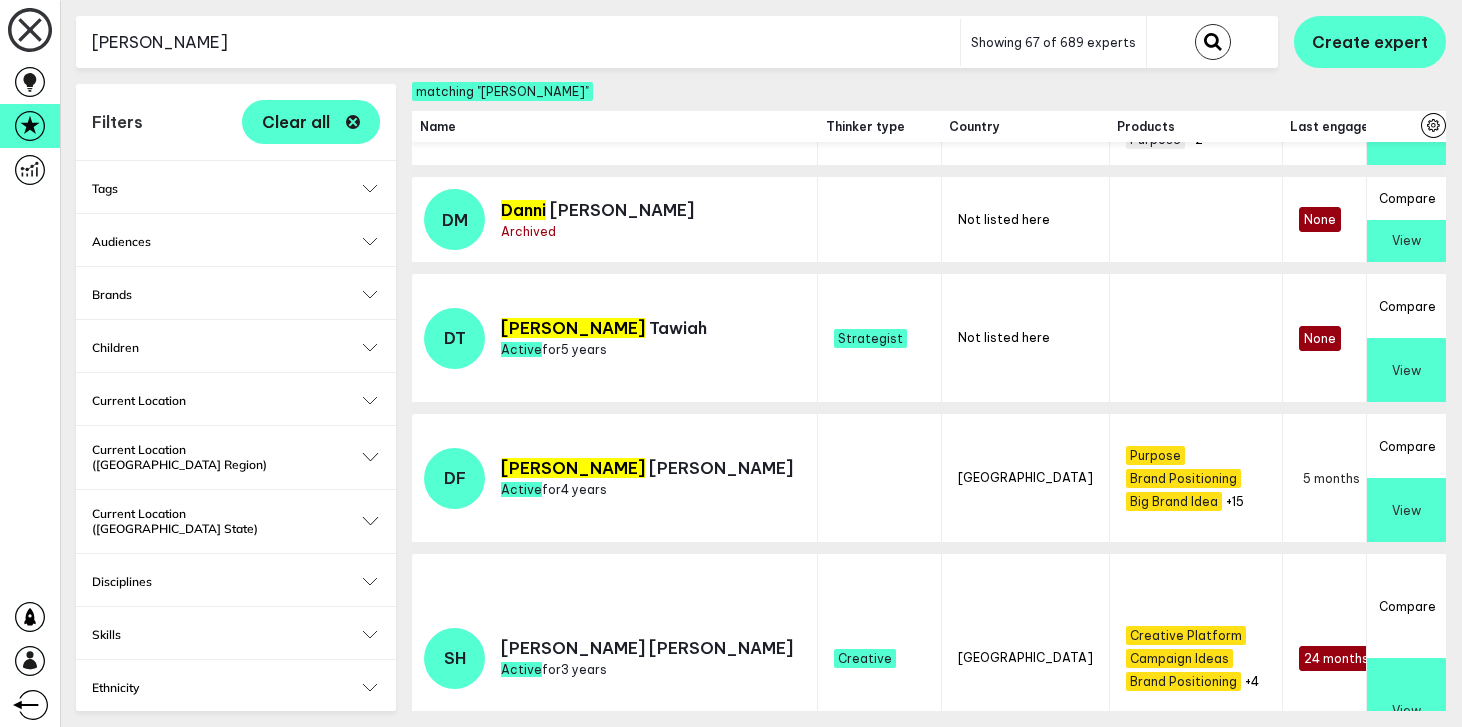 click on "View" at bounding box center [1406, 370] 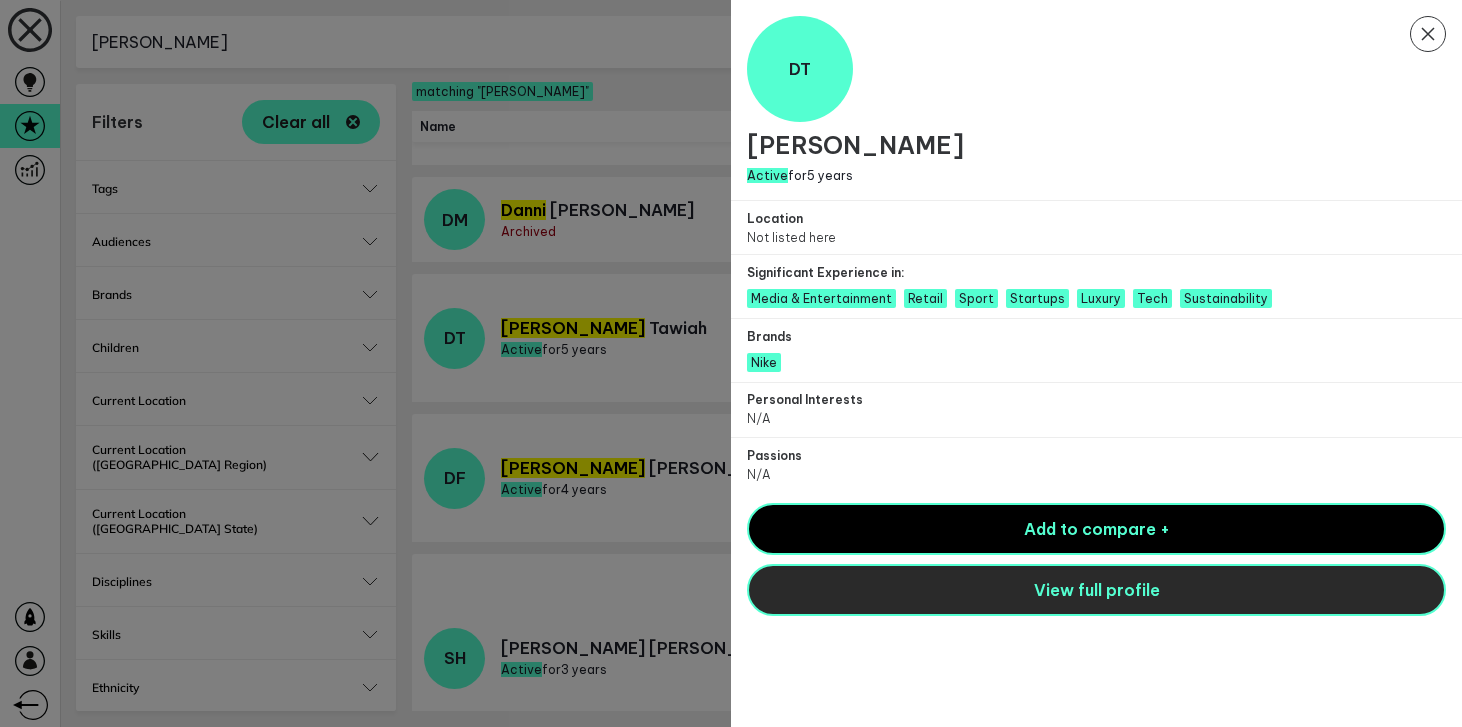 click on "View full profile" at bounding box center (1096, 590) 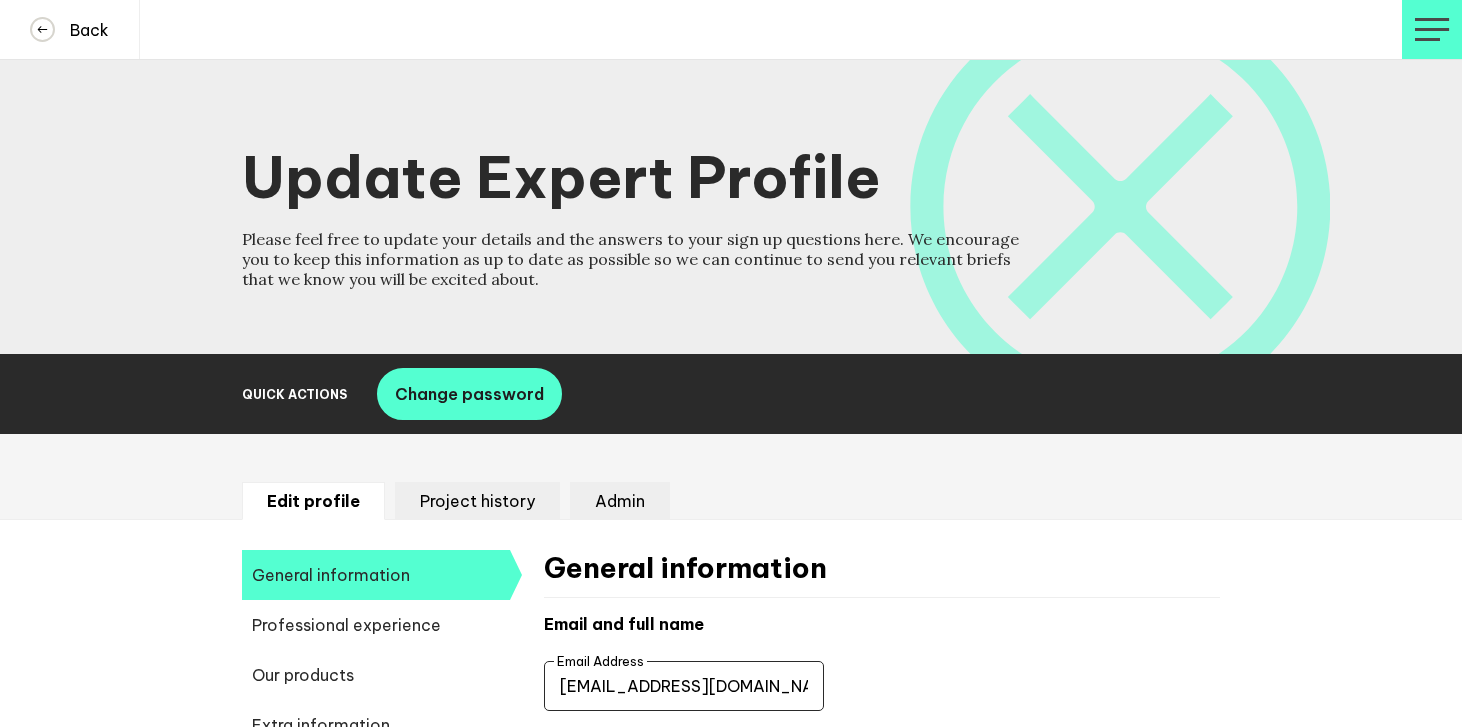 select on "19092" 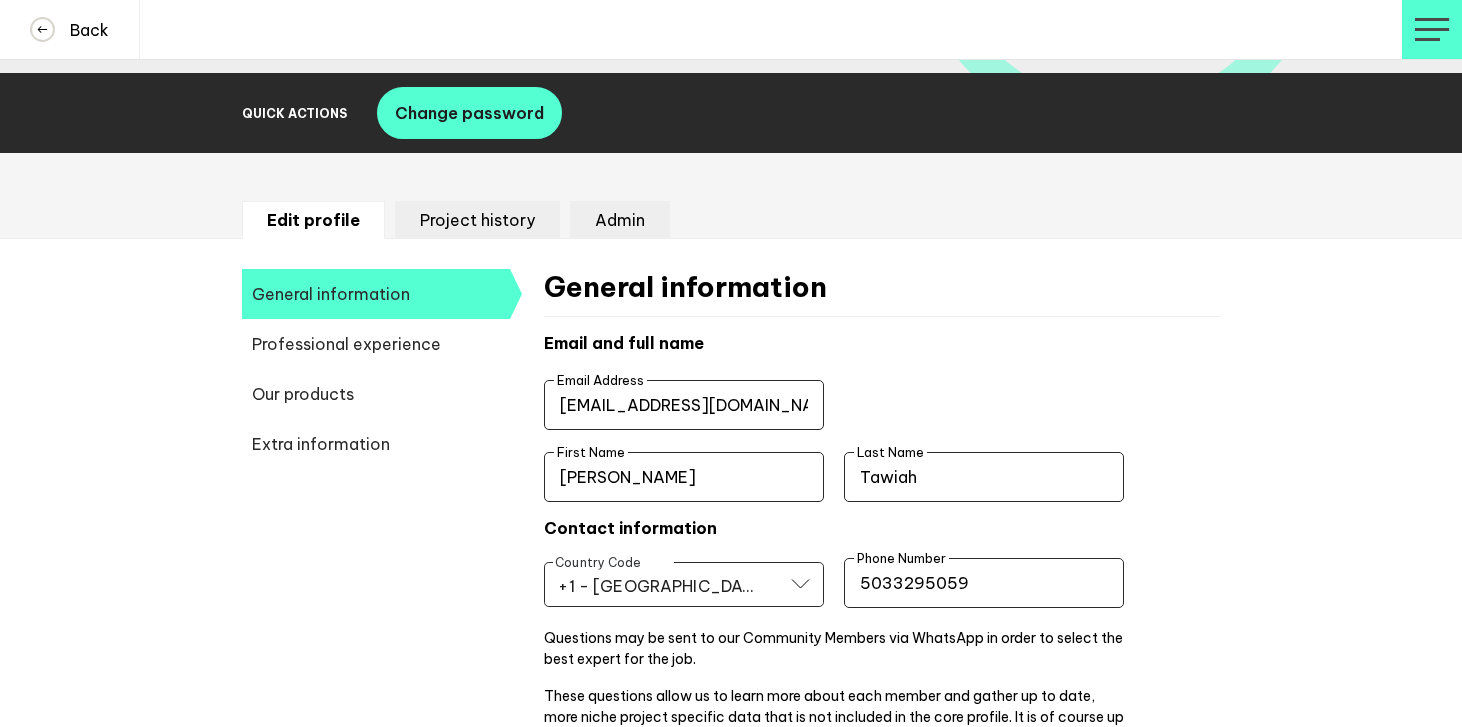 click on "Our products" at bounding box center (376, 394) 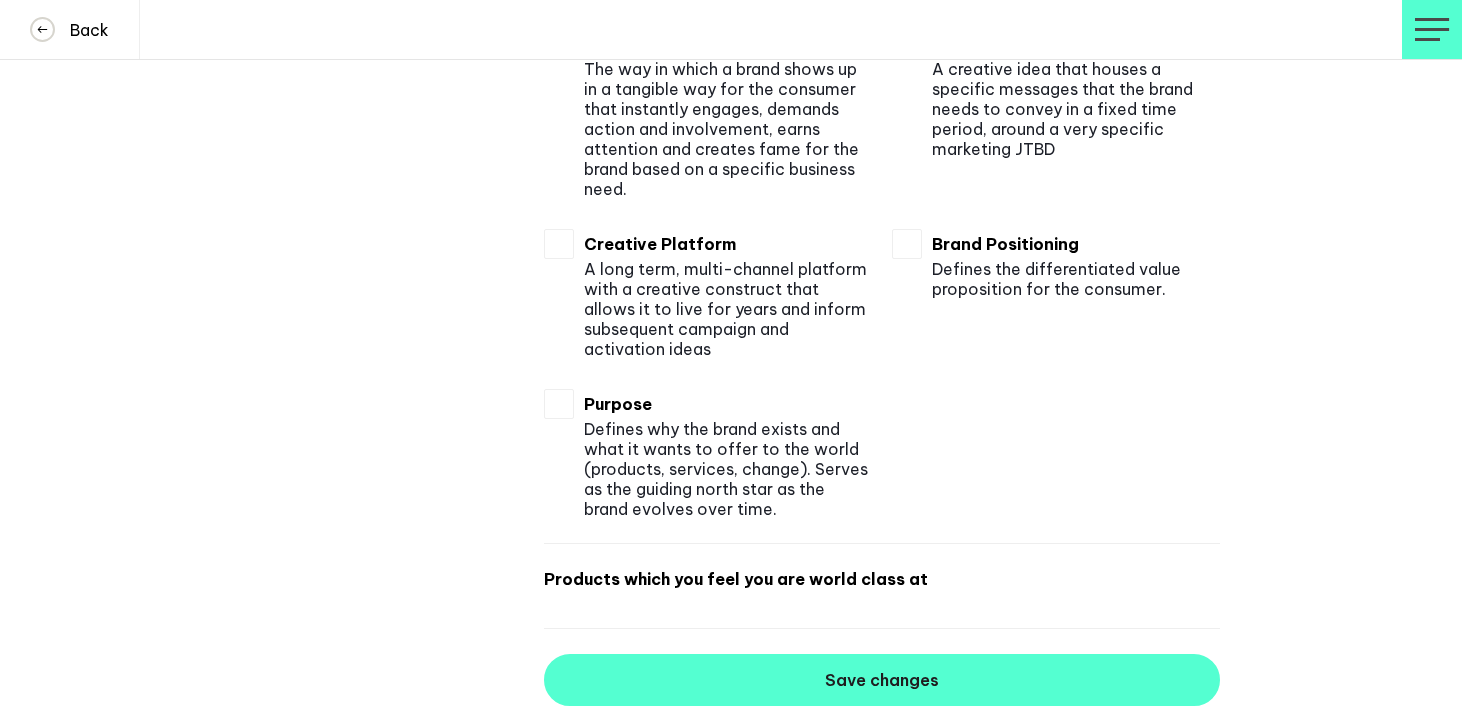 scroll, scrollTop: 1843, scrollLeft: 0, axis: vertical 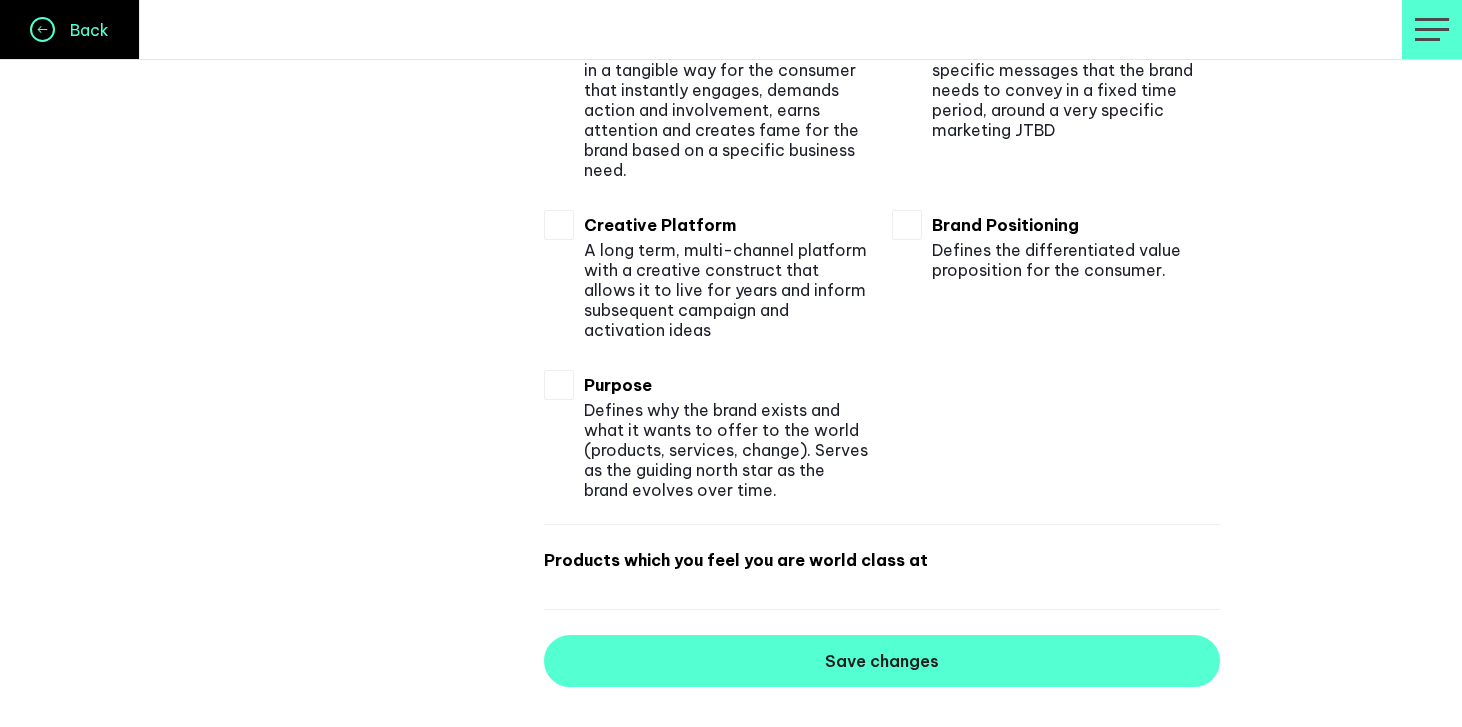 click on "Back" at bounding box center [82, 30] 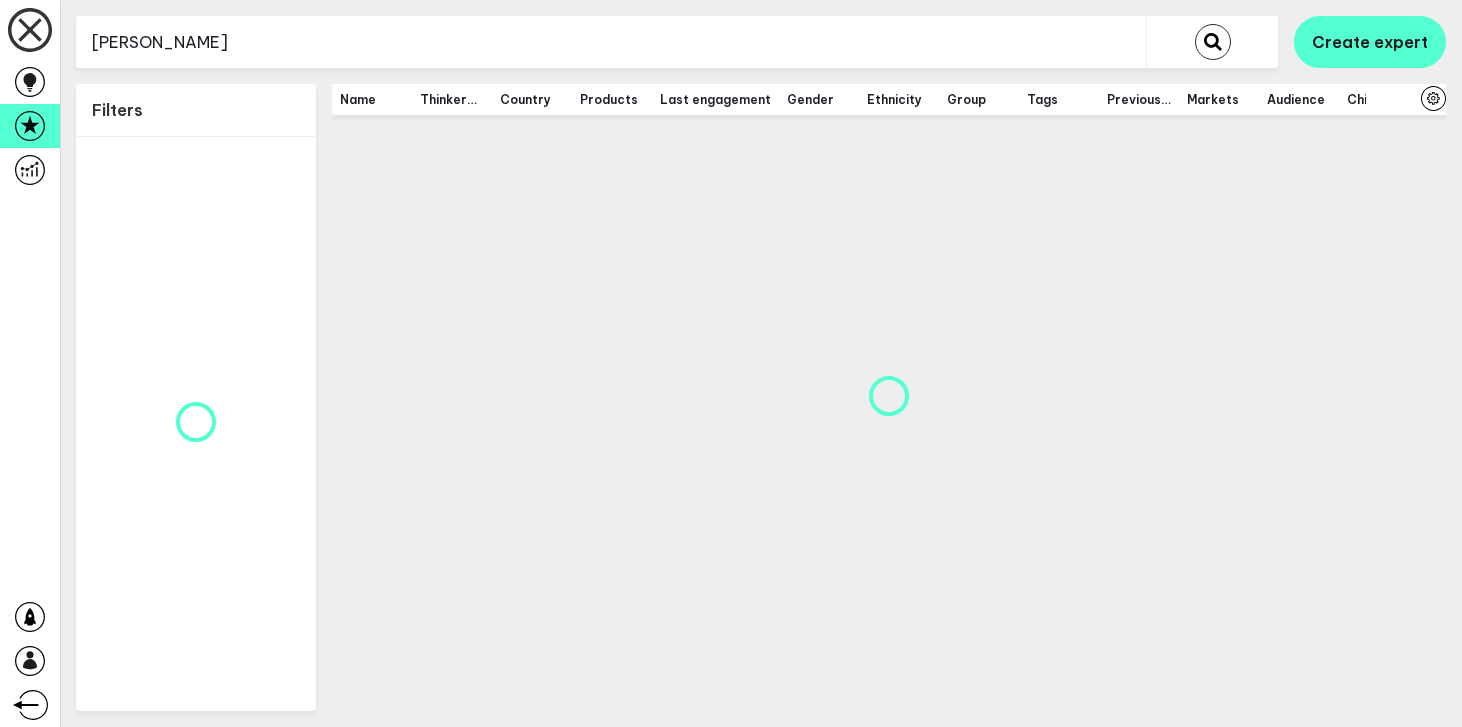 scroll, scrollTop: 0, scrollLeft: 0, axis: both 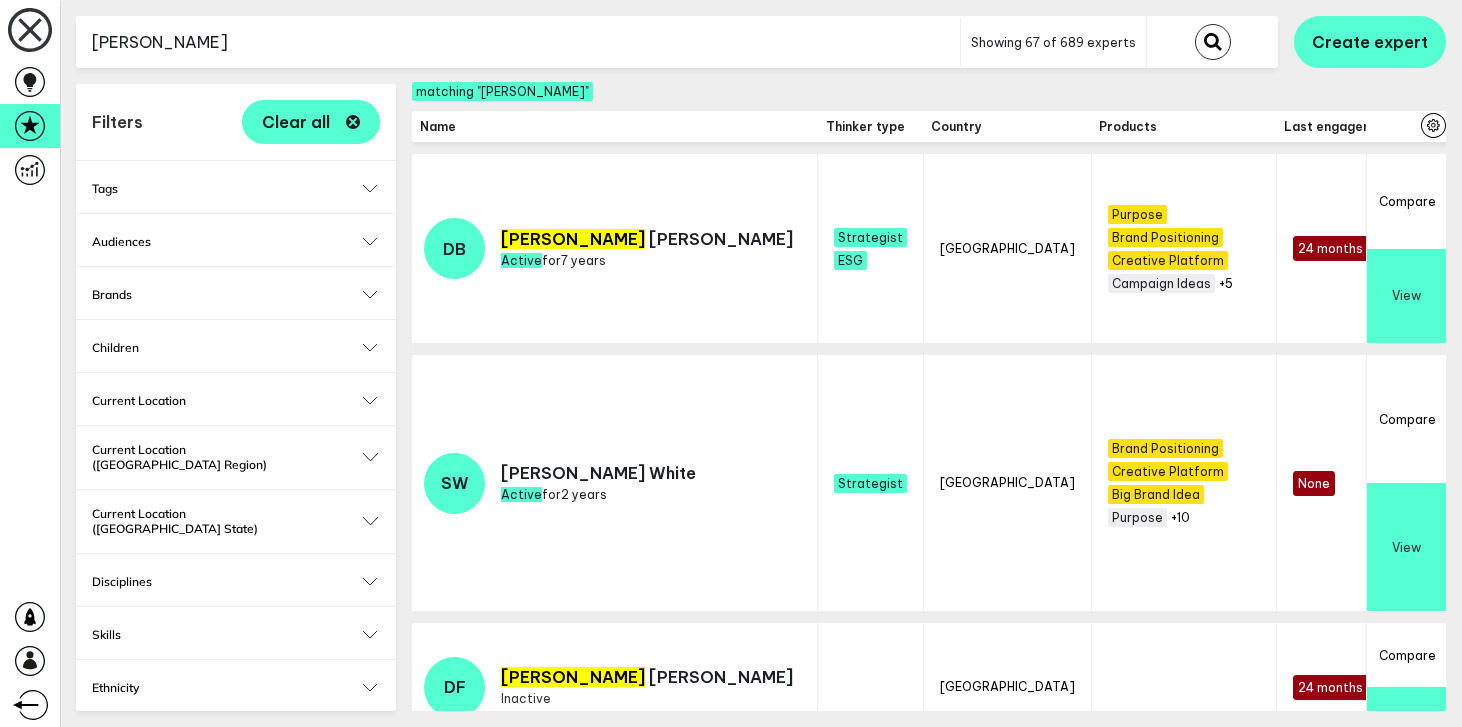 click on "dan" at bounding box center [518, 42] 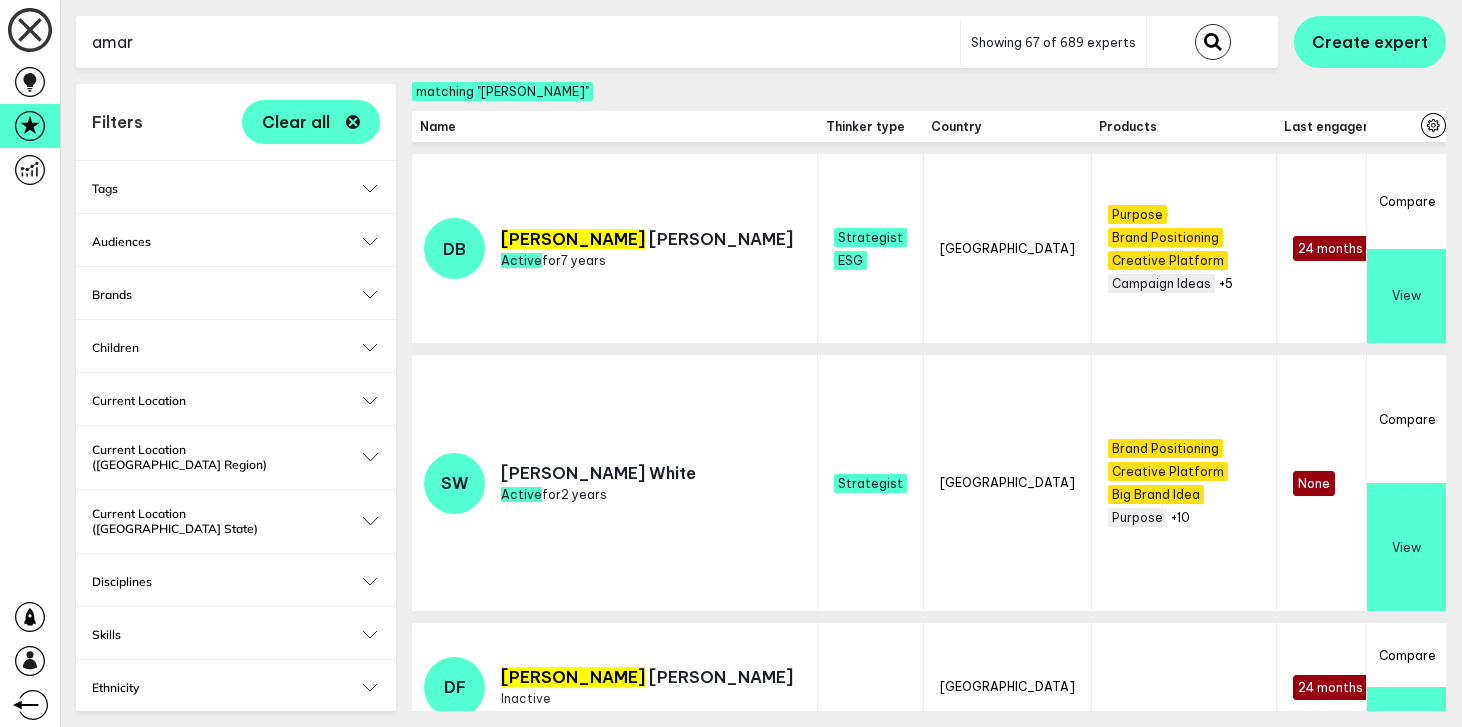 click at bounding box center (1213, 42) 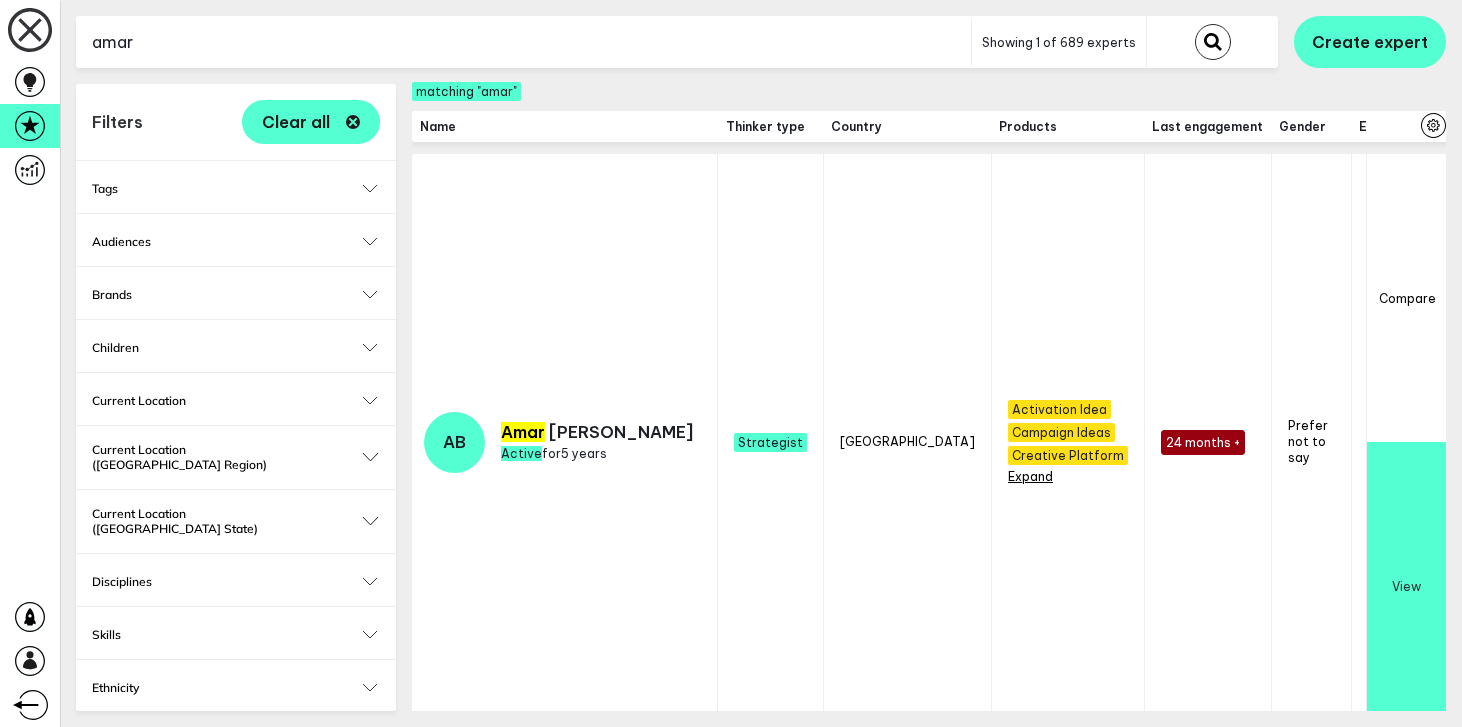 click on "+4" at bounding box center (1015, 476) 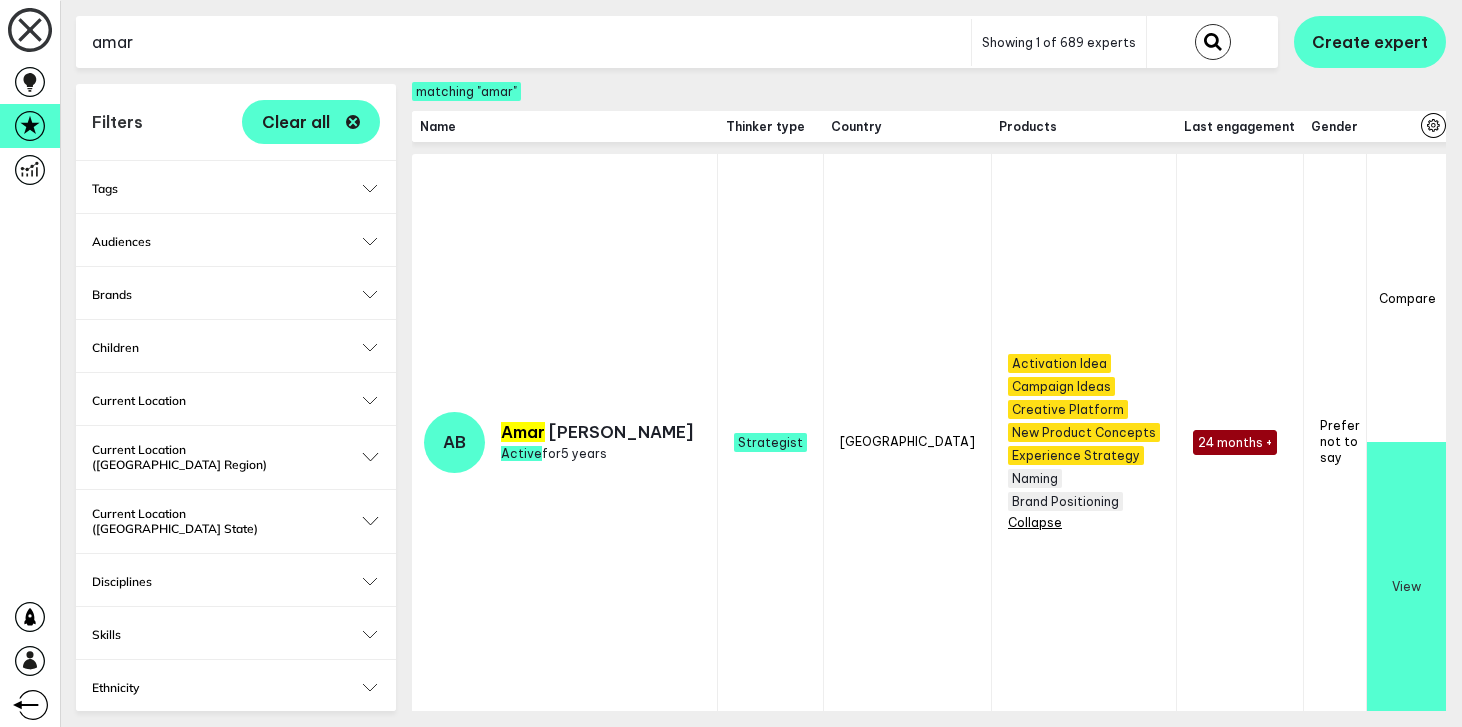 click on "amar" at bounding box center [523, 42] 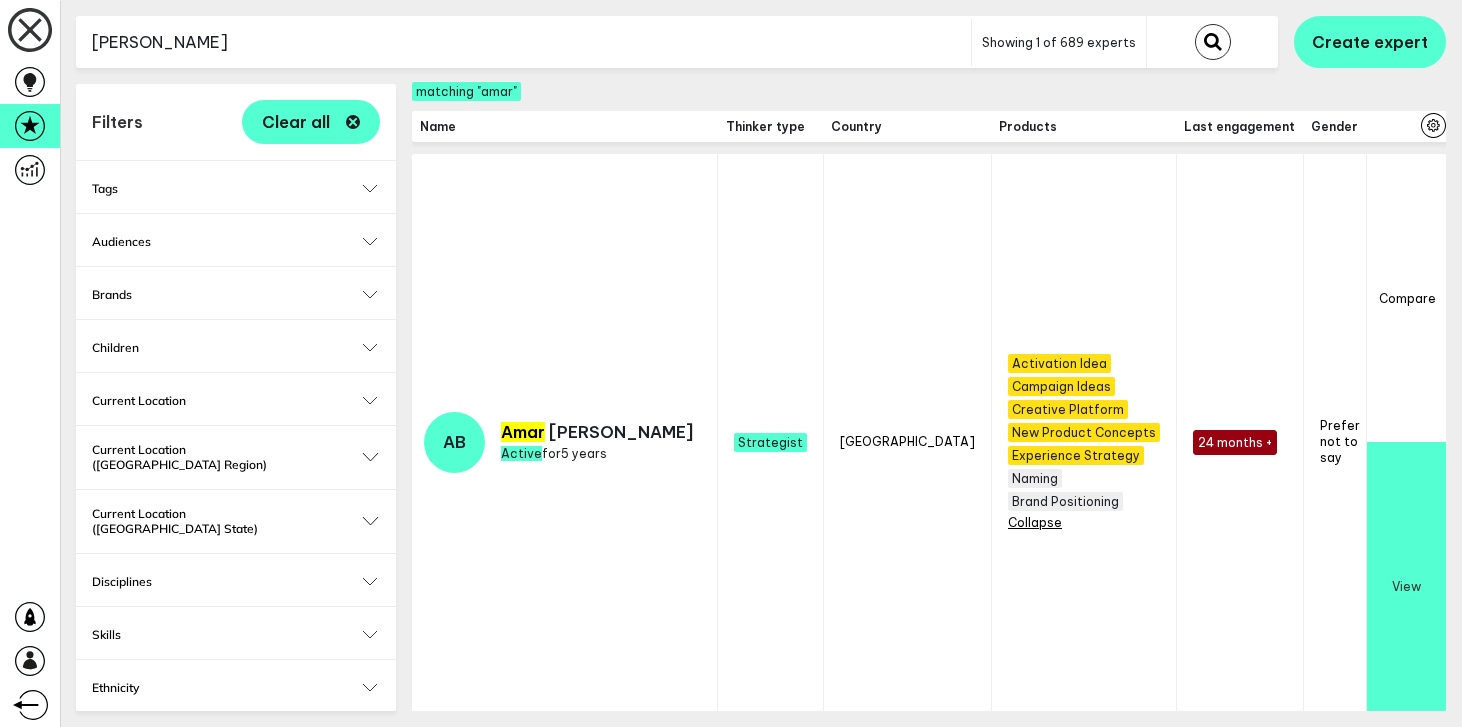click at bounding box center [1213, 42] 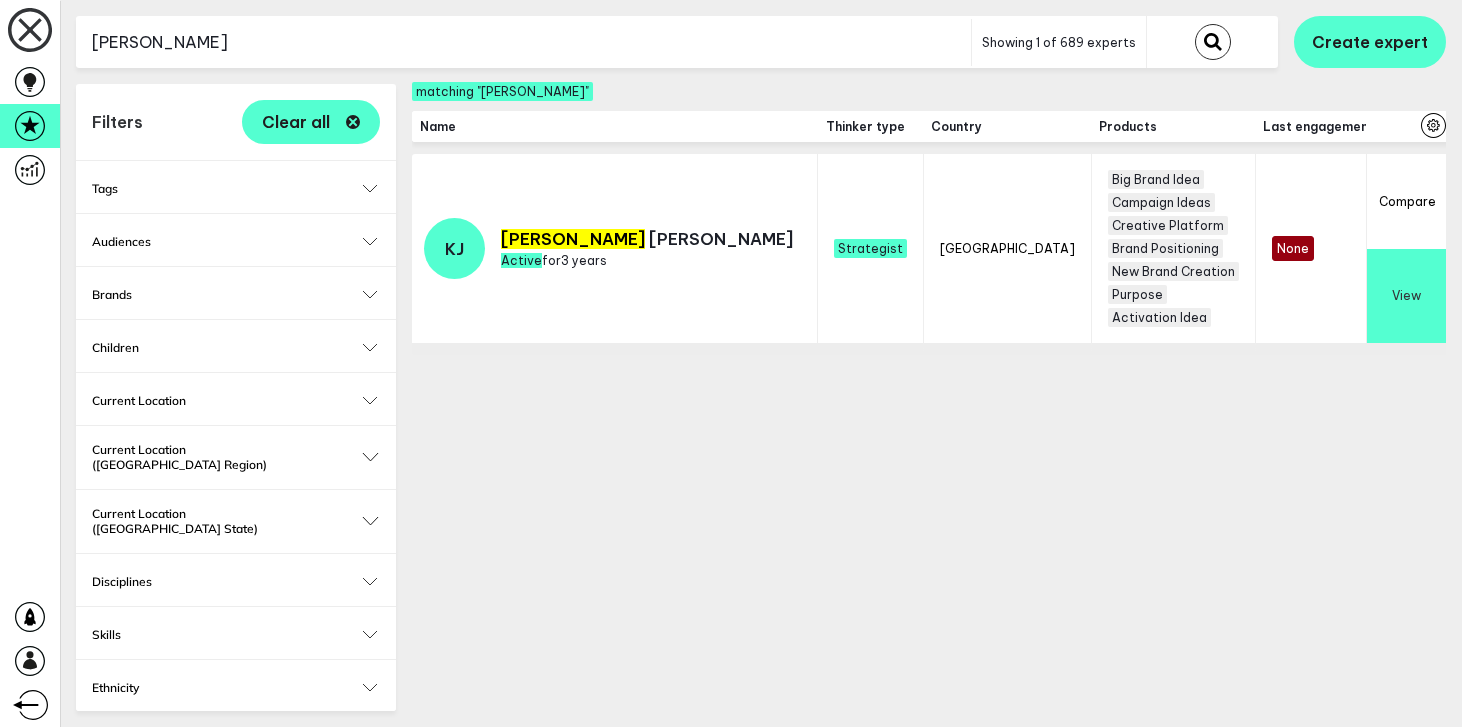 click on "kristina" at bounding box center [523, 42] 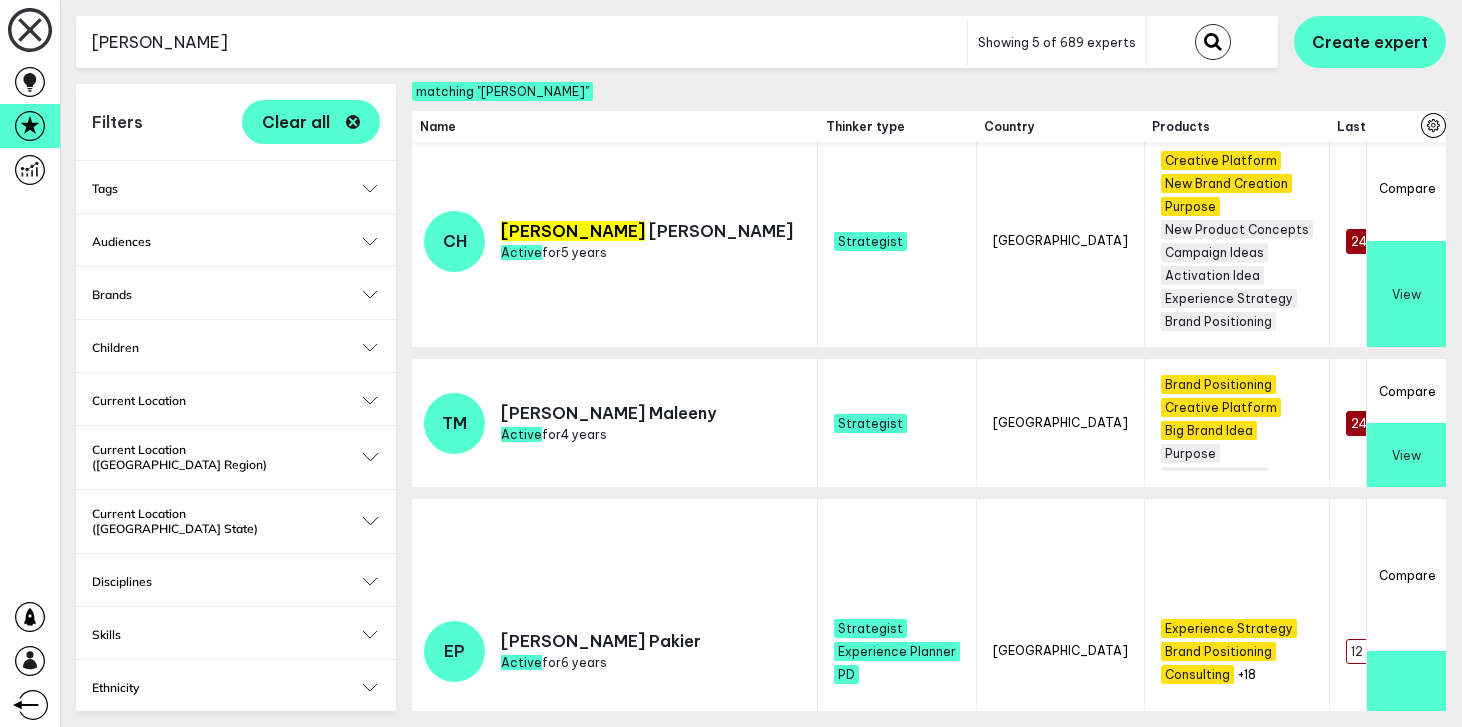 scroll, scrollTop: 17, scrollLeft: 0, axis: vertical 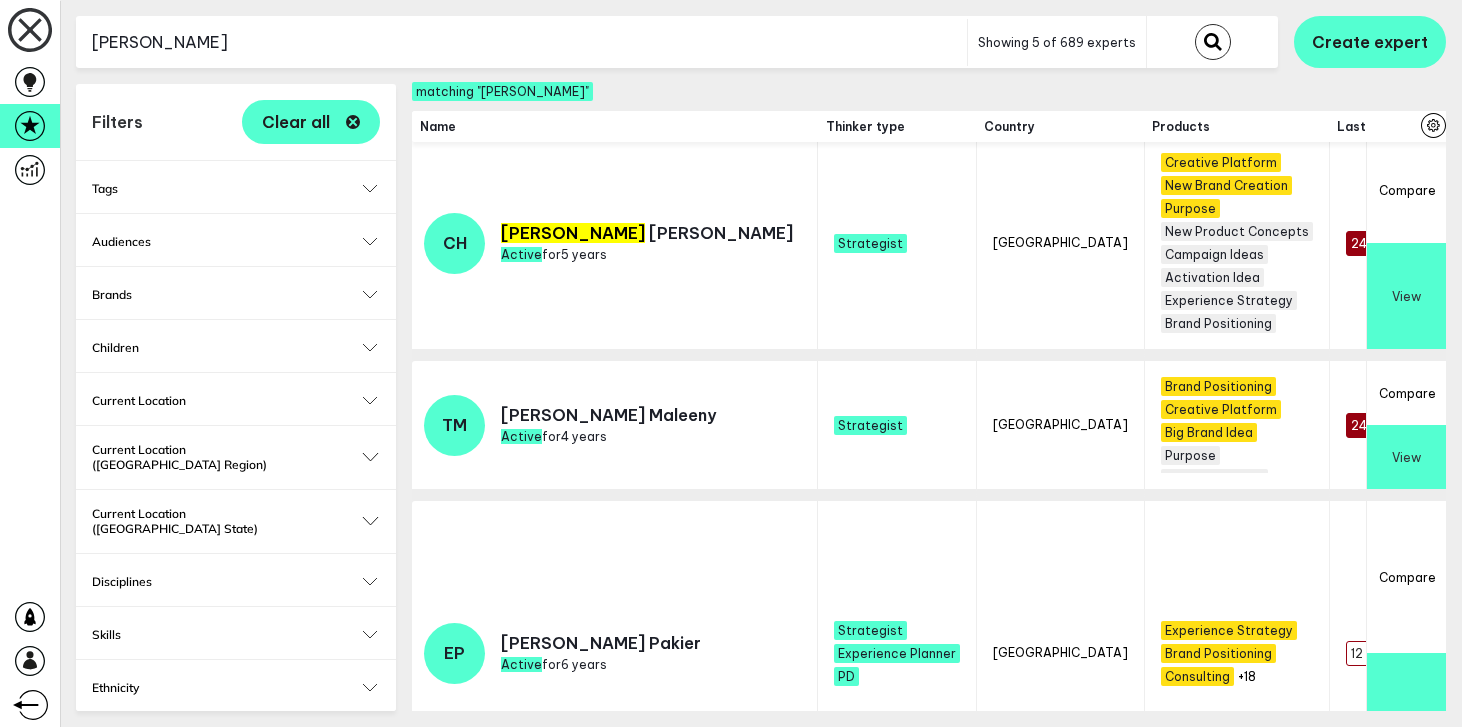 click on "charles" at bounding box center (521, 42) 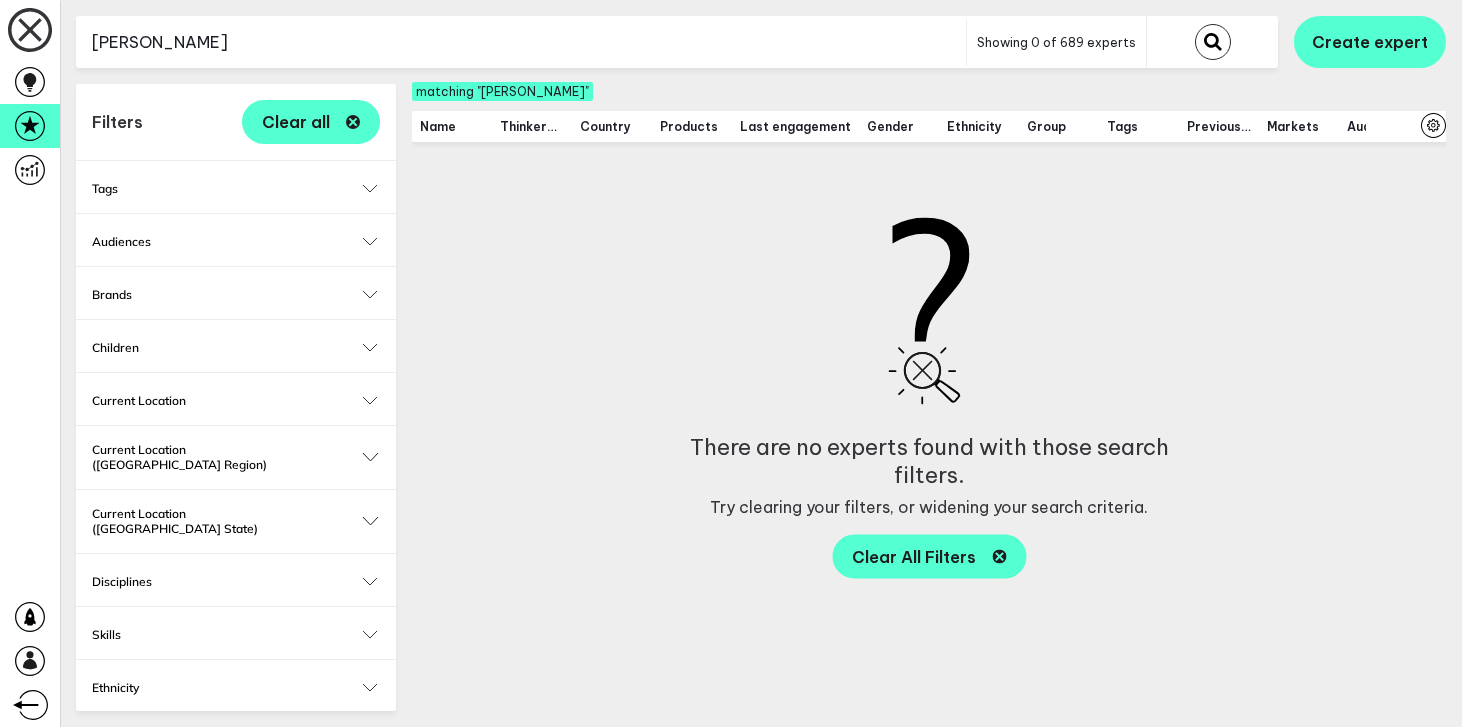 click on "marleen" at bounding box center [521, 42] 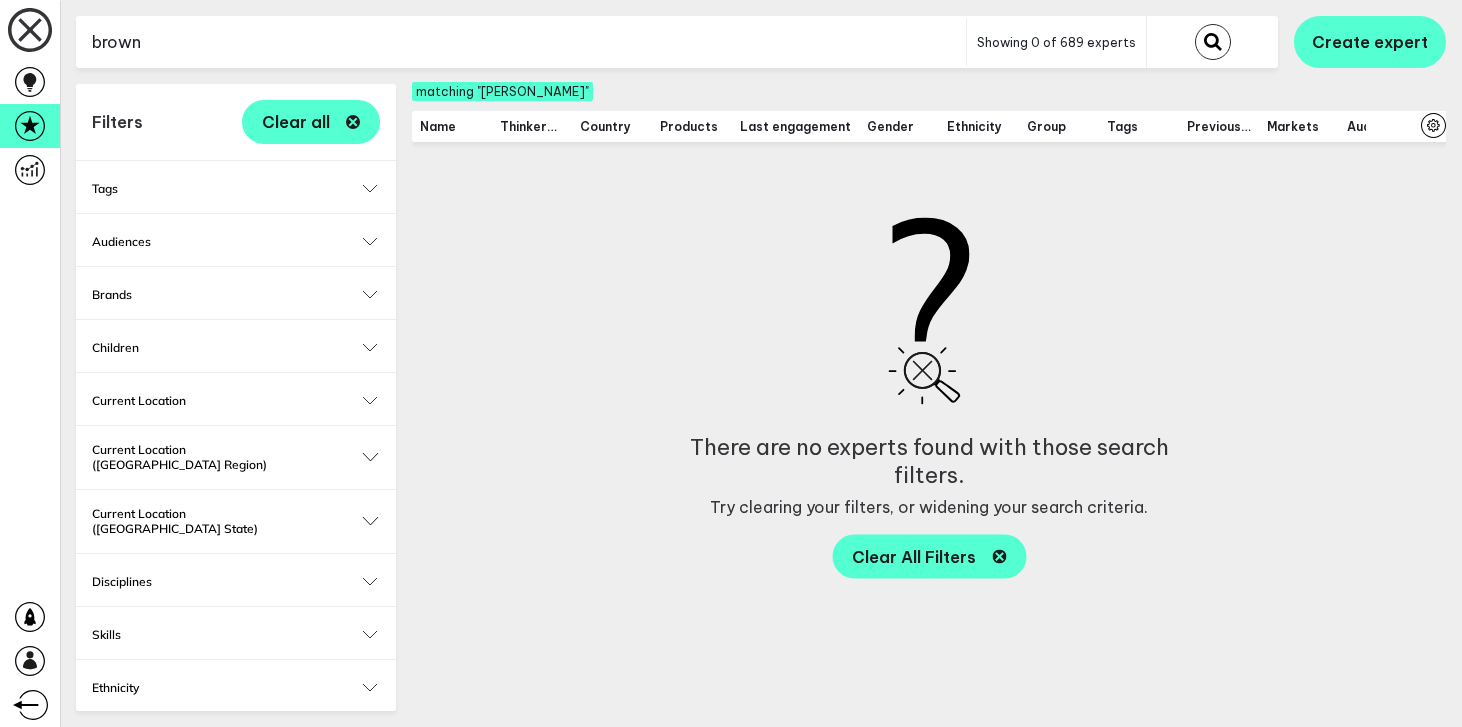 click at bounding box center (1213, 42) 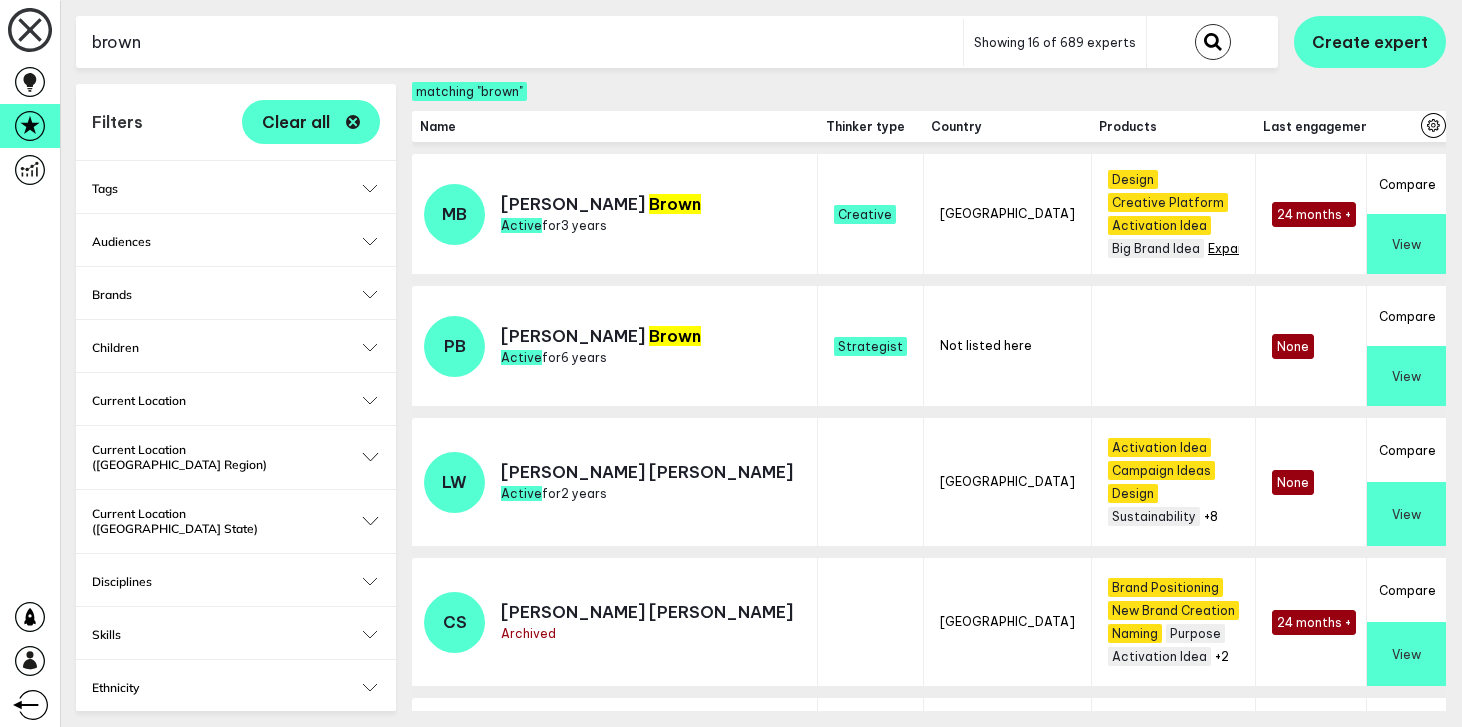 click on "+2" at bounding box center [1215, 248] 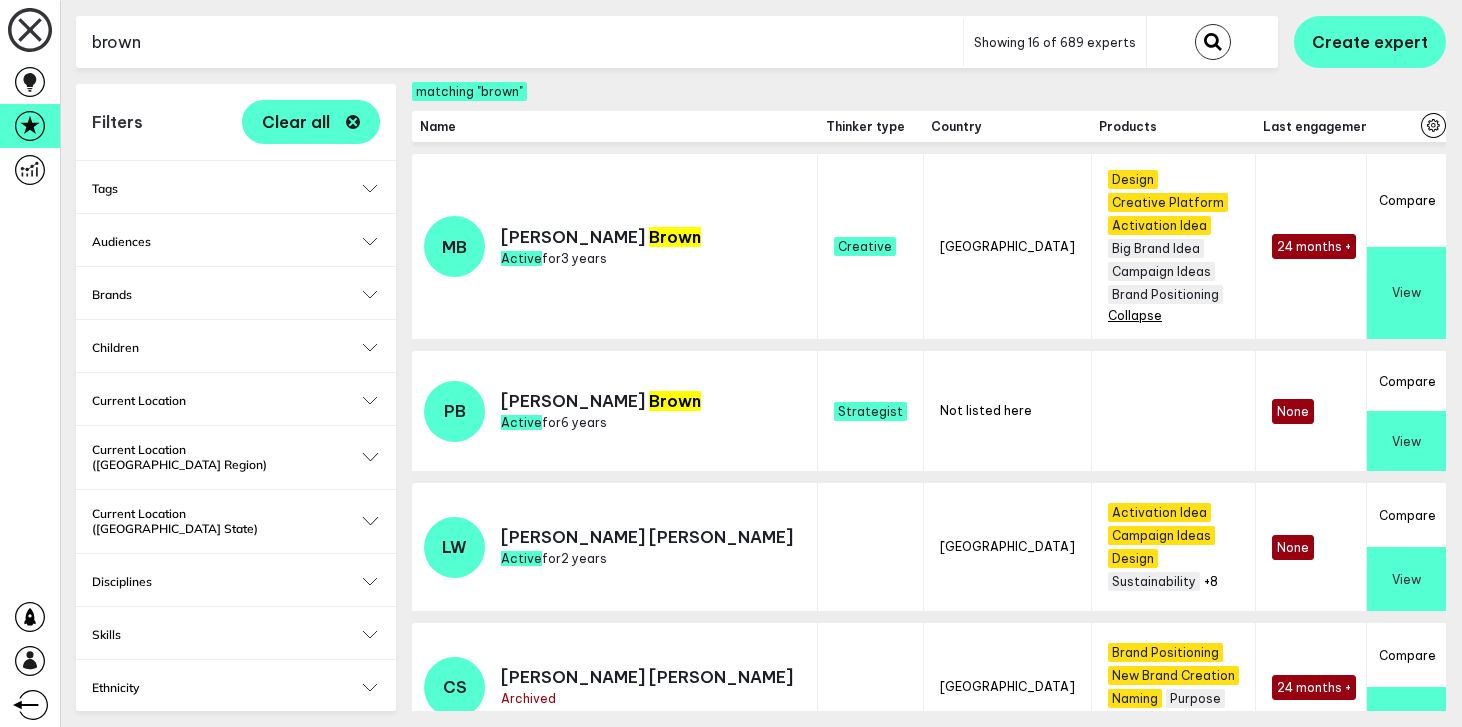 click on "brown" at bounding box center (519, 42) 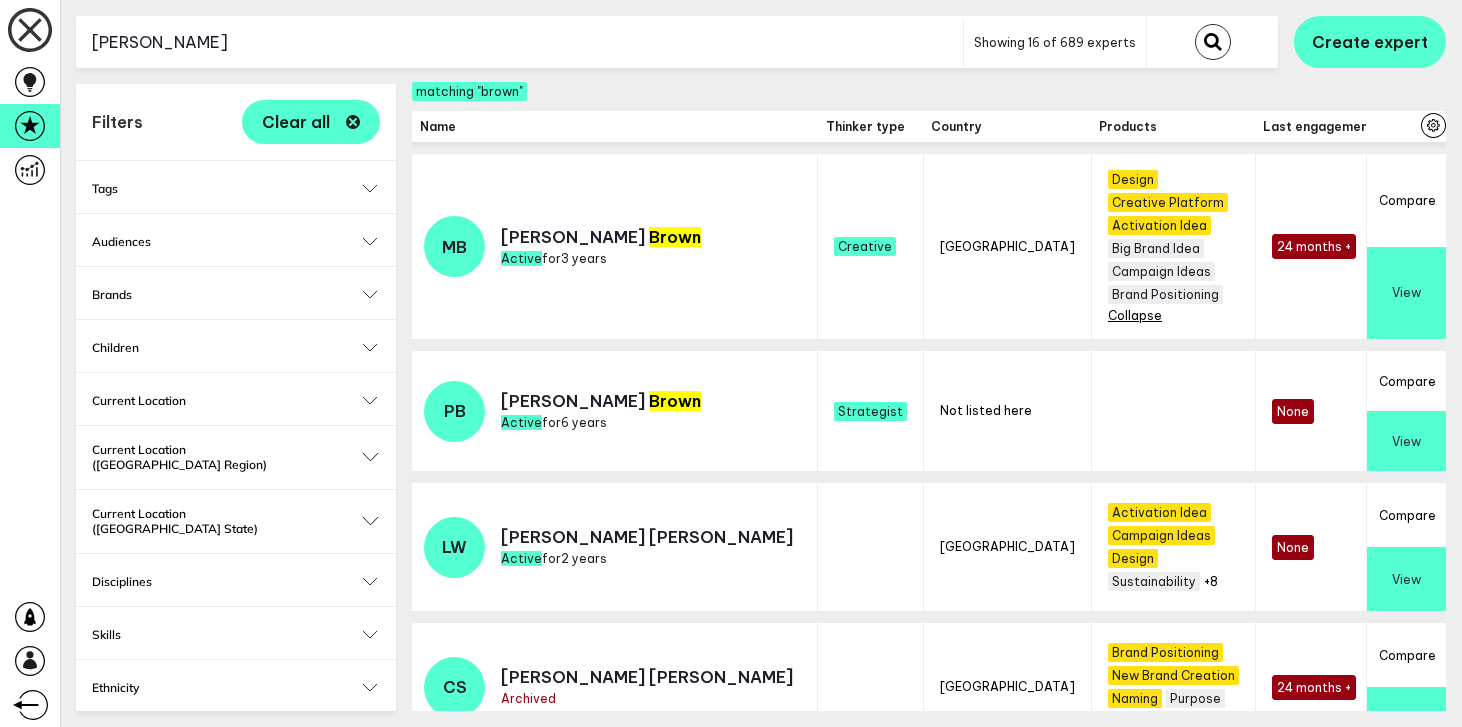 click at bounding box center (1213, 42) 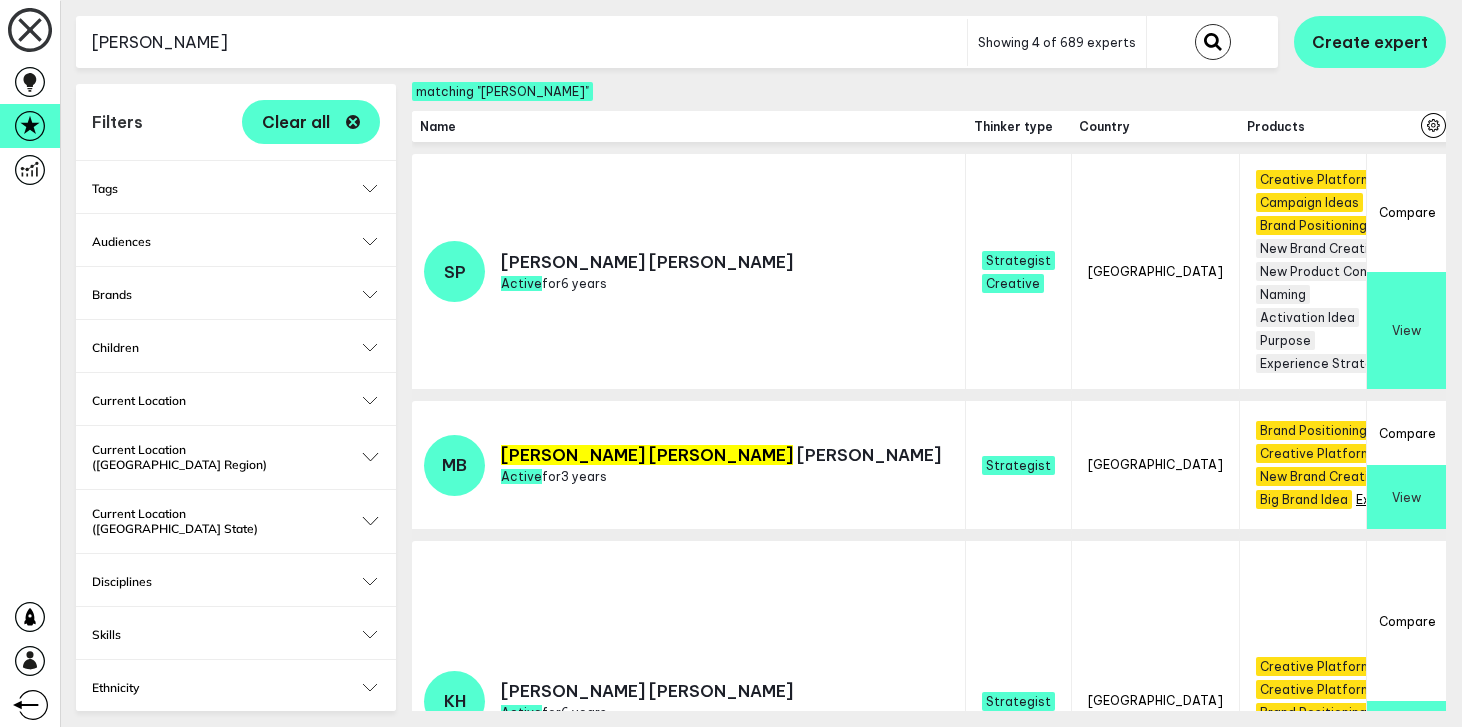 click on "+4" at bounding box center (1363, 499) 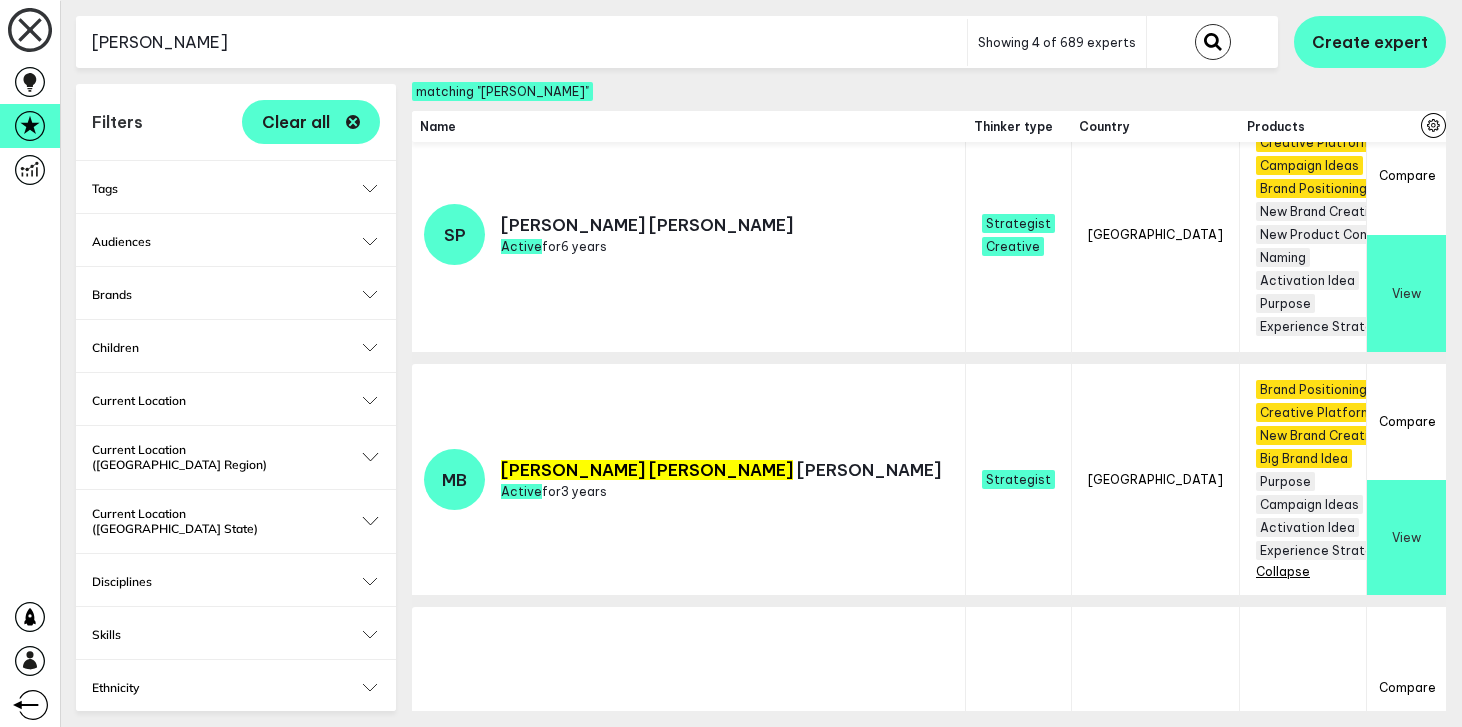 scroll, scrollTop: 38, scrollLeft: 0, axis: vertical 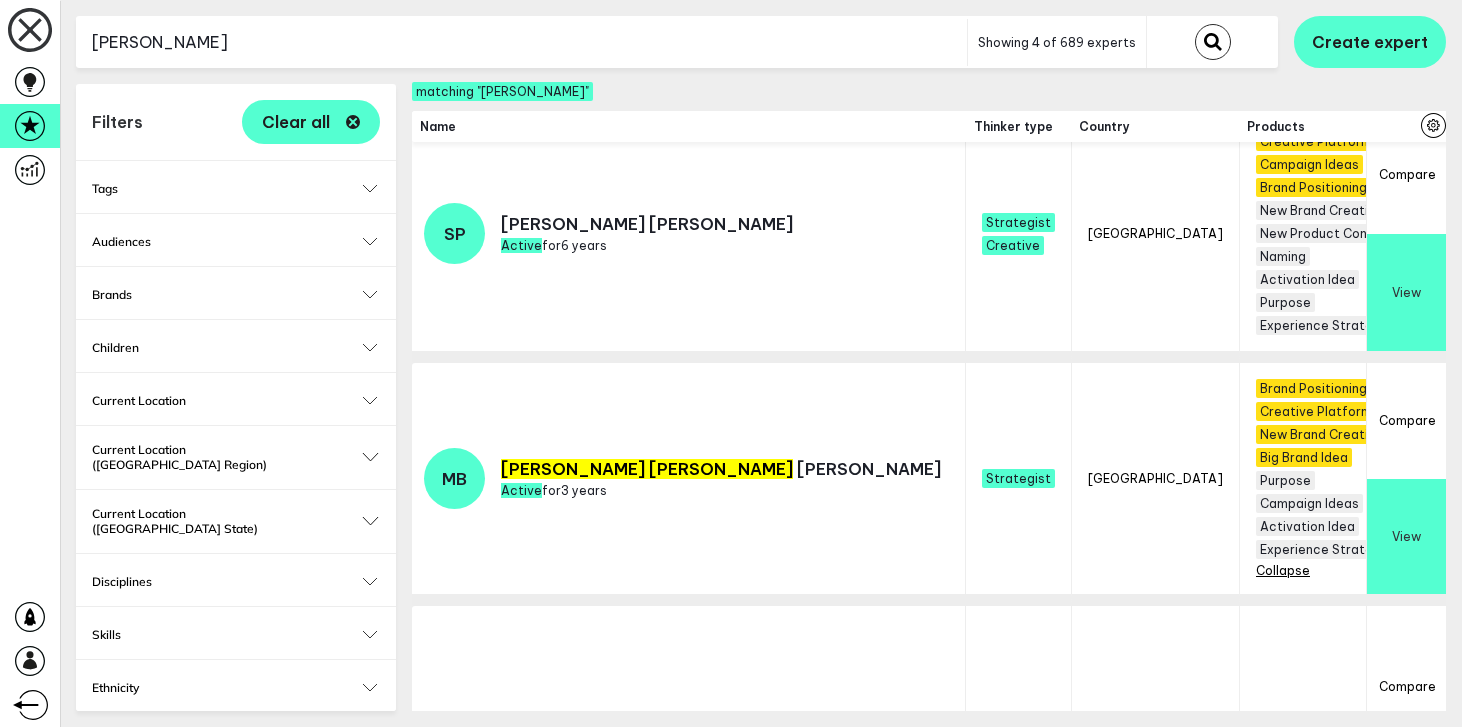 click on "mary" at bounding box center (521, 42) 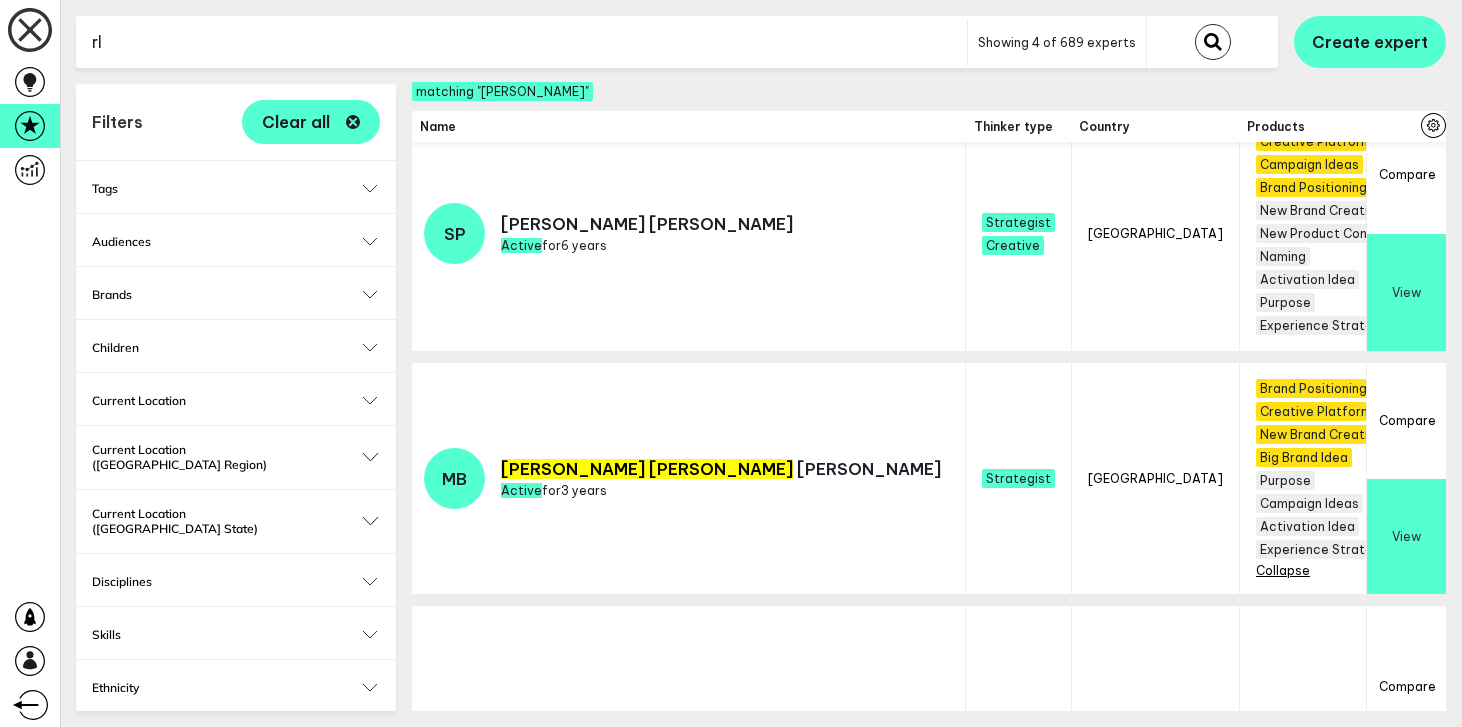 type on "r" 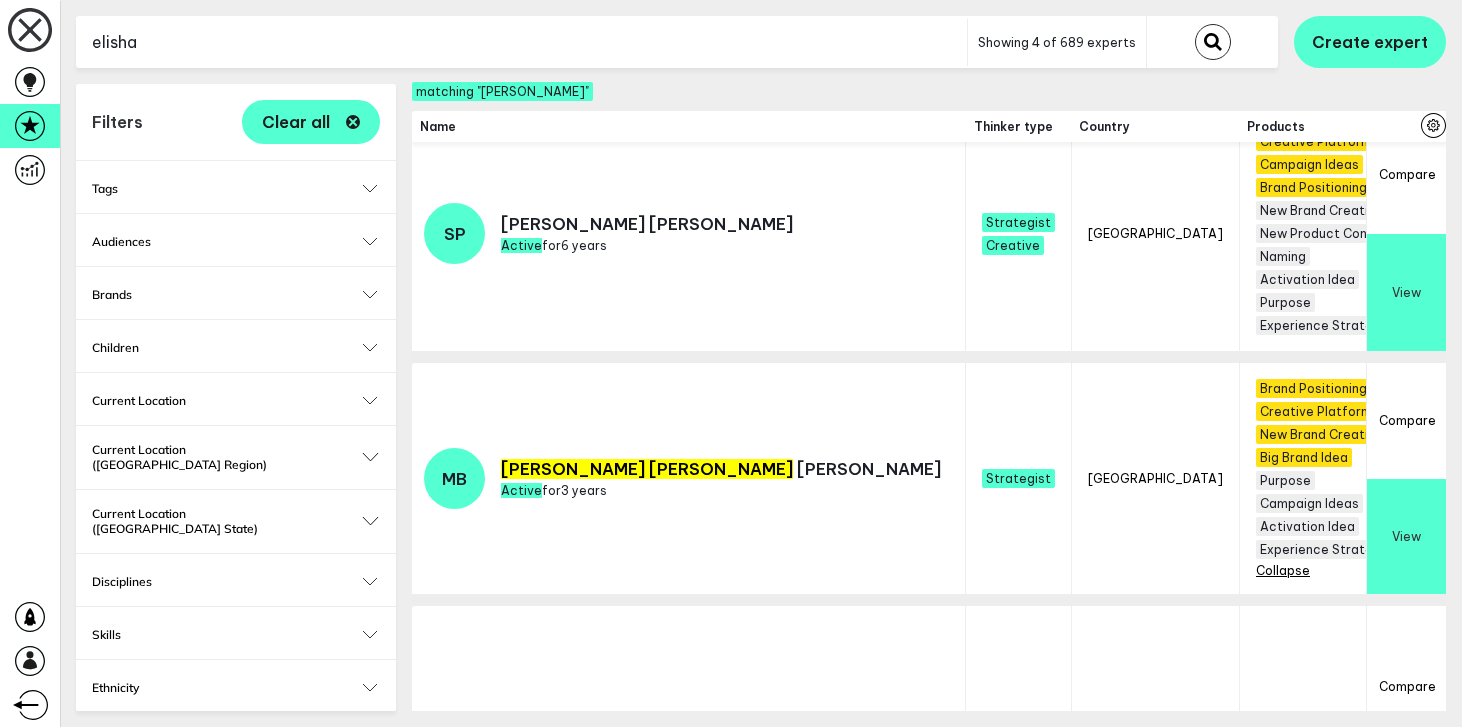click at bounding box center [1213, 42] 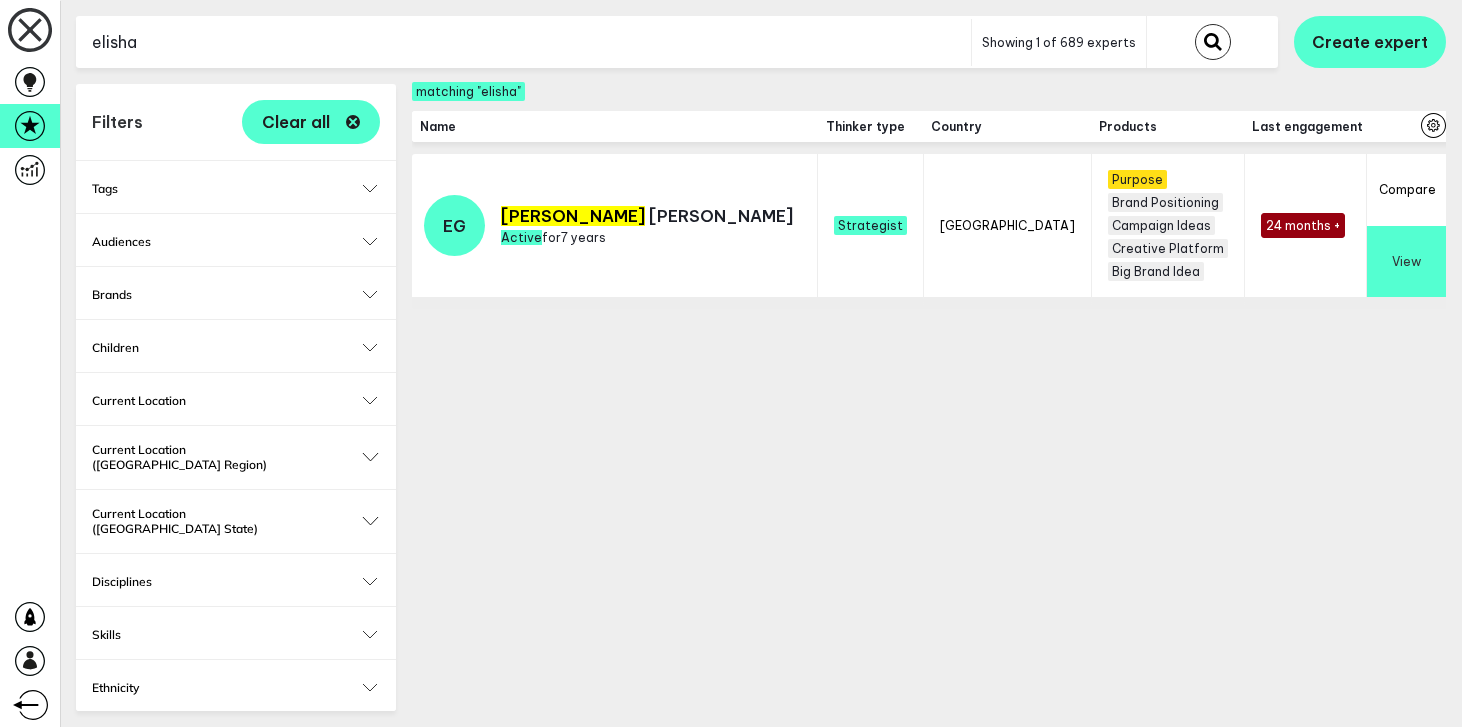 scroll, scrollTop: 0, scrollLeft: 0, axis: both 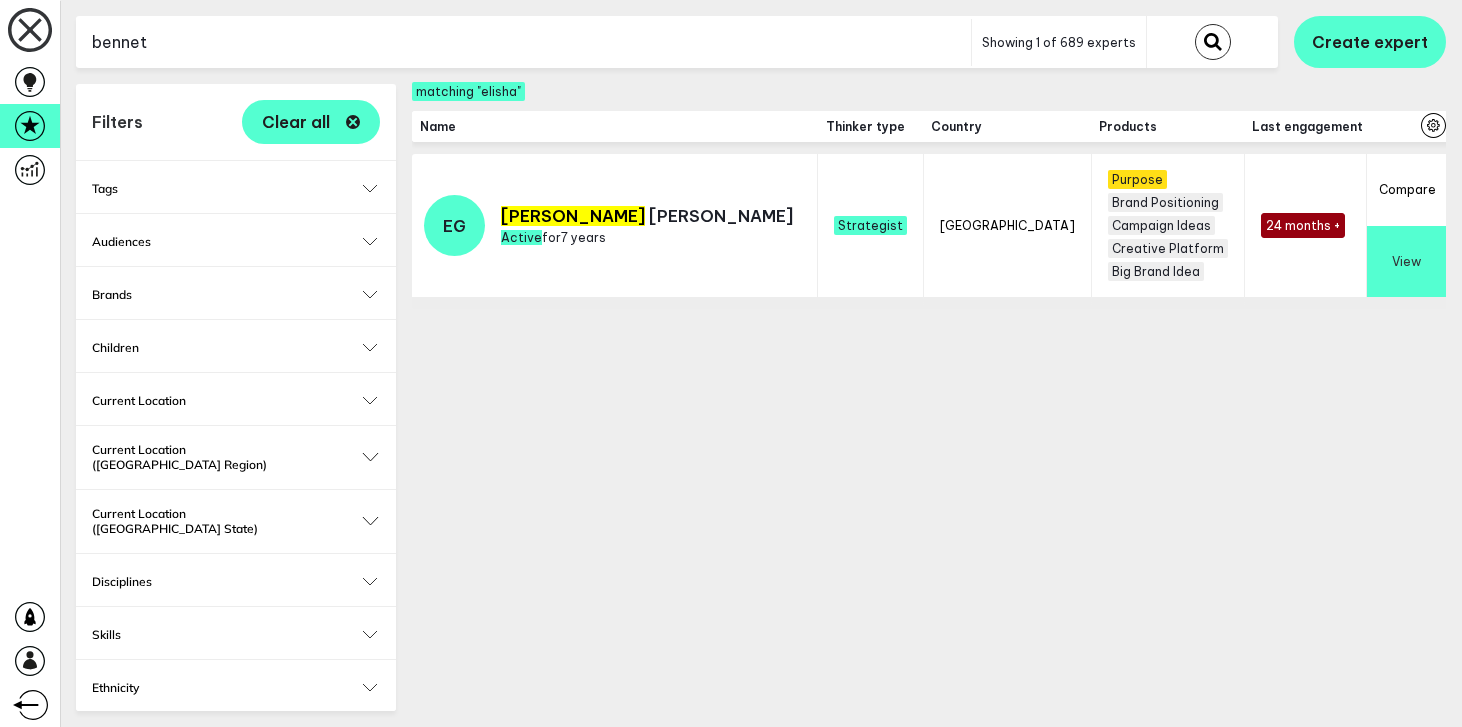 click at bounding box center (1213, 42) 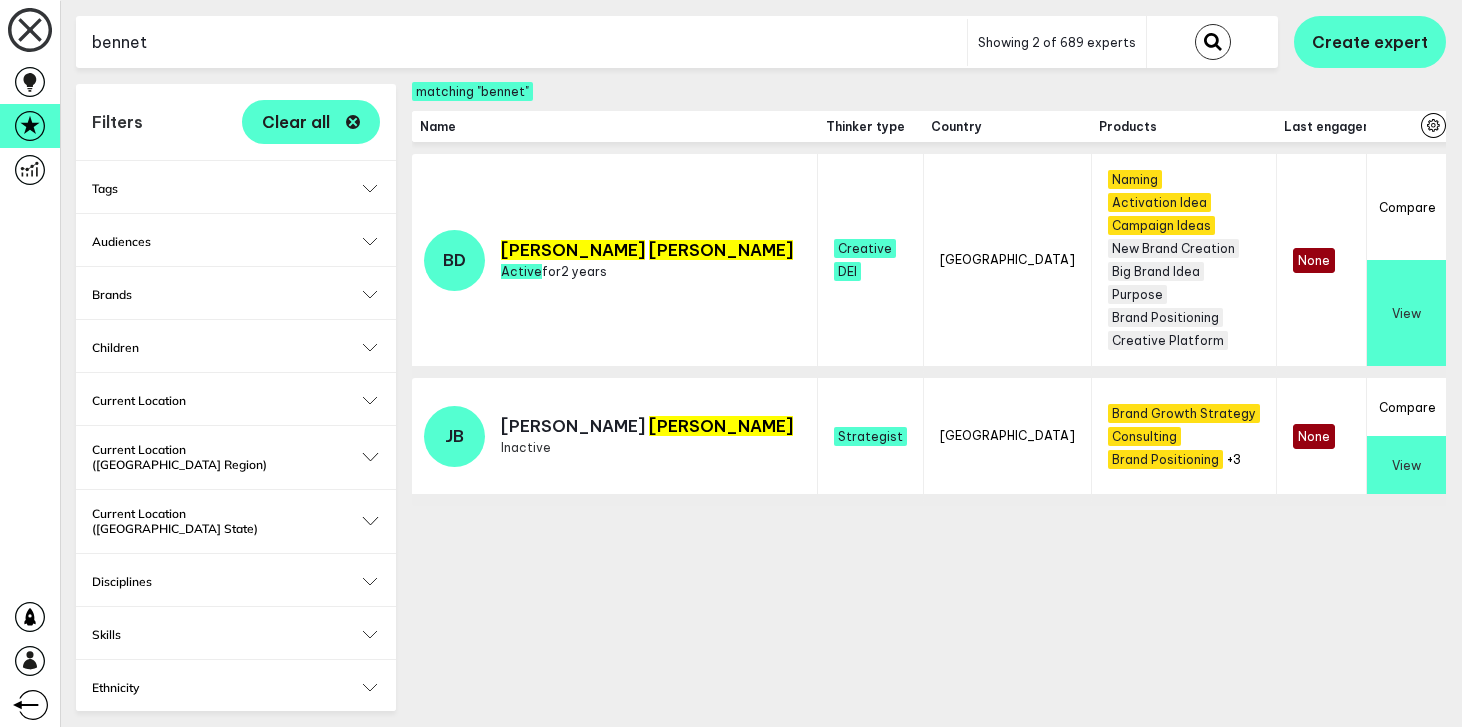 click on "bennet" at bounding box center [521, 42] 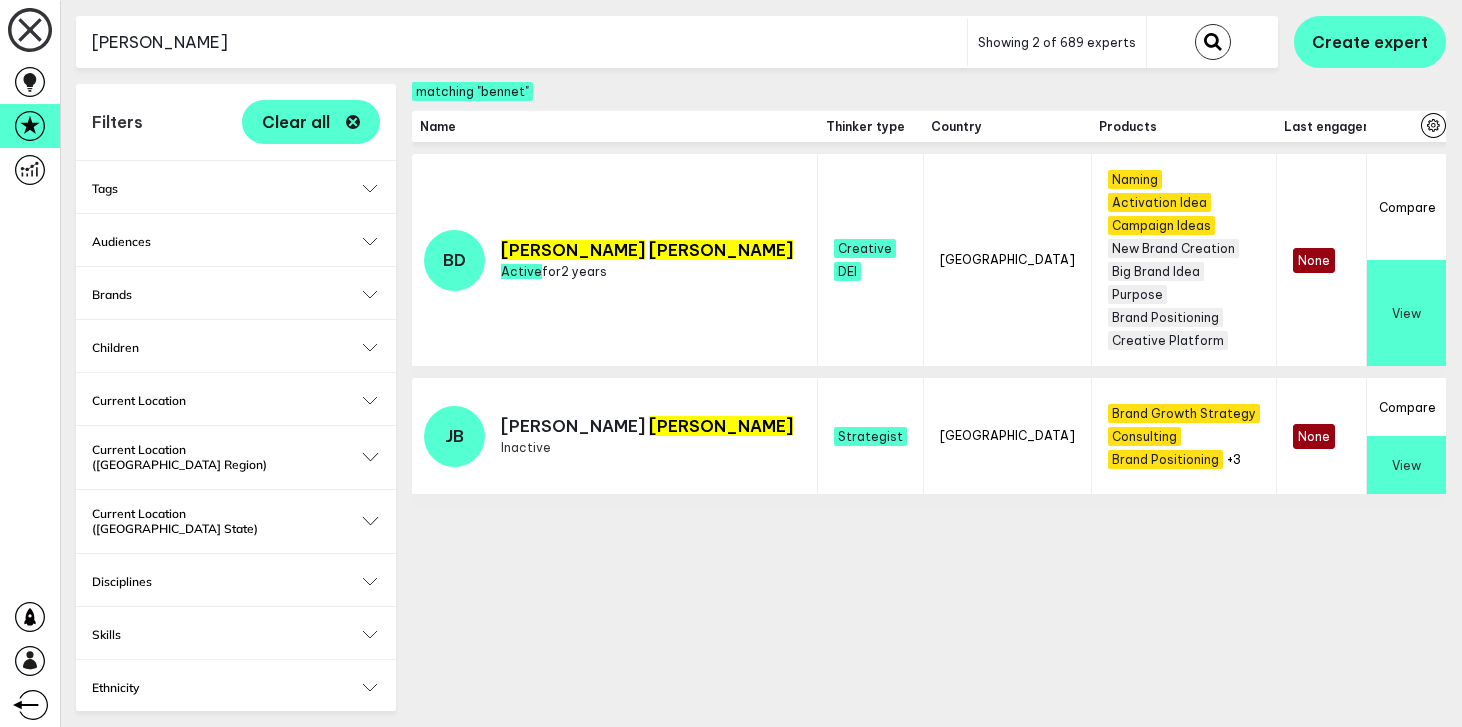click at bounding box center [1213, 42] 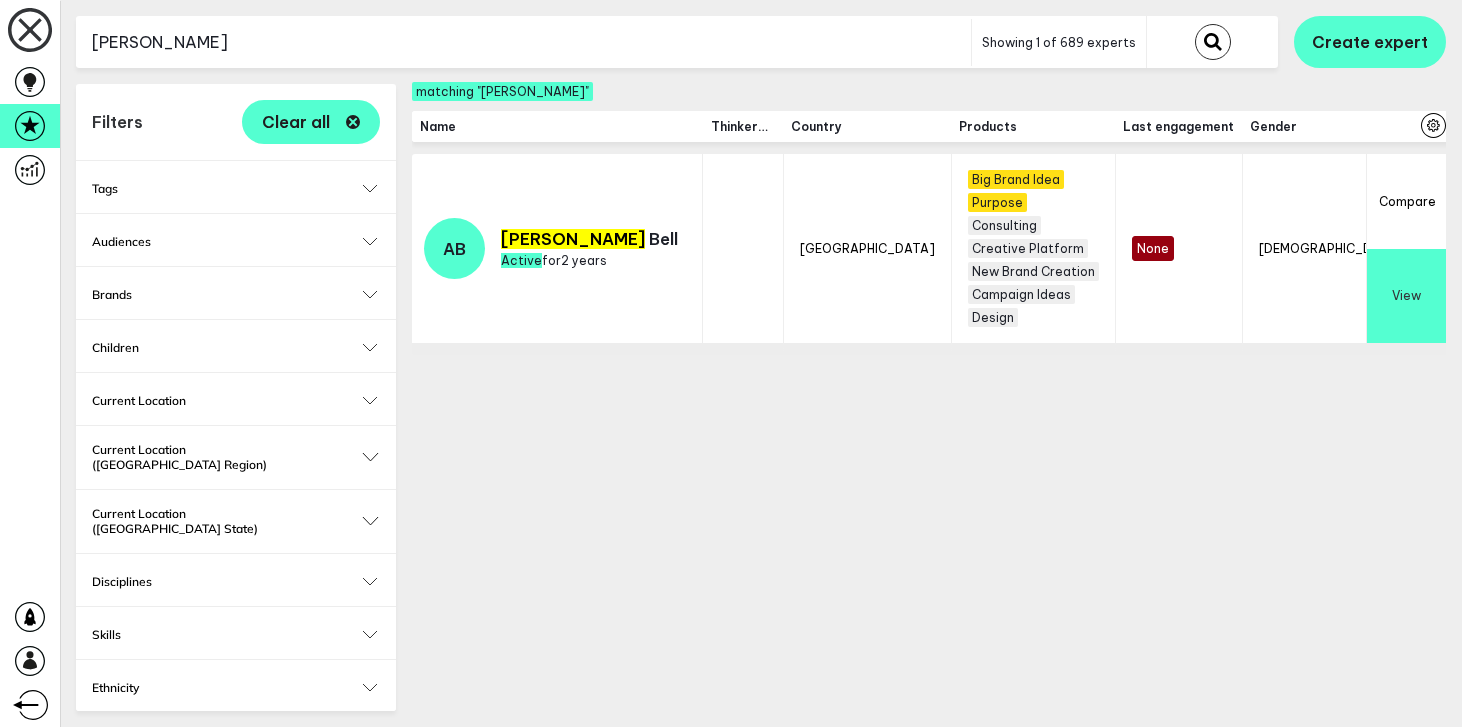 click on "archie" at bounding box center [523, 42] 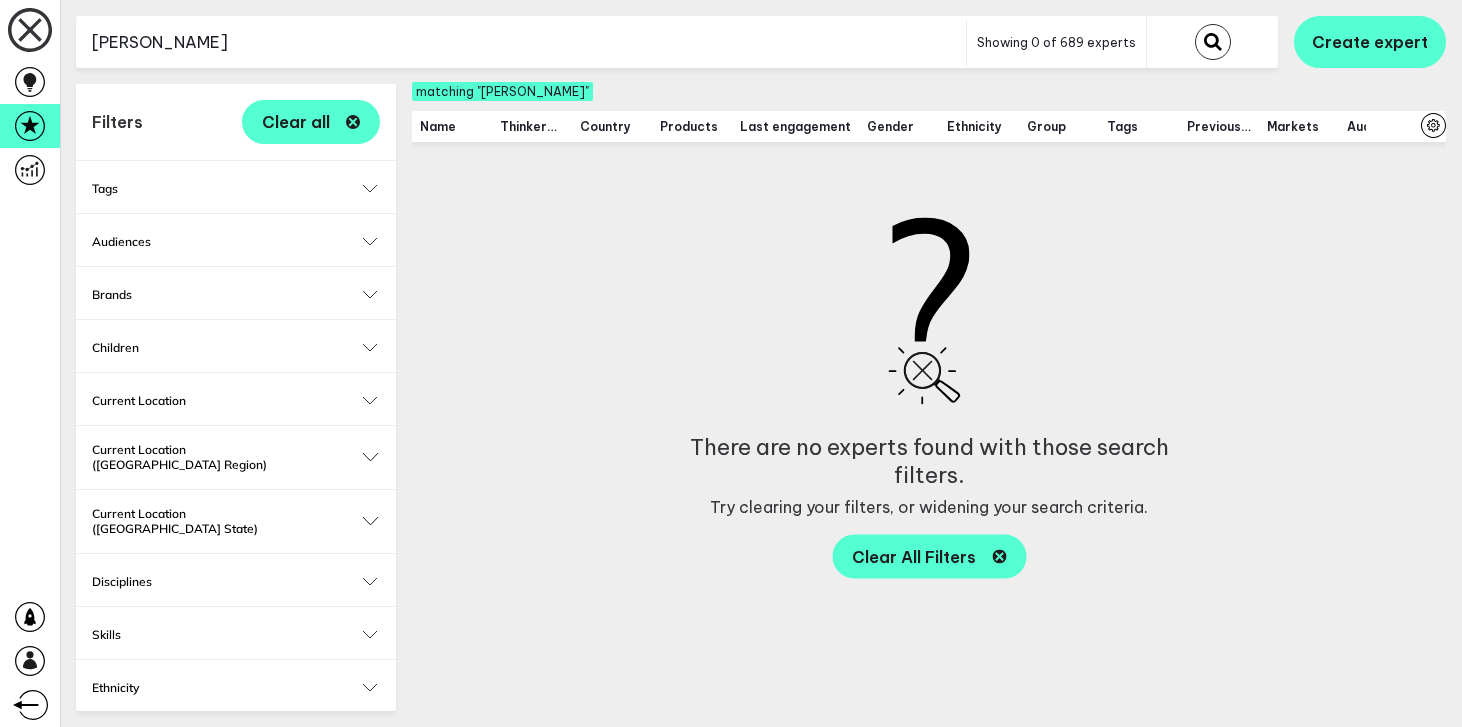 click on "courtney" at bounding box center [521, 42] 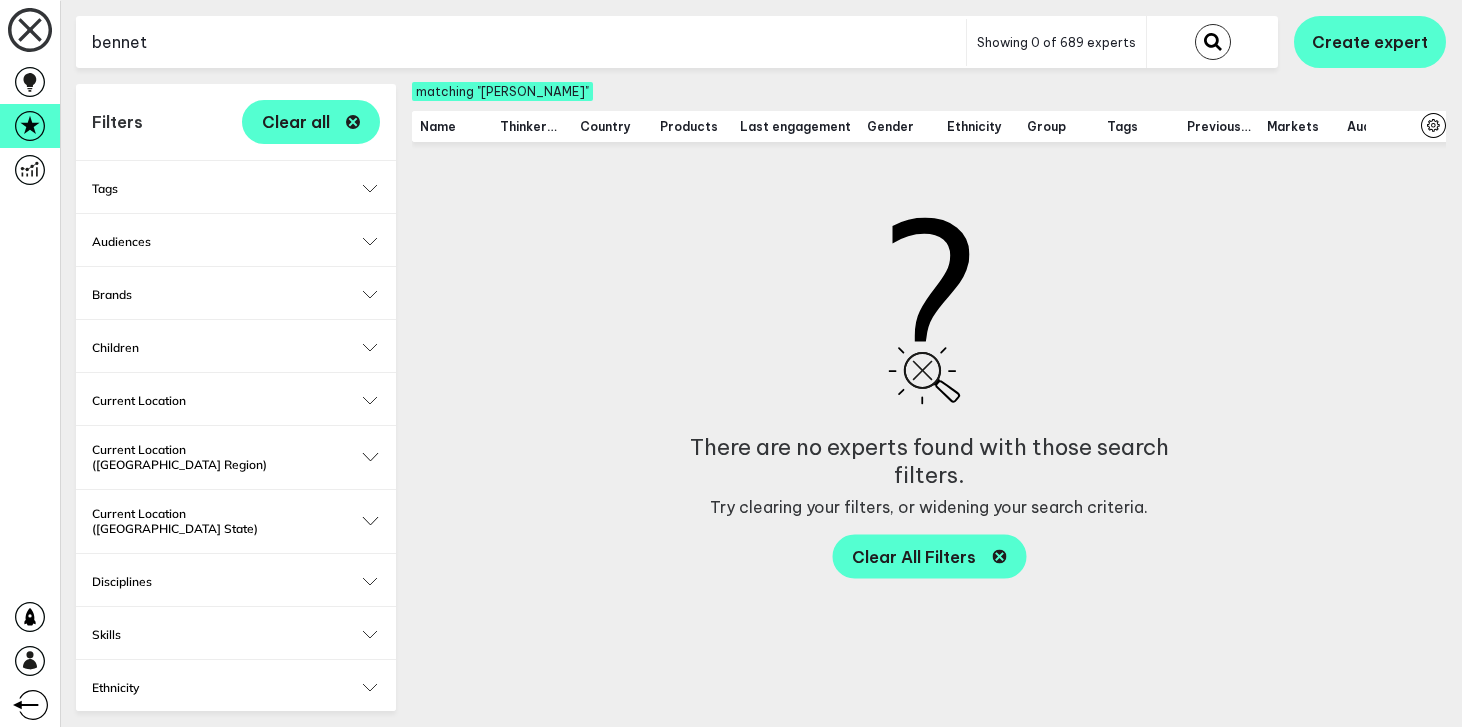 click at bounding box center (1213, 42) 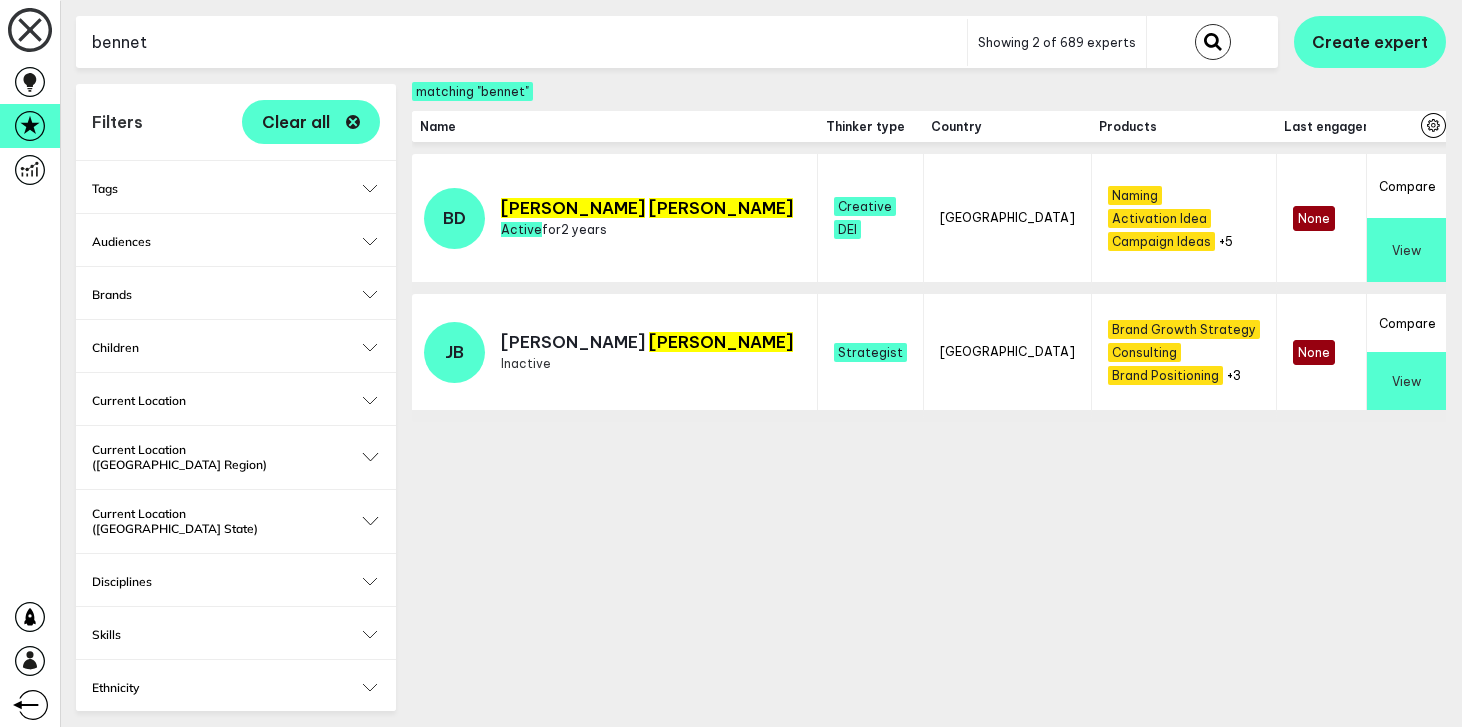 click on "bennet" at bounding box center [521, 42] 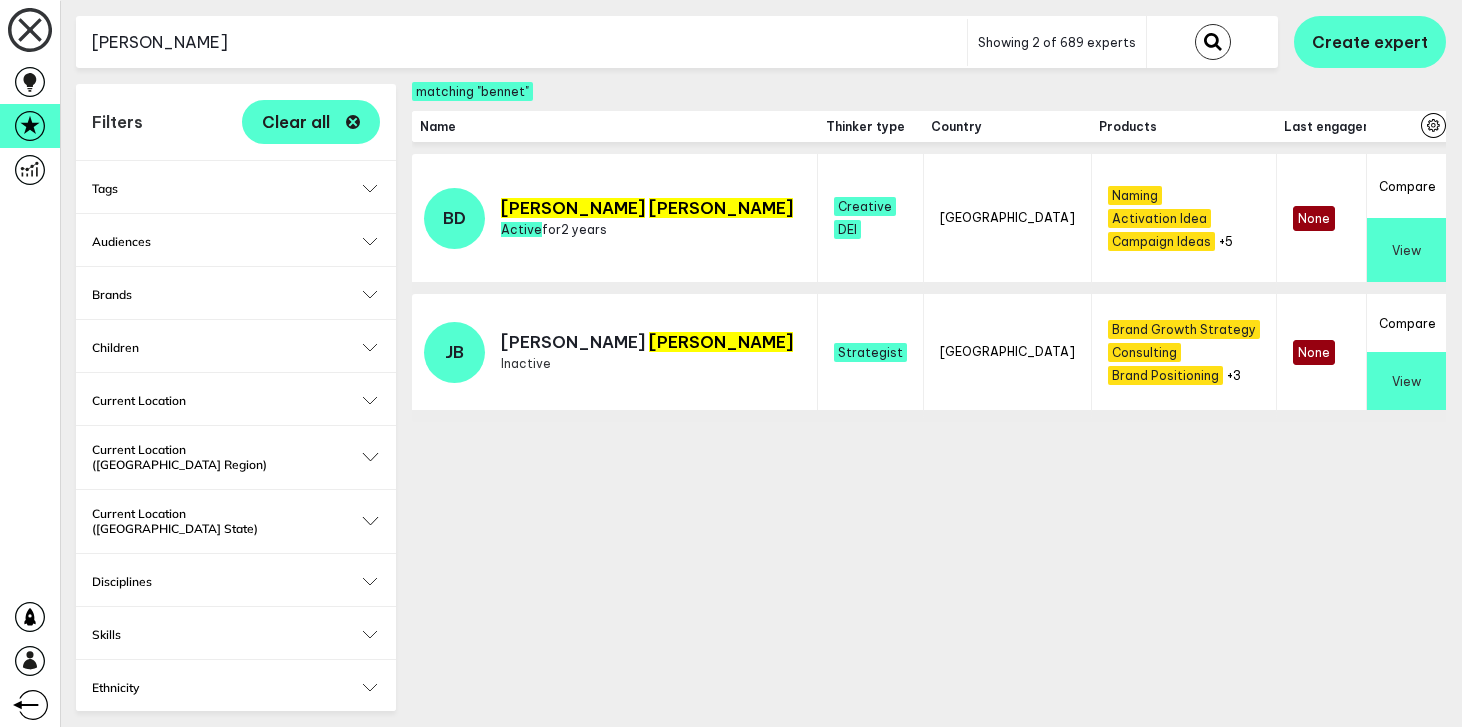 click at bounding box center (1213, 42) 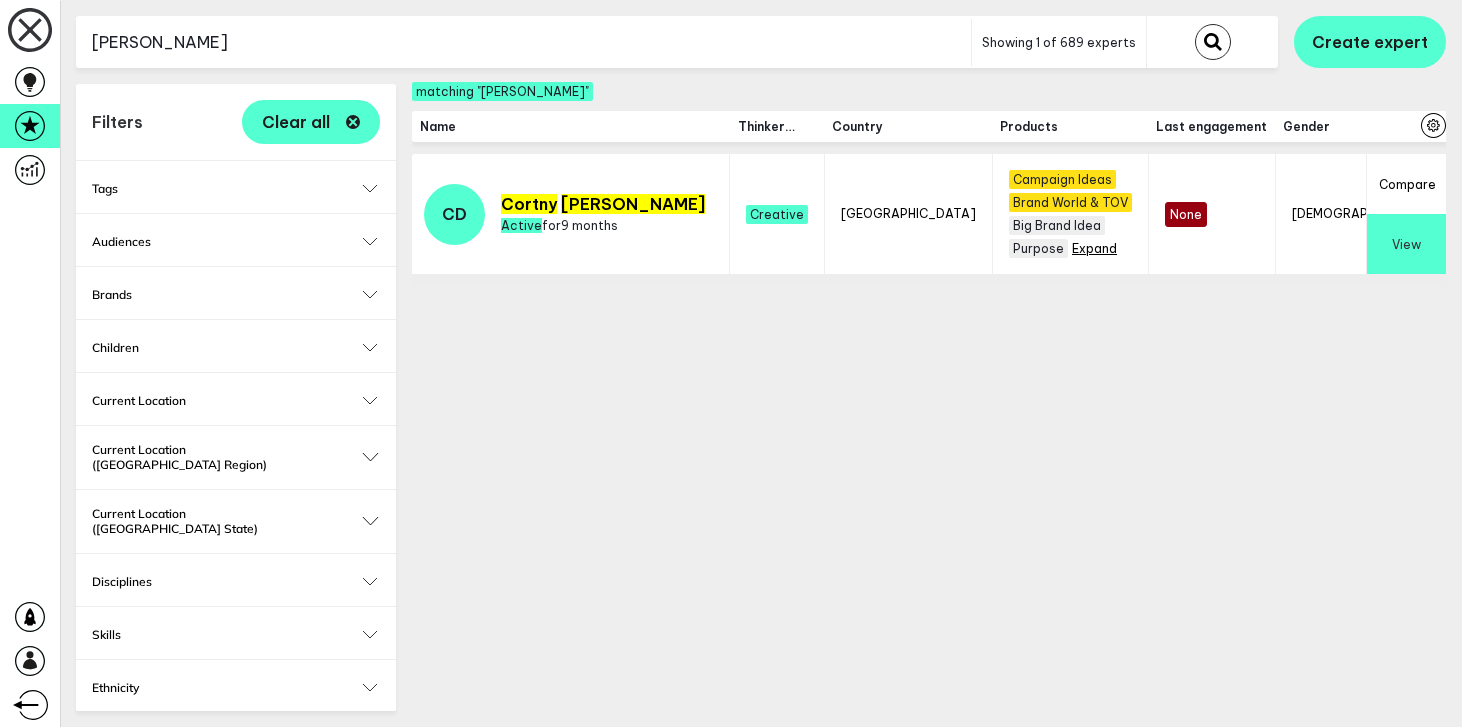 click on "+1" at bounding box center (1077, 248) 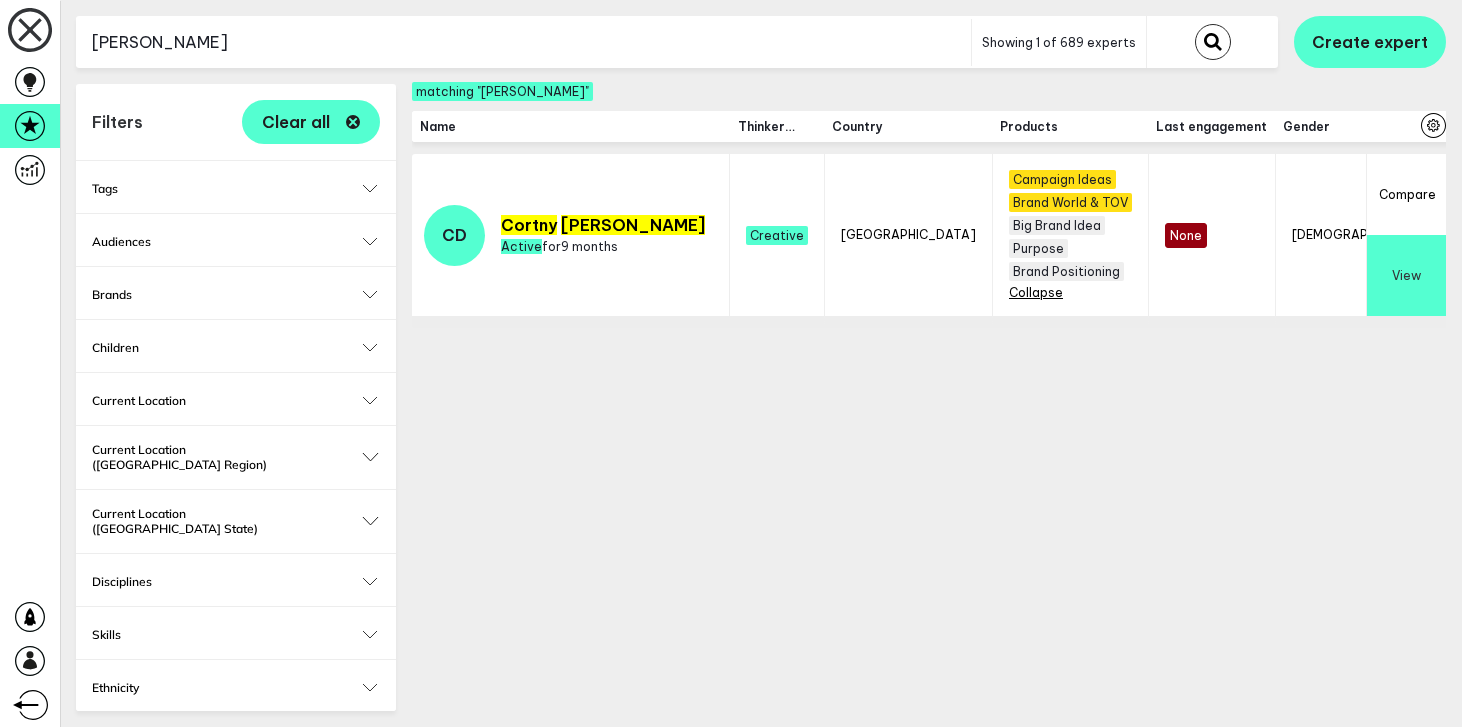 click on "Cortny Dunleavy" at bounding box center (523, 42) 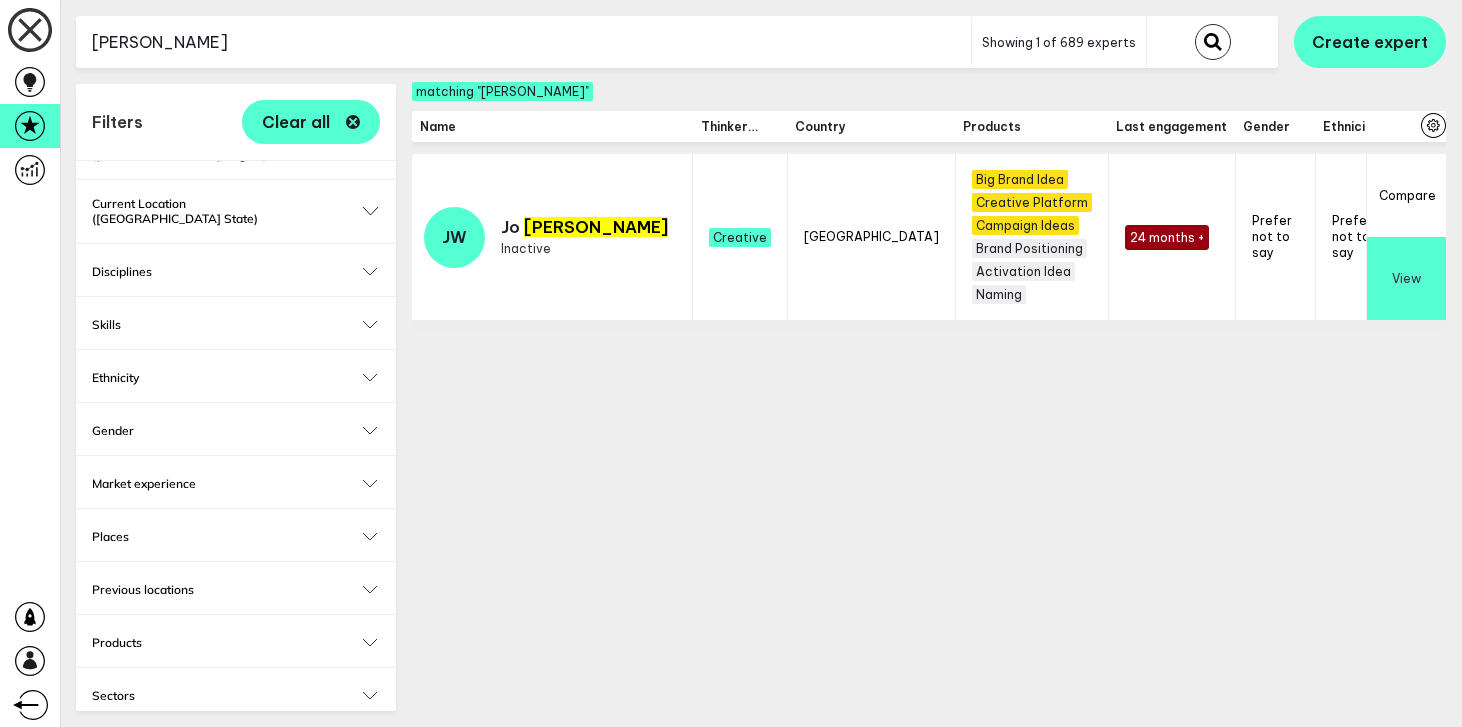 scroll, scrollTop: 486, scrollLeft: 0, axis: vertical 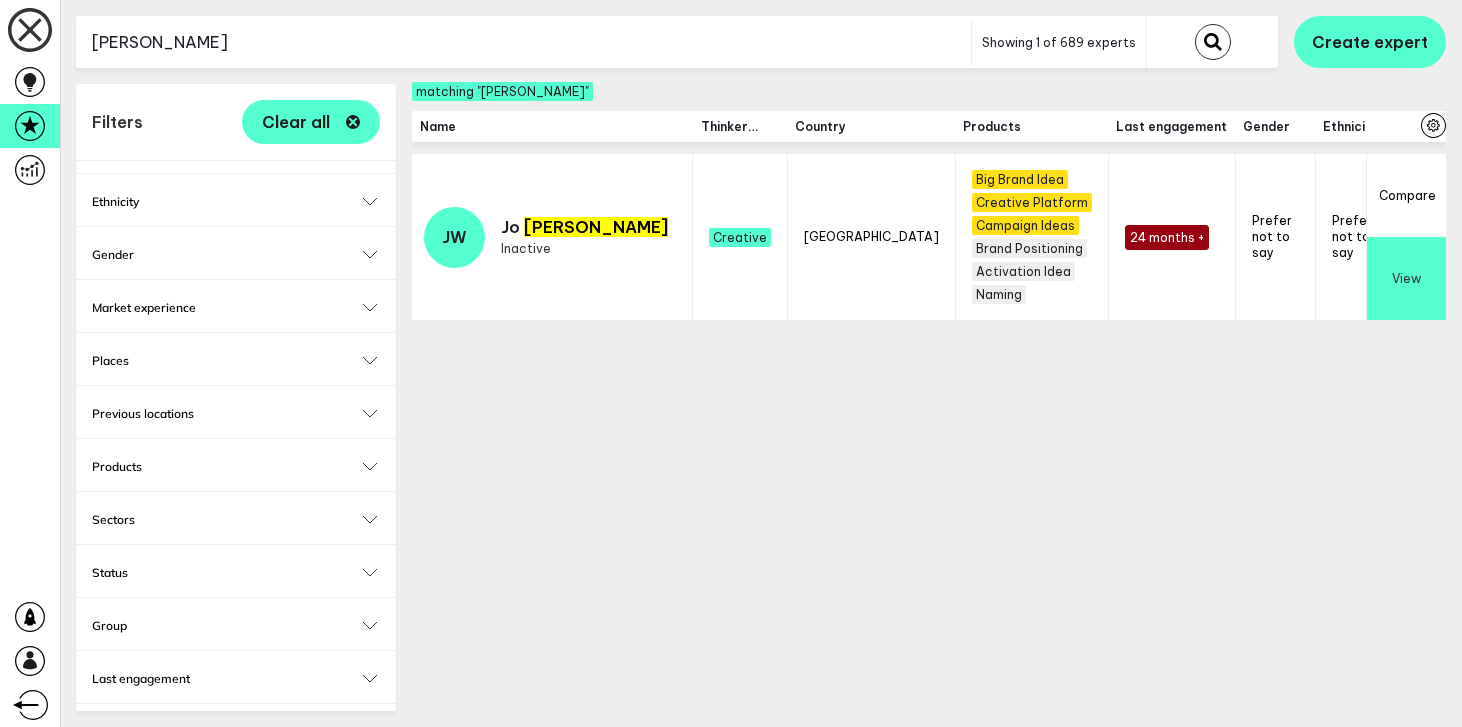 click on "Status" at bounding box center (236, 572) 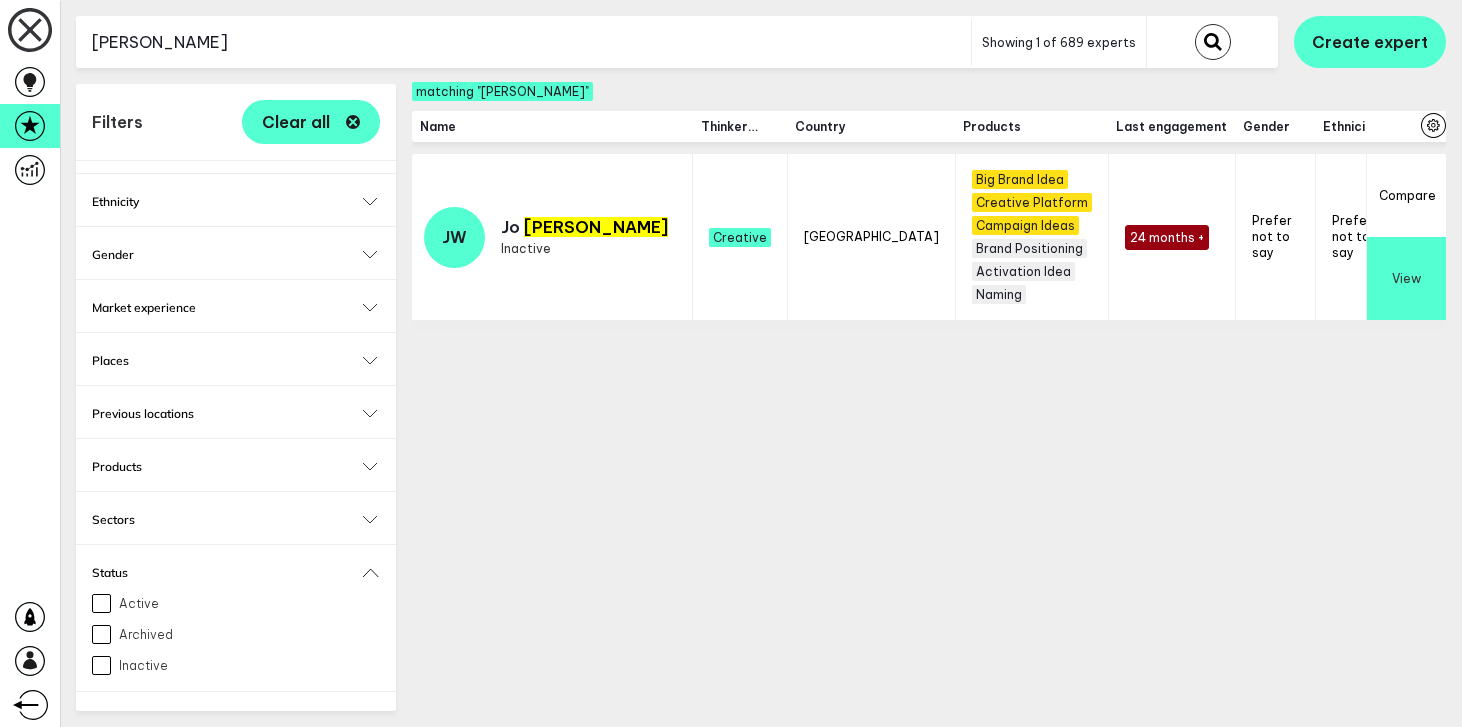click on "Inactive" at bounding box center (101, 665) 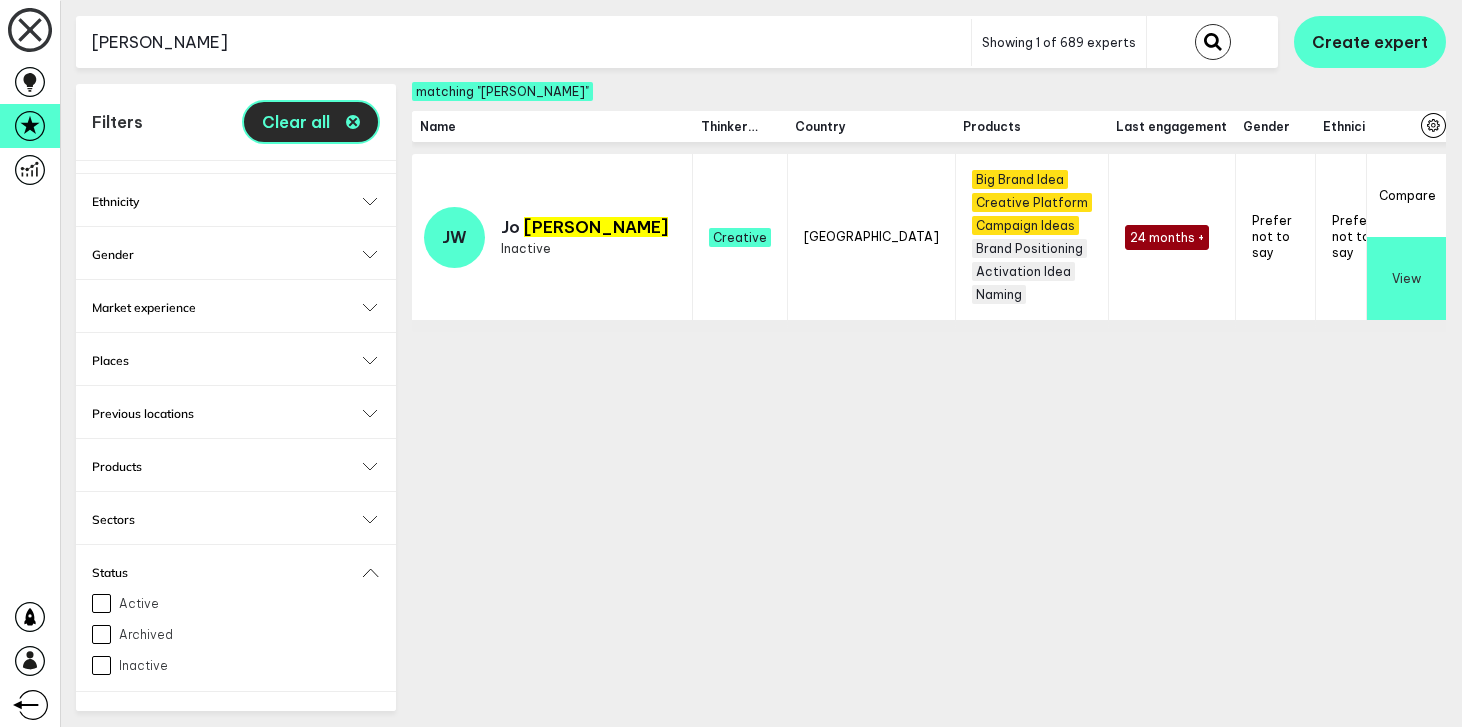 click 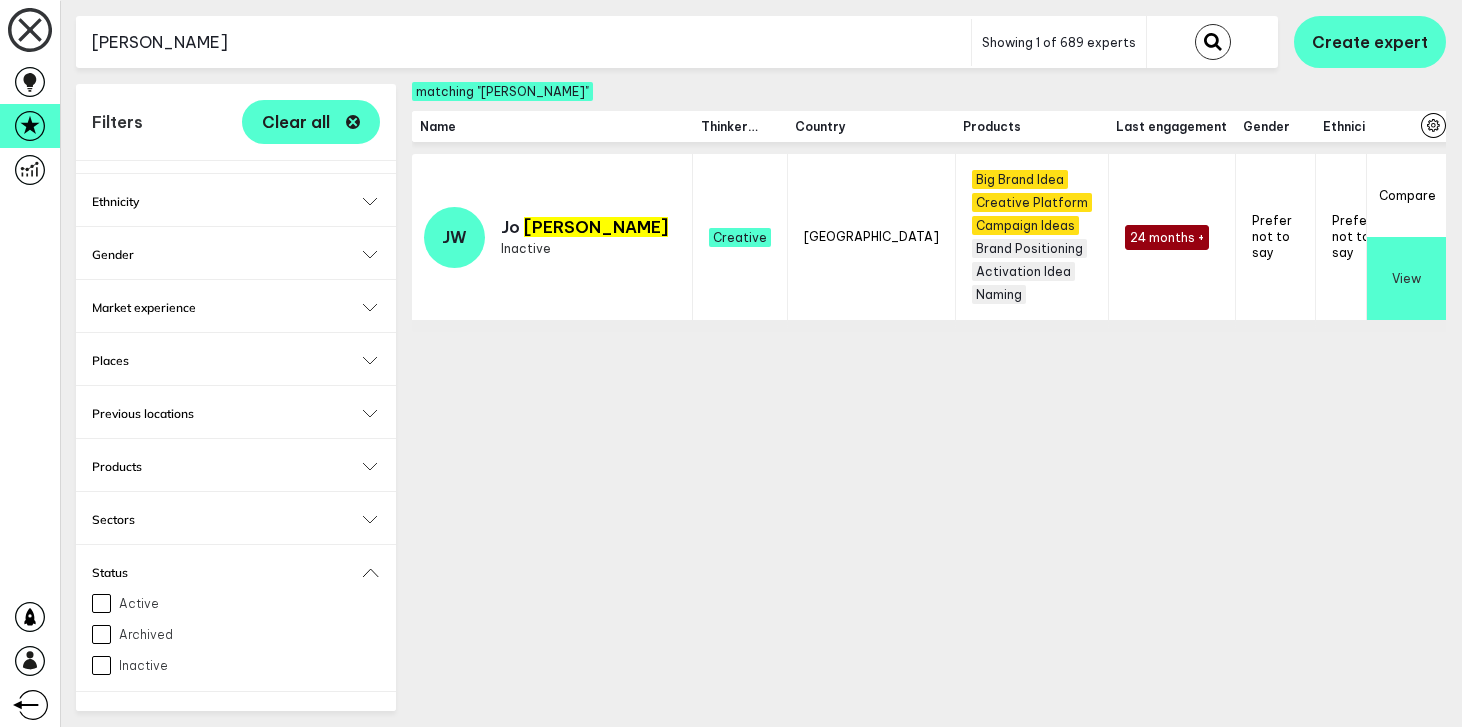 click on "Inactive" at bounding box center [101, 665] 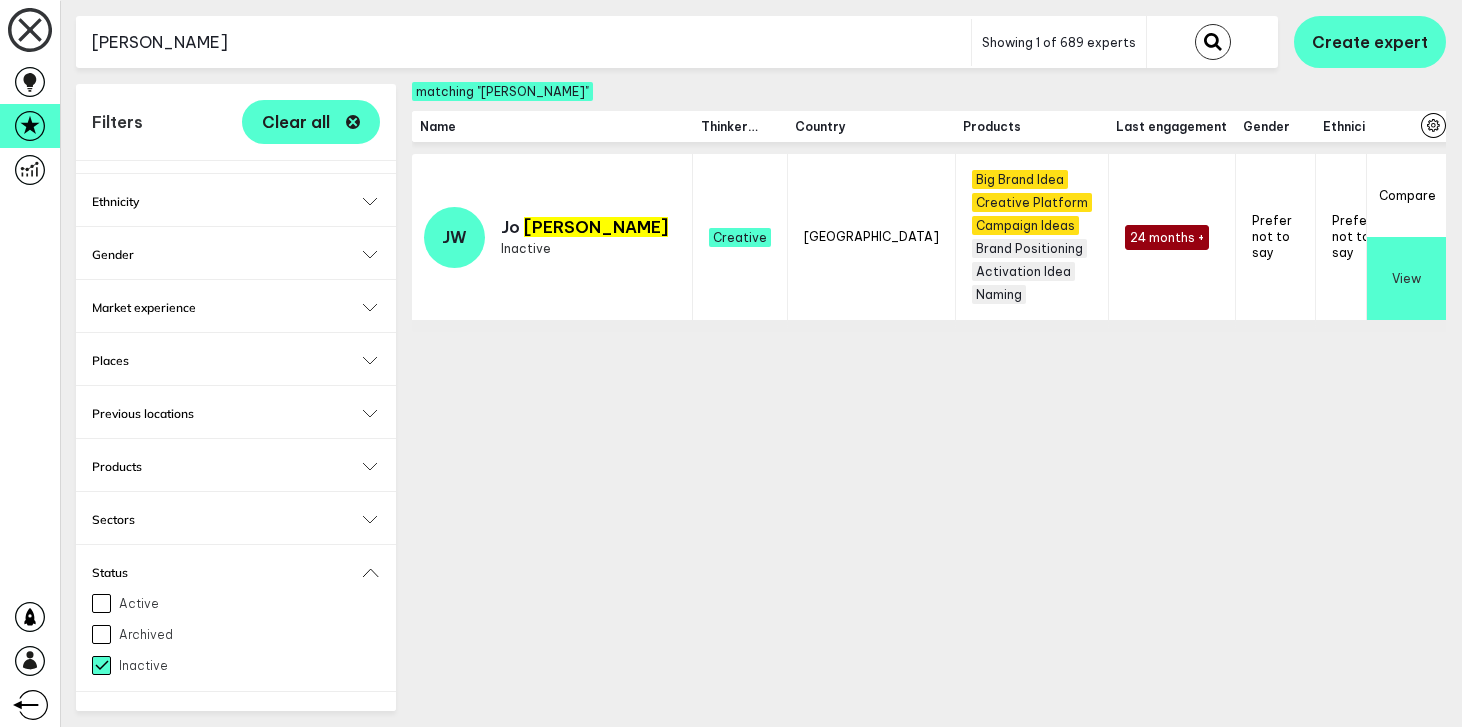 checkbox on "true" 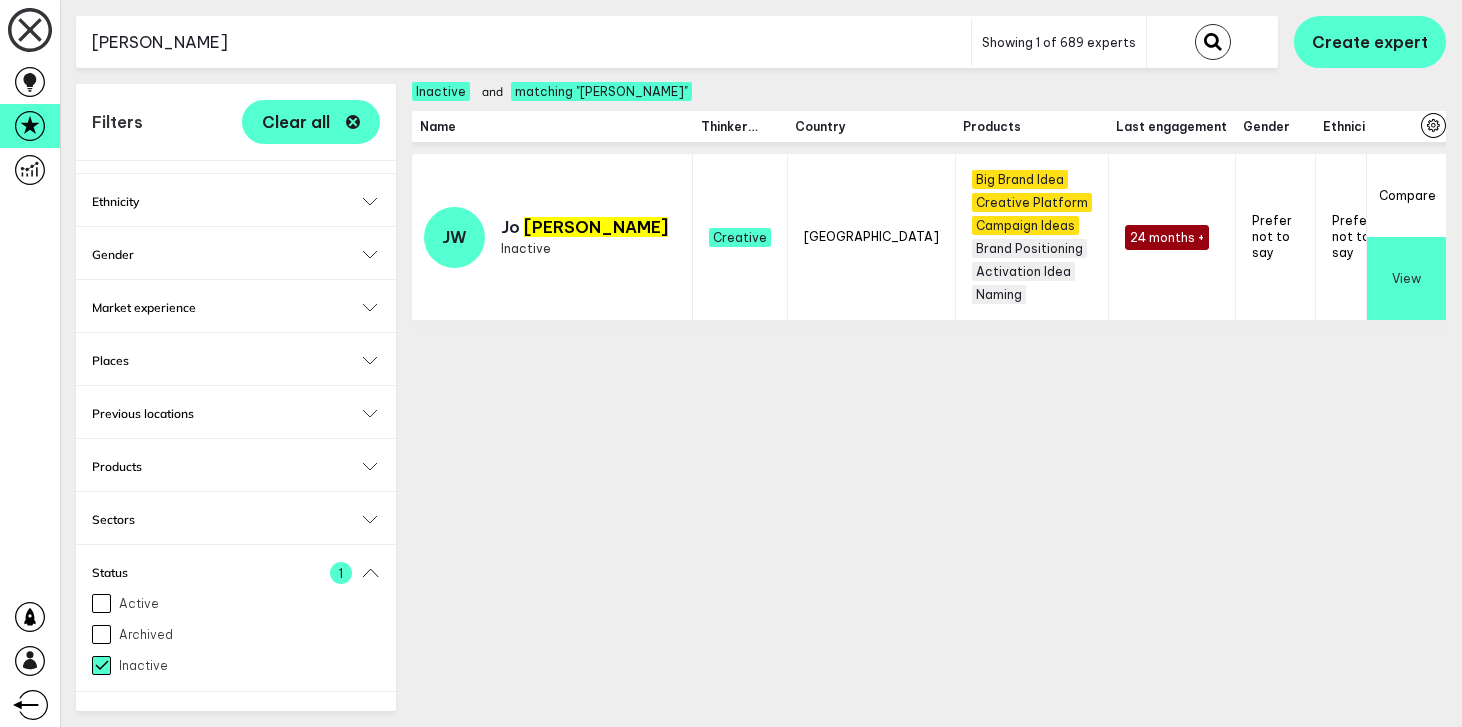 click on "wallace" at bounding box center (523, 42) 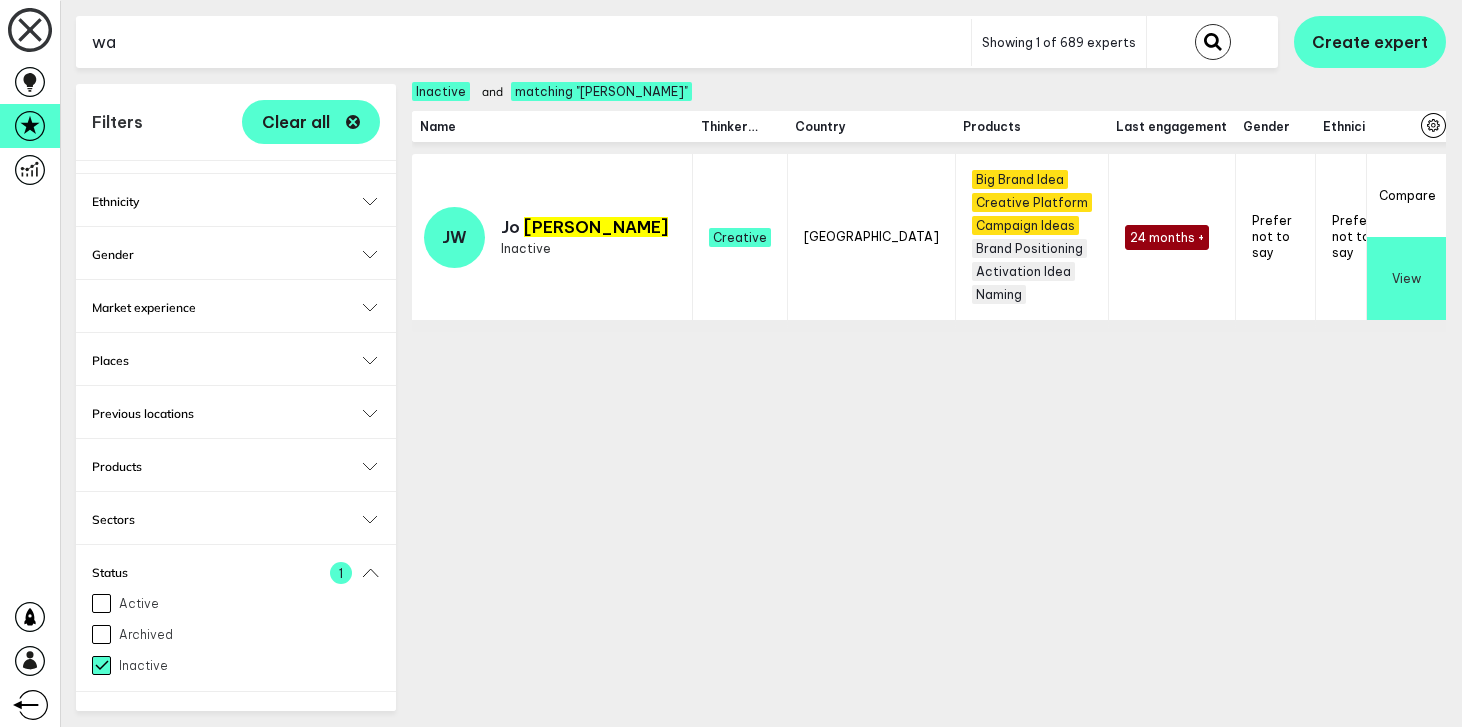 type on "w" 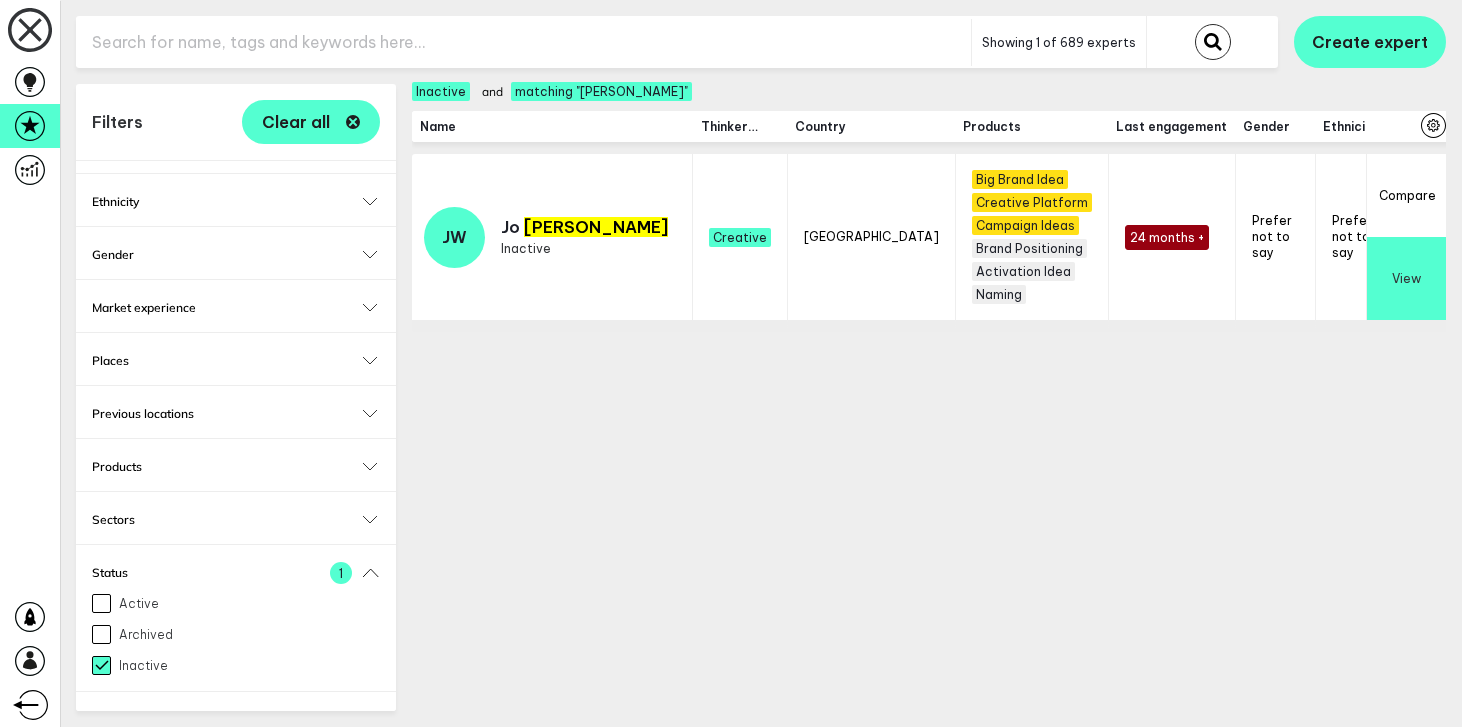 type 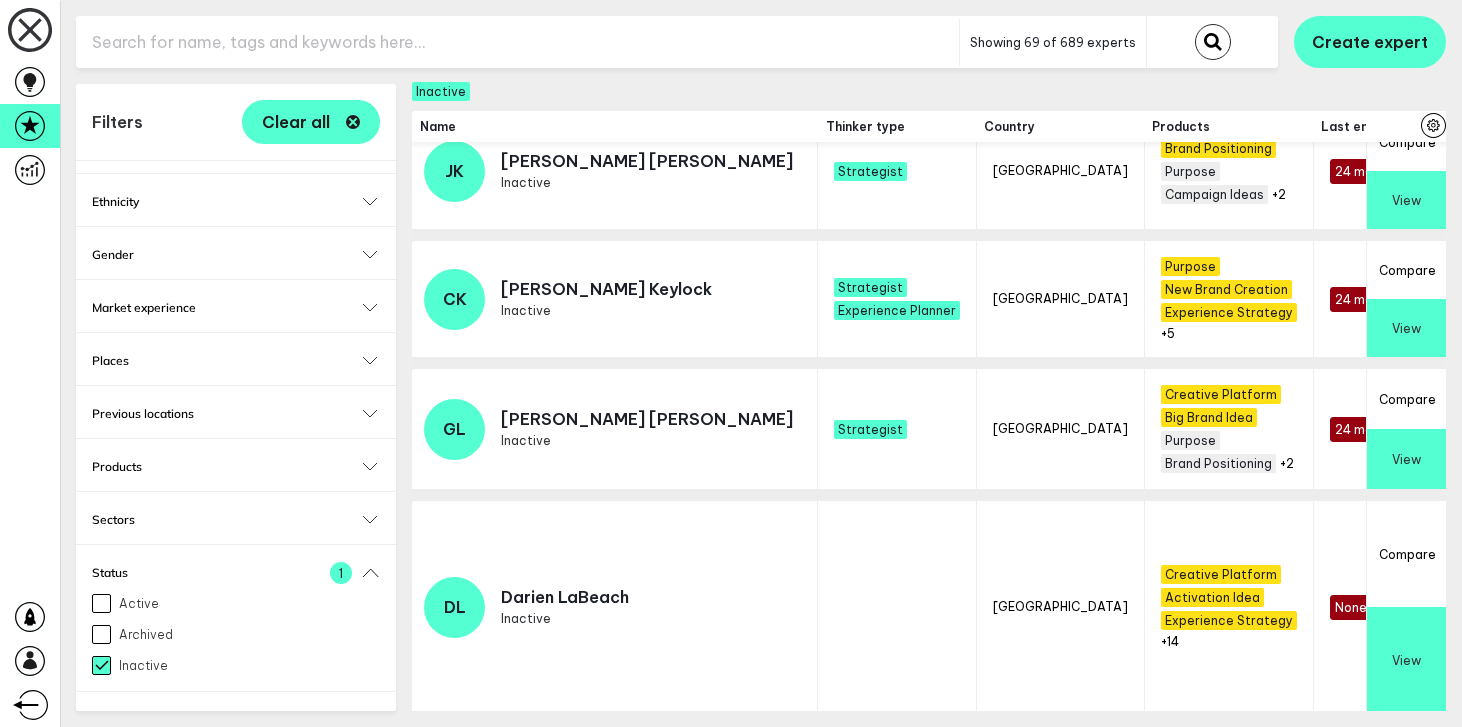 scroll, scrollTop: 5026, scrollLeft: 0, axis: vertical 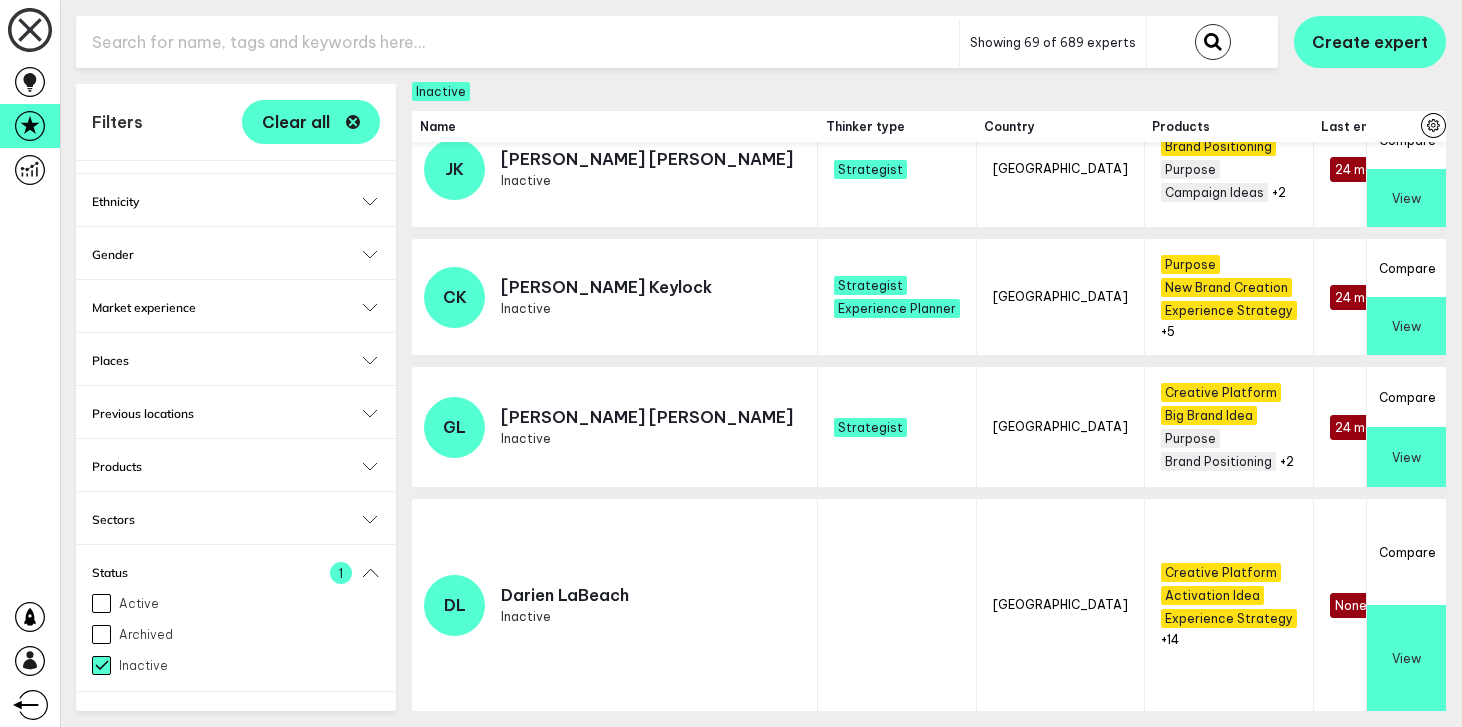 click on "View" at bounding box center [1406, 457] 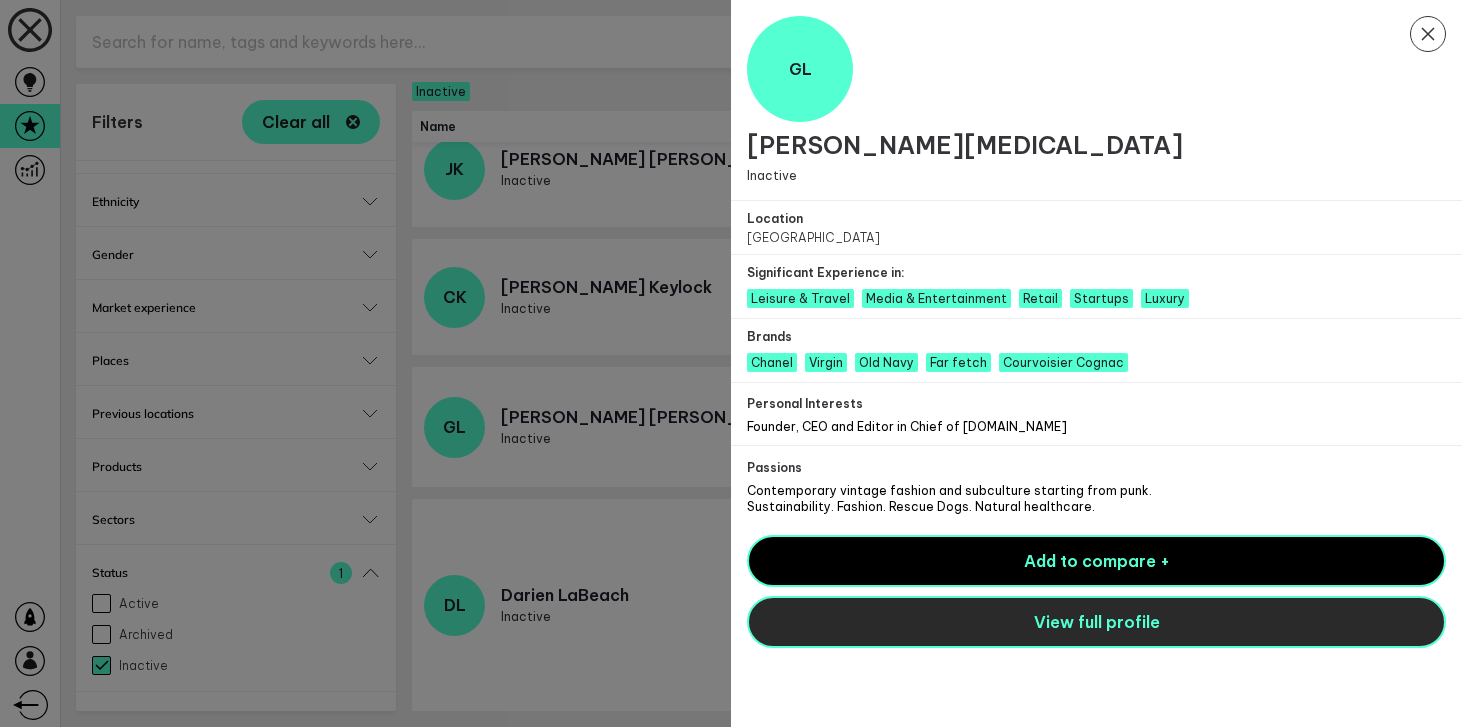 click on "View full profile" at bounding box center [1097, 622] 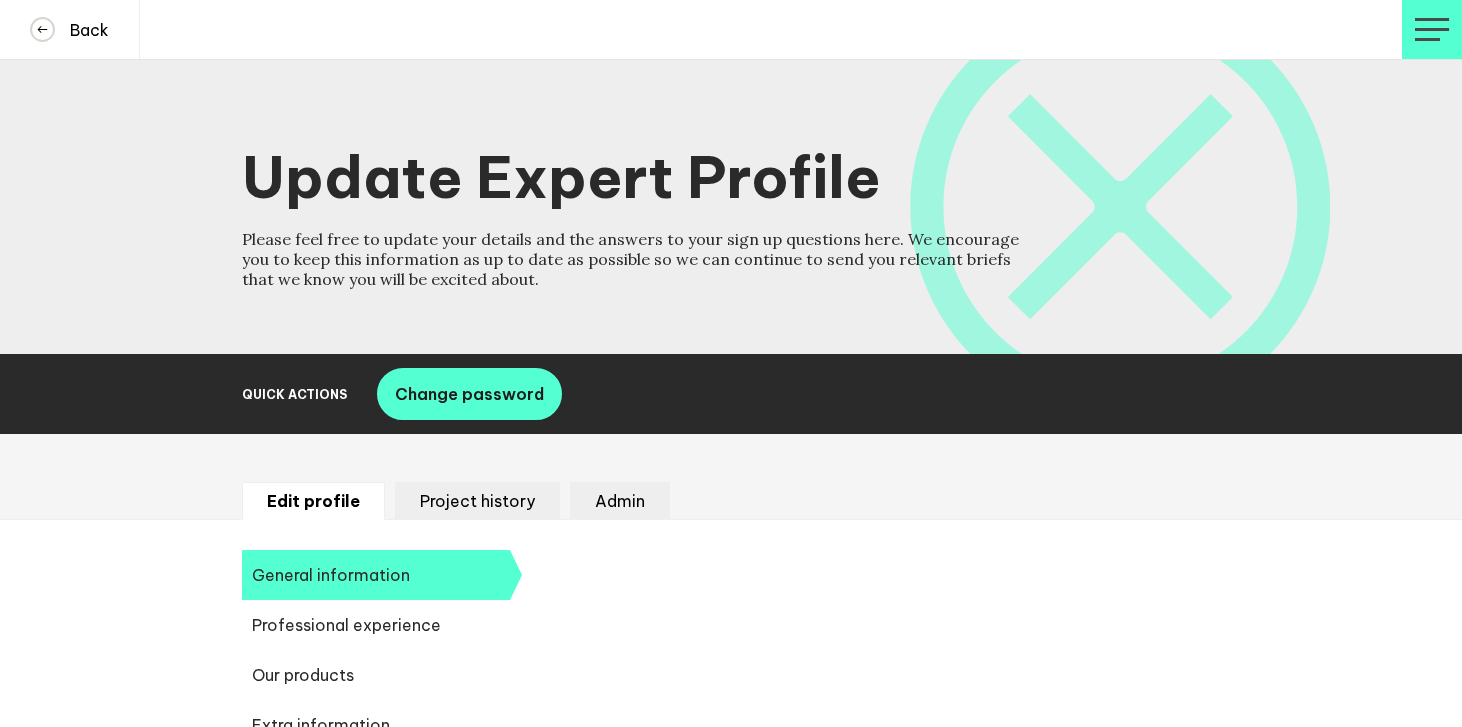 scroll, scrollTop: 0, scrollLeft: 0, axis: both 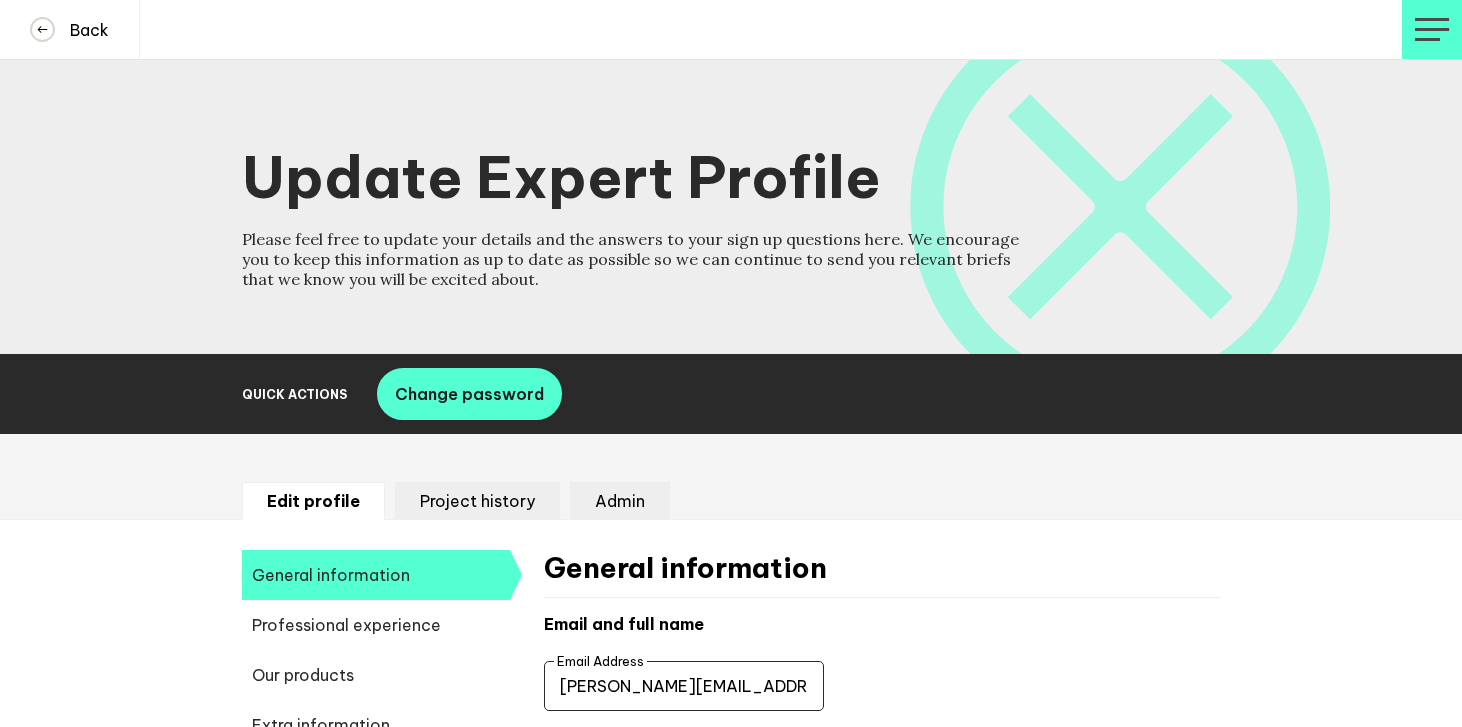 click on "Admin" at bounding box center [620, 501] 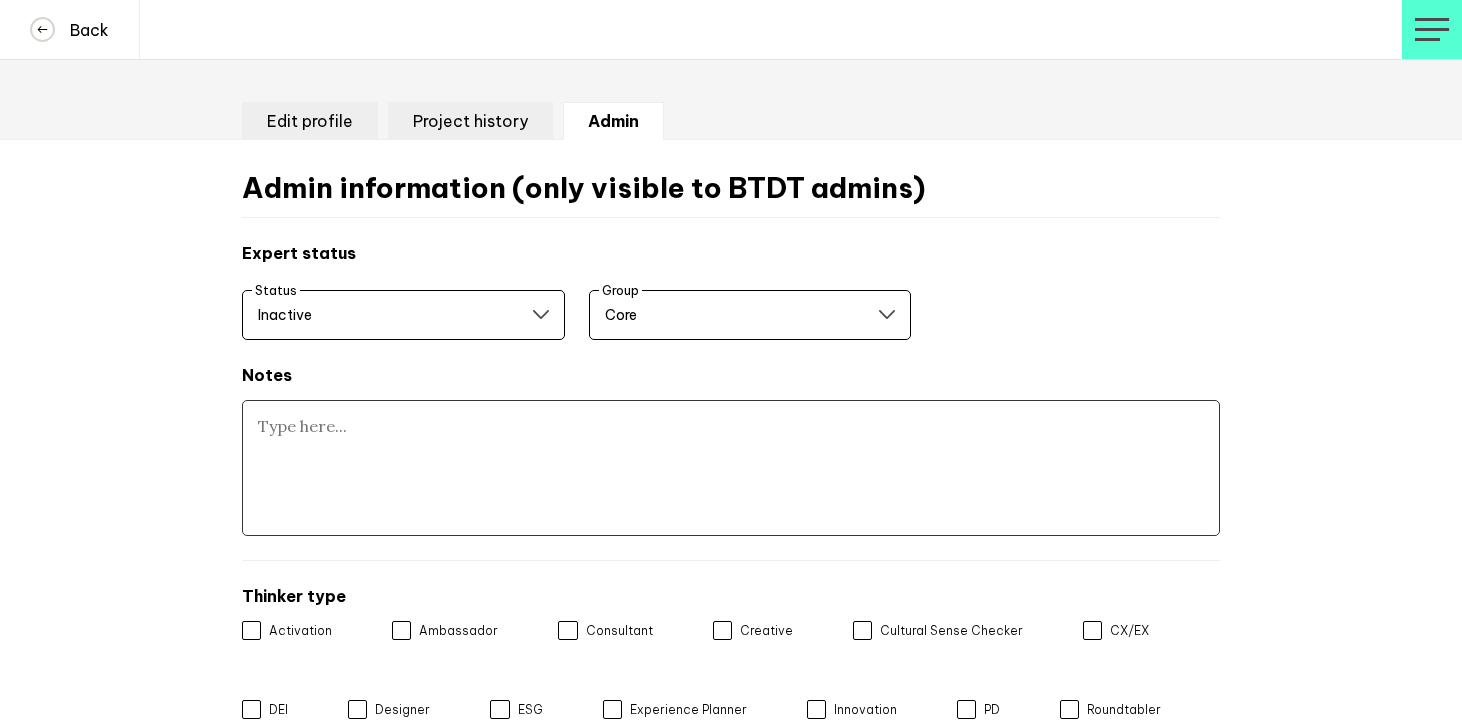scroll, scrollTop: 381, scrollLeft: 0, axis: vertical 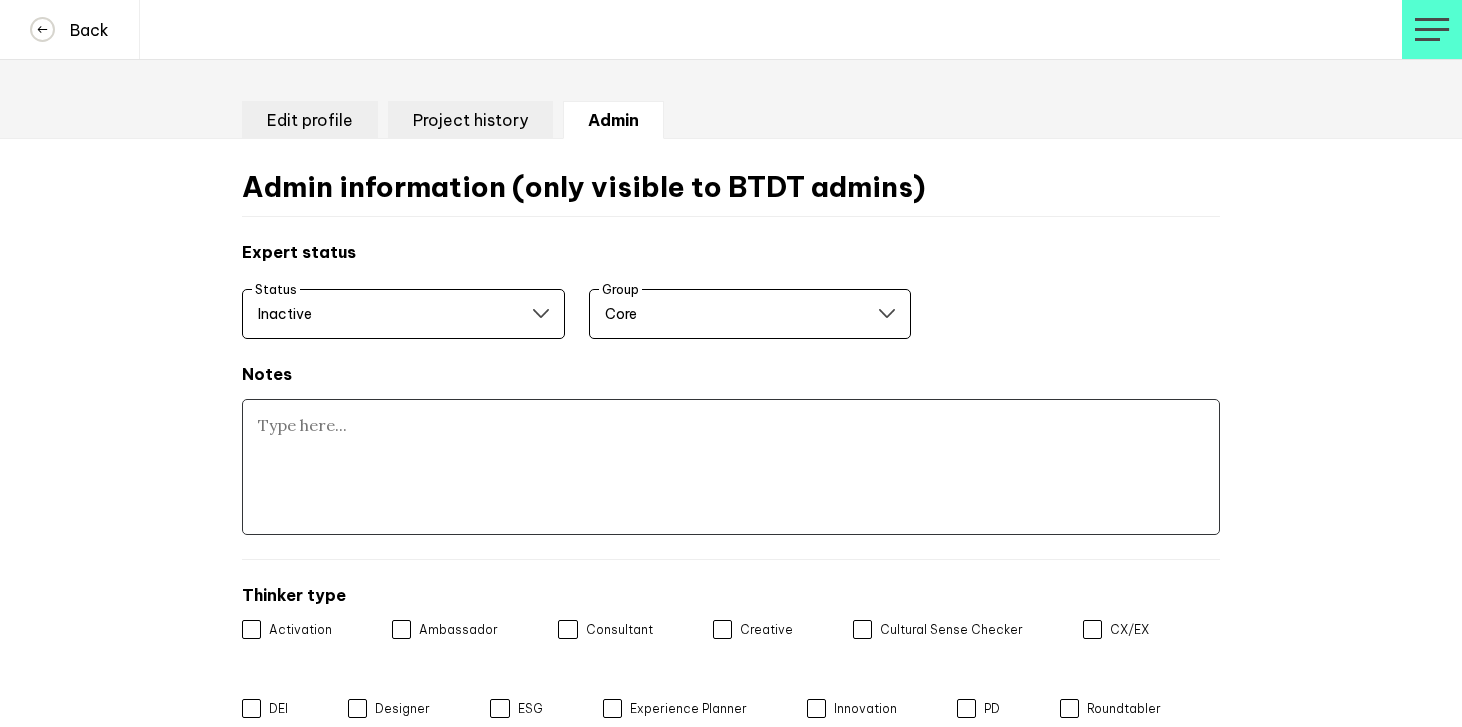 click on "Active Inactive Archived" at bounding box center (403, 314) 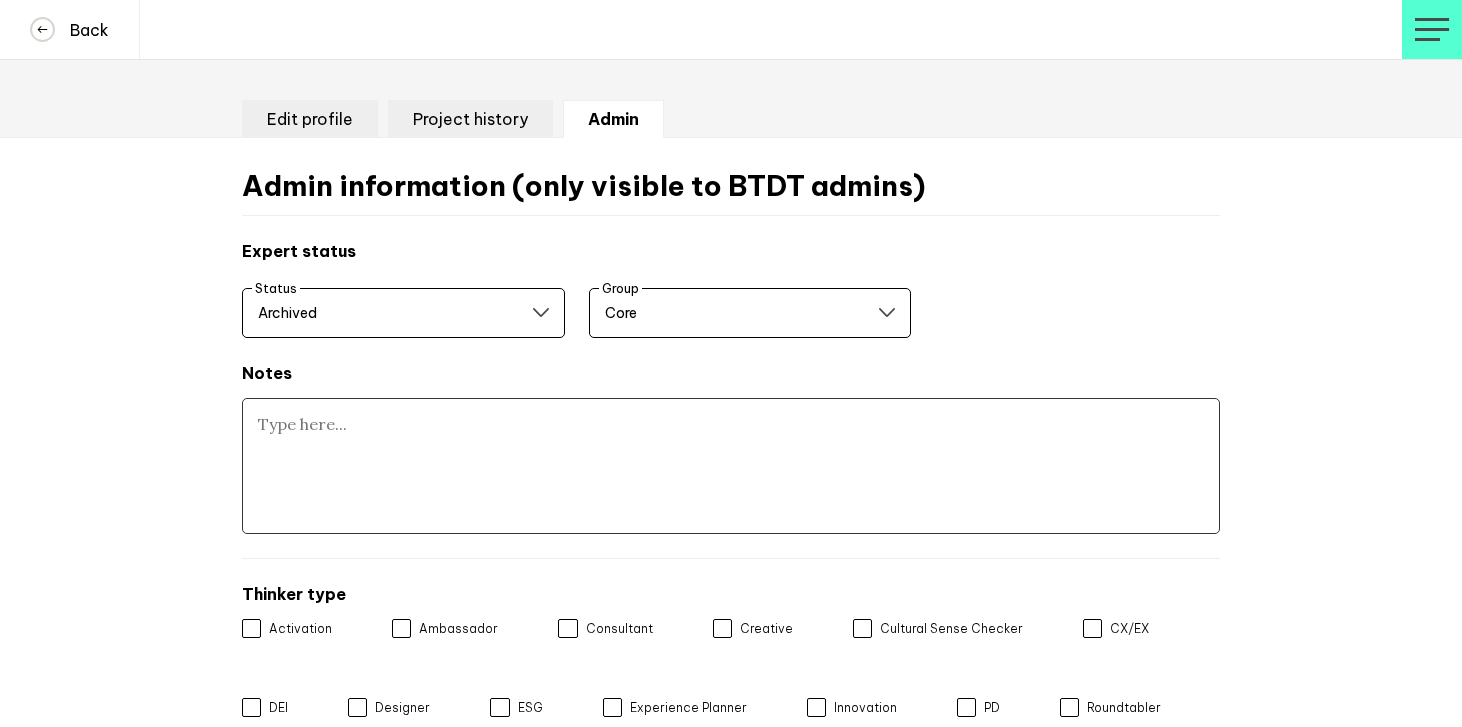 scroll, scrollTop: 1866, scrollLeft: 0, axis: vertical 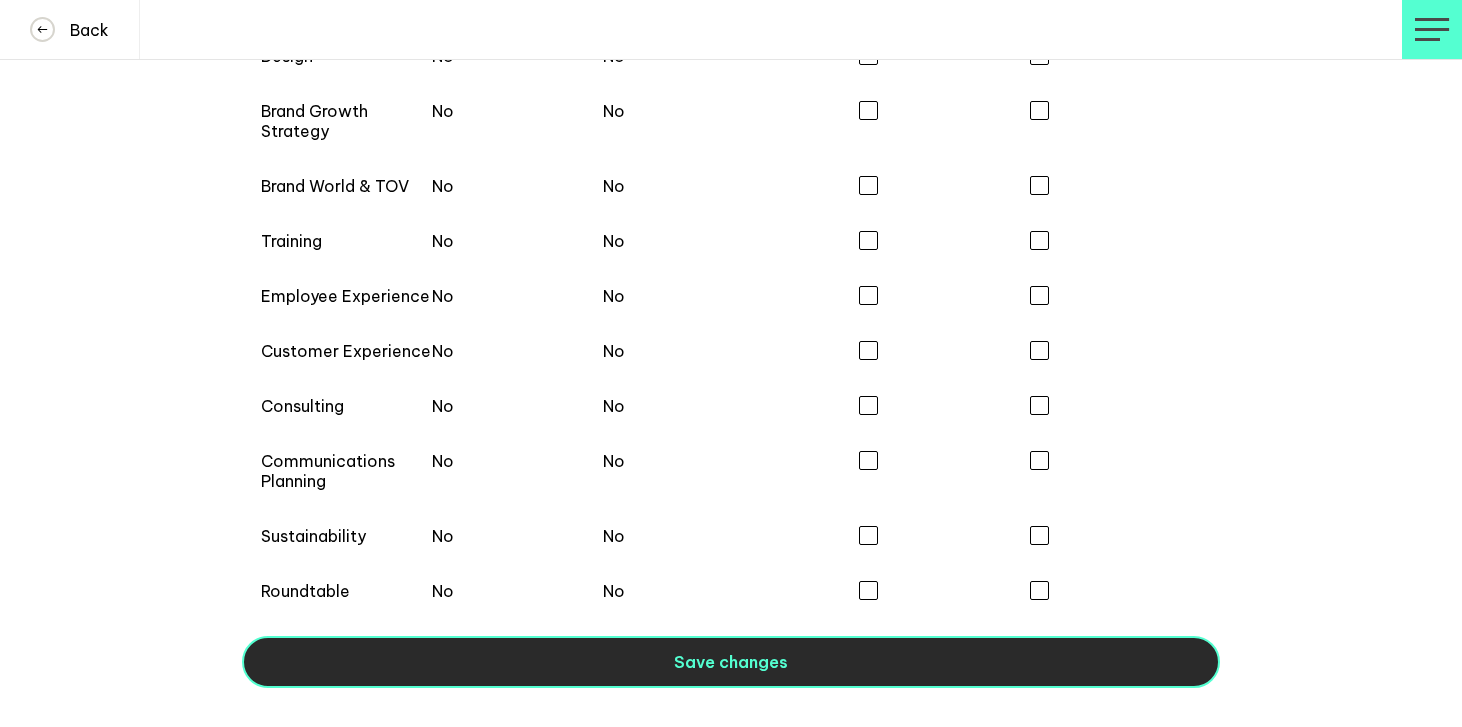 click on "Save changes" at bounding box center (731, 662) 